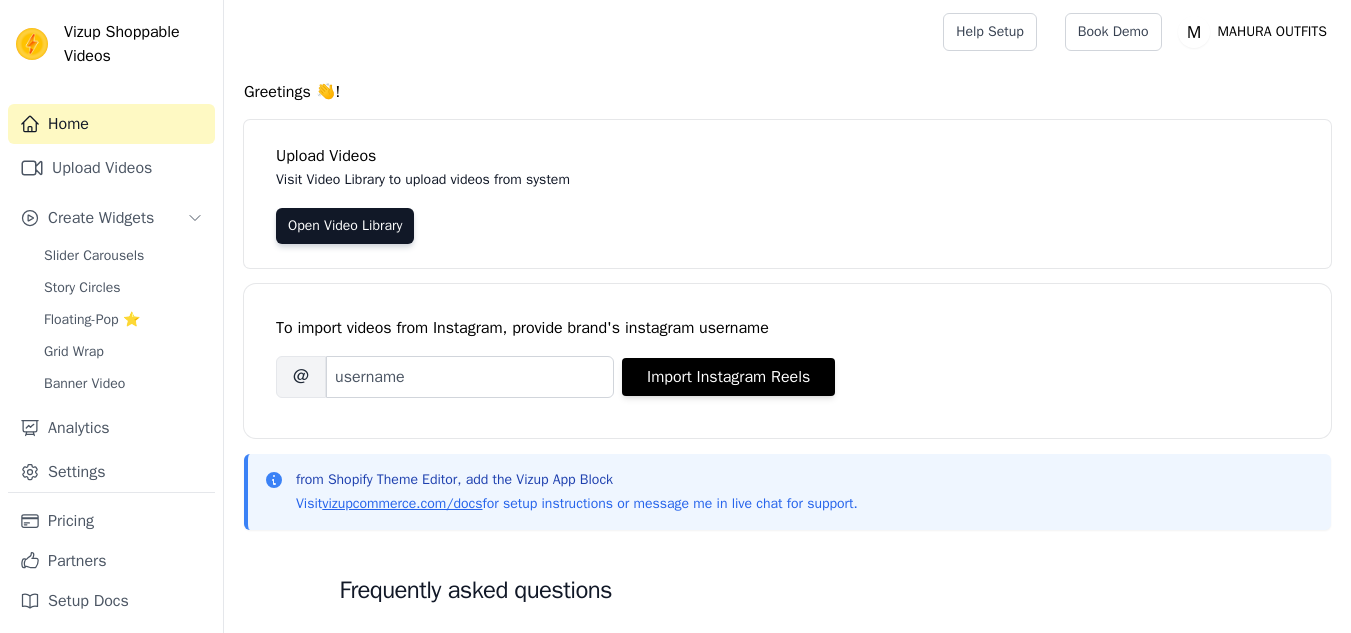scroll, scrollTop: 0, scrollLeft: 0, axis: both 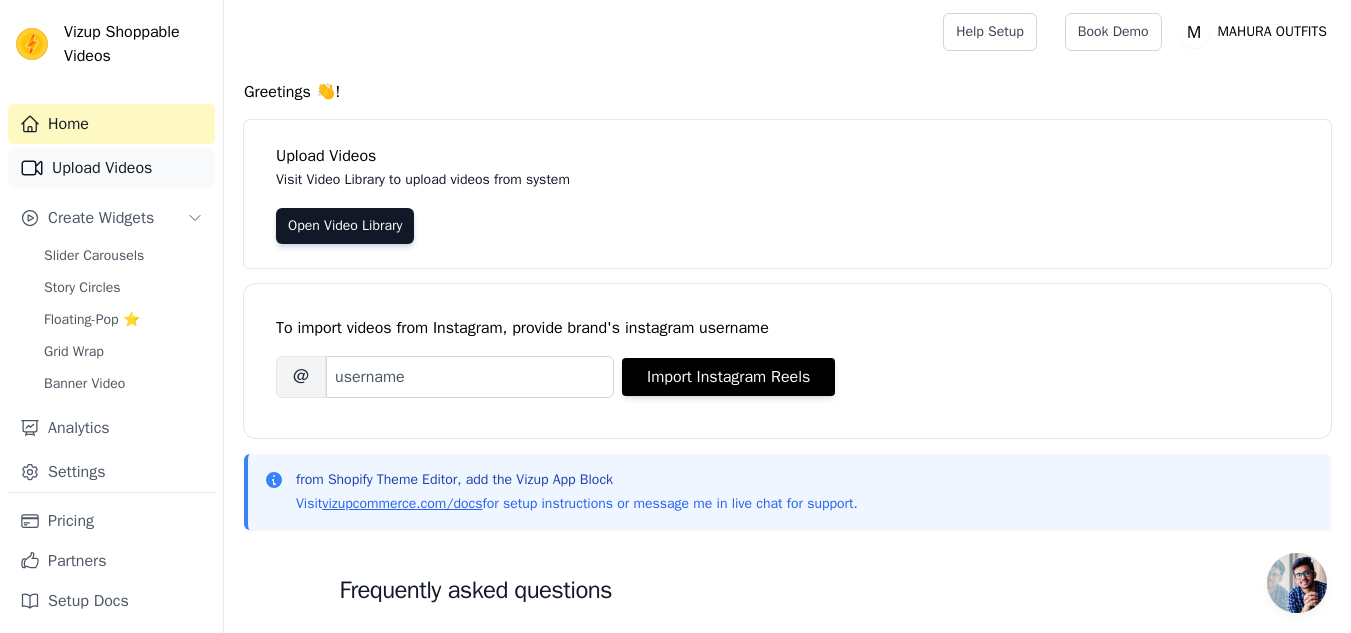 click on "Upload Videos" at bounding box center (111, 168) 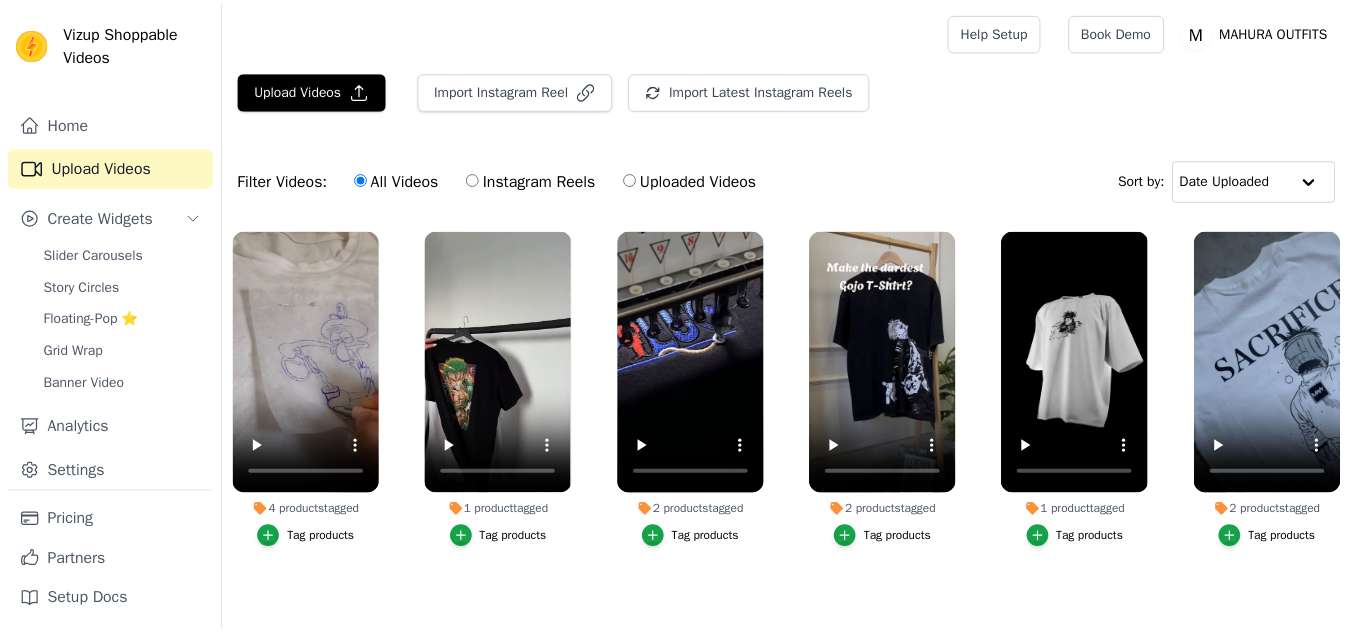 scroll, scrollTop: 0, scrollLeft: 0, axis: both 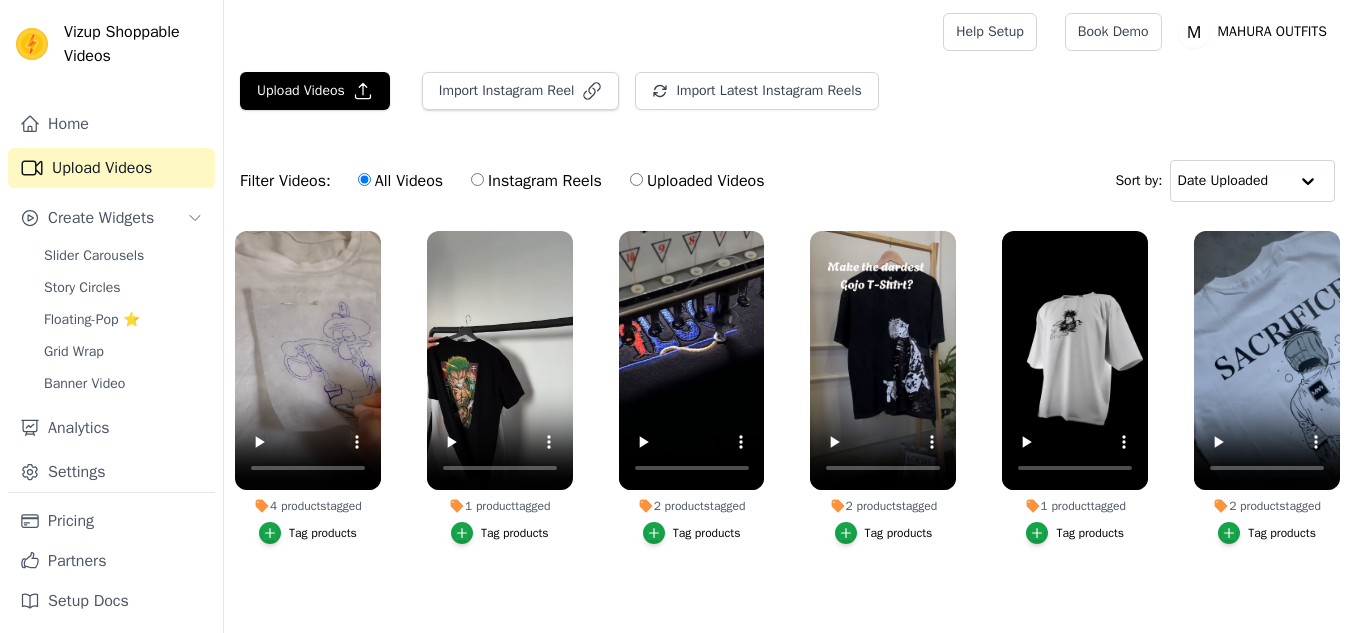 click on "Upload Videos" at bounding box center [111, 168] 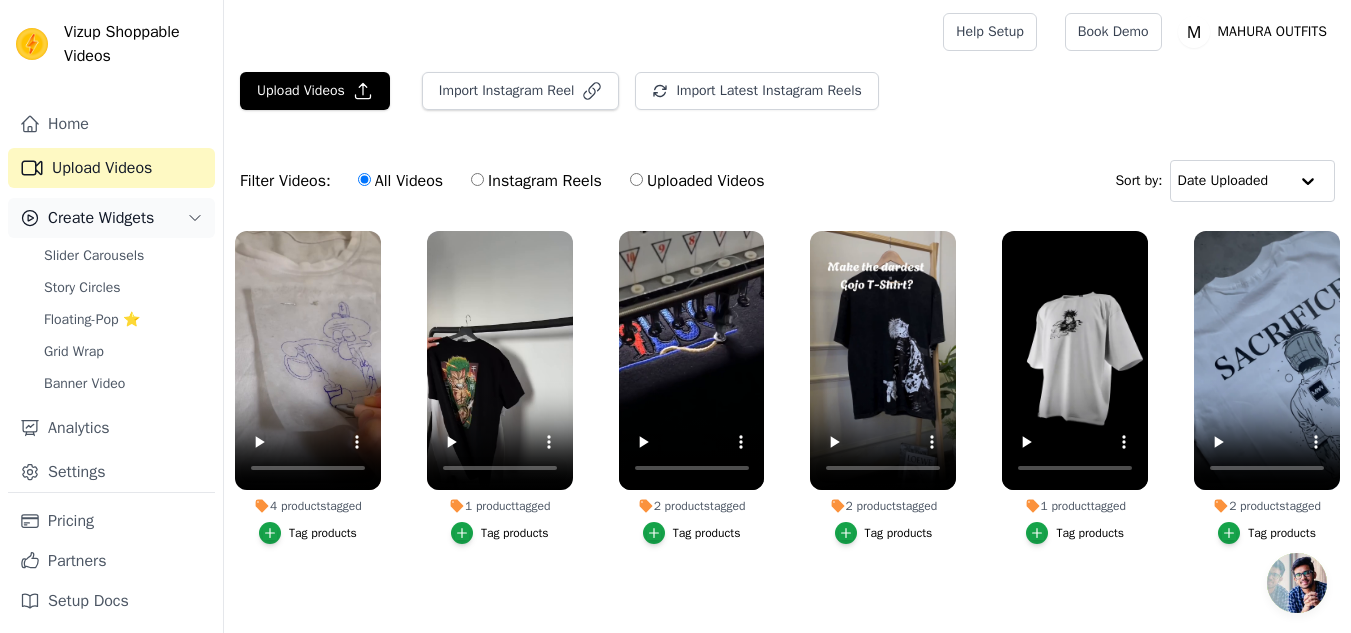 click 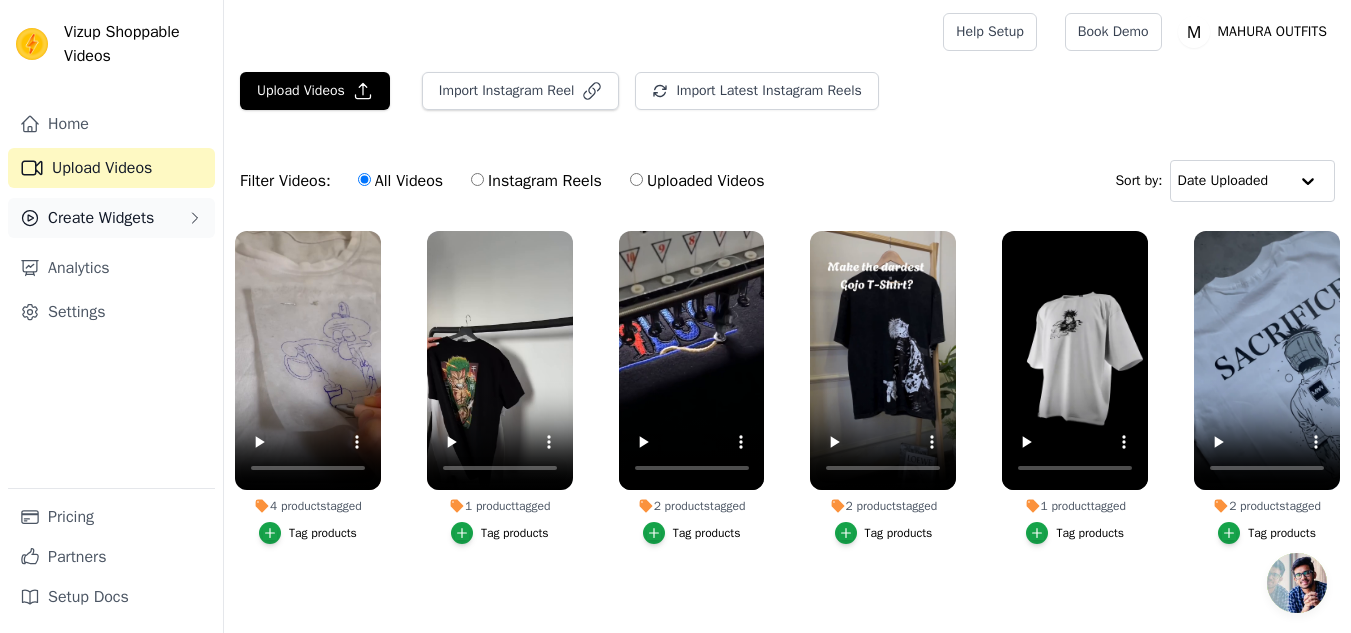 click on "Create Widgets" at bounding box center (111, 218) 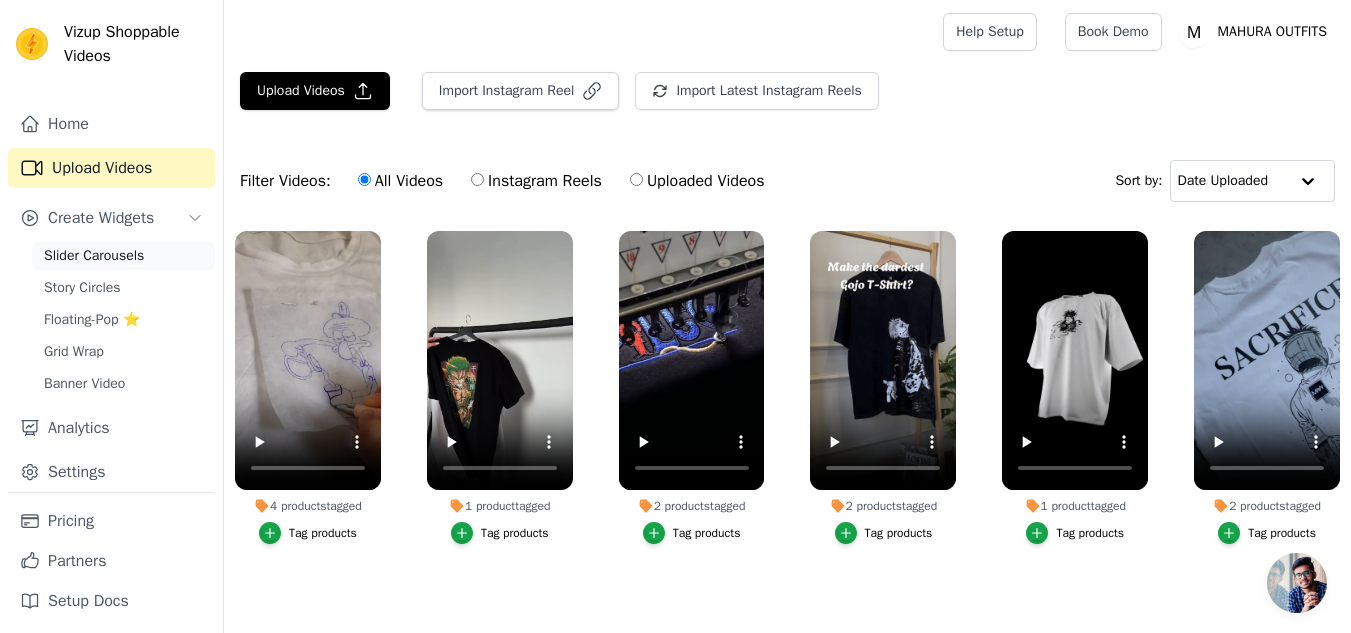 click on "Slider Carousels" at bounding box center [123, 256] 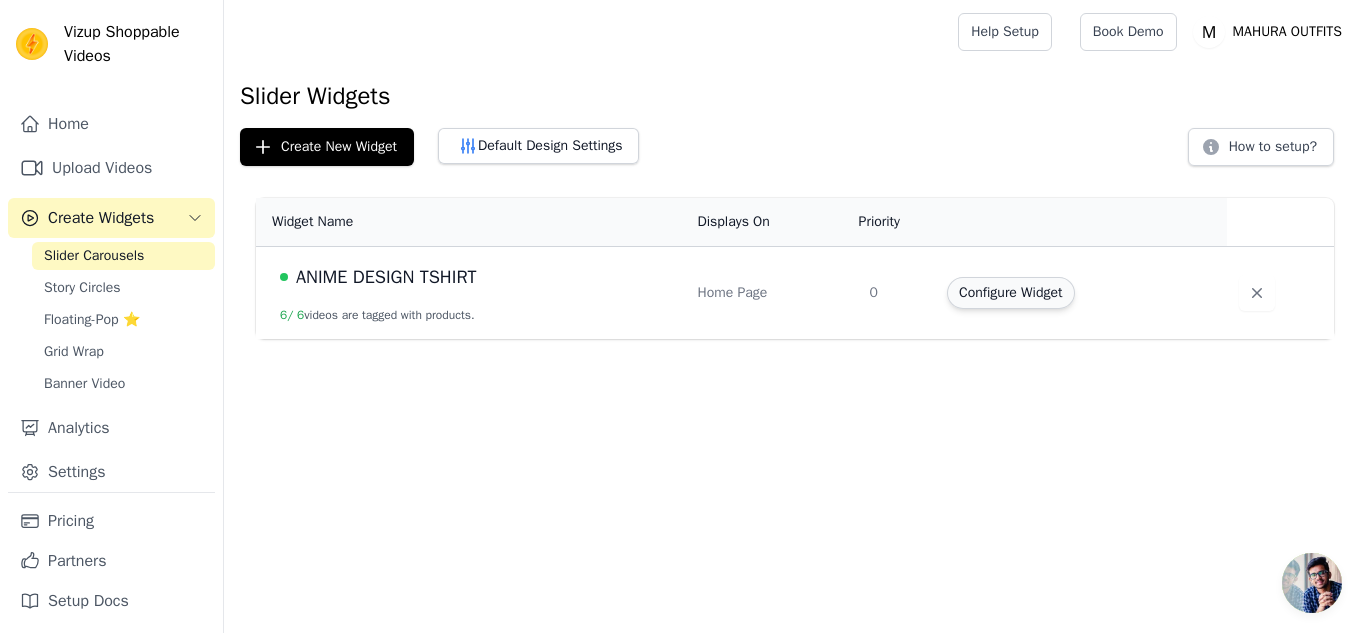 click on "Configure Widget" at bounding box center [1010, 293] 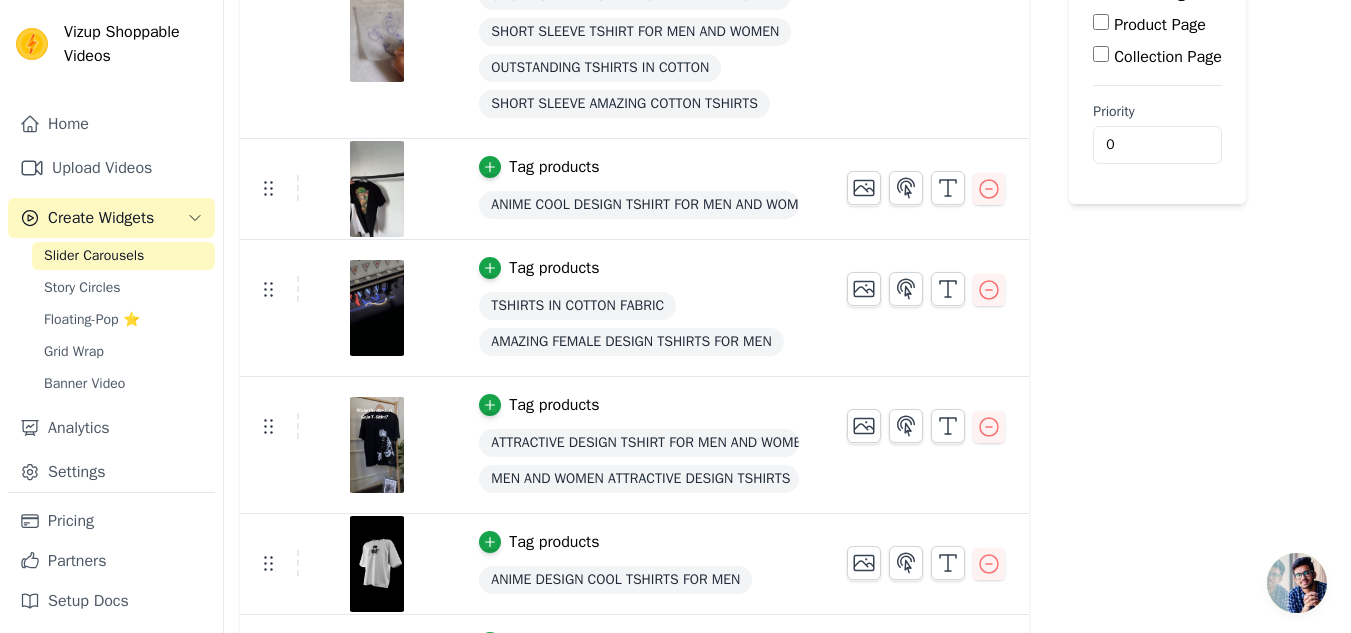 scroll, scrollTop: 318, scrollLeft: 0, axis: vertical 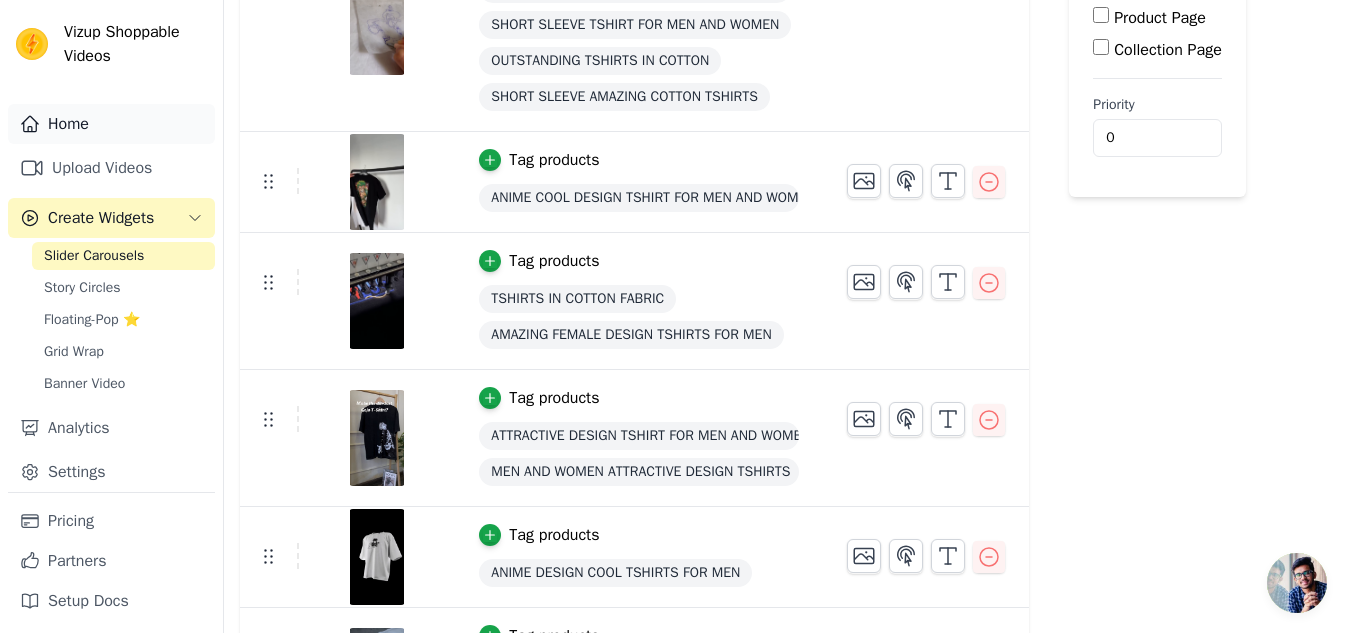 click on "Home" at bounding box center [111, 124] 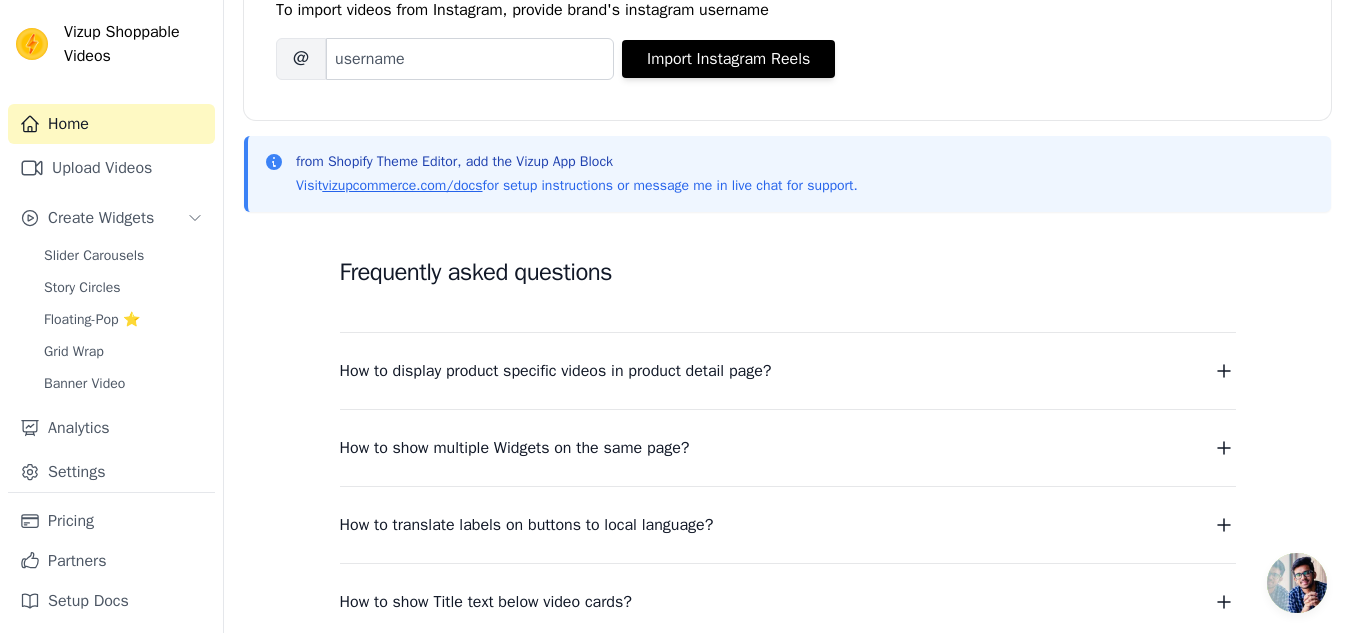 click on "Home
Upload Videos       Create Widgets     Slider Carousels   Story Circles   Floating-Pop ⭐   Grid Wrap   Banner Video
Analytics
Settings" at bounding box center (111, 298) 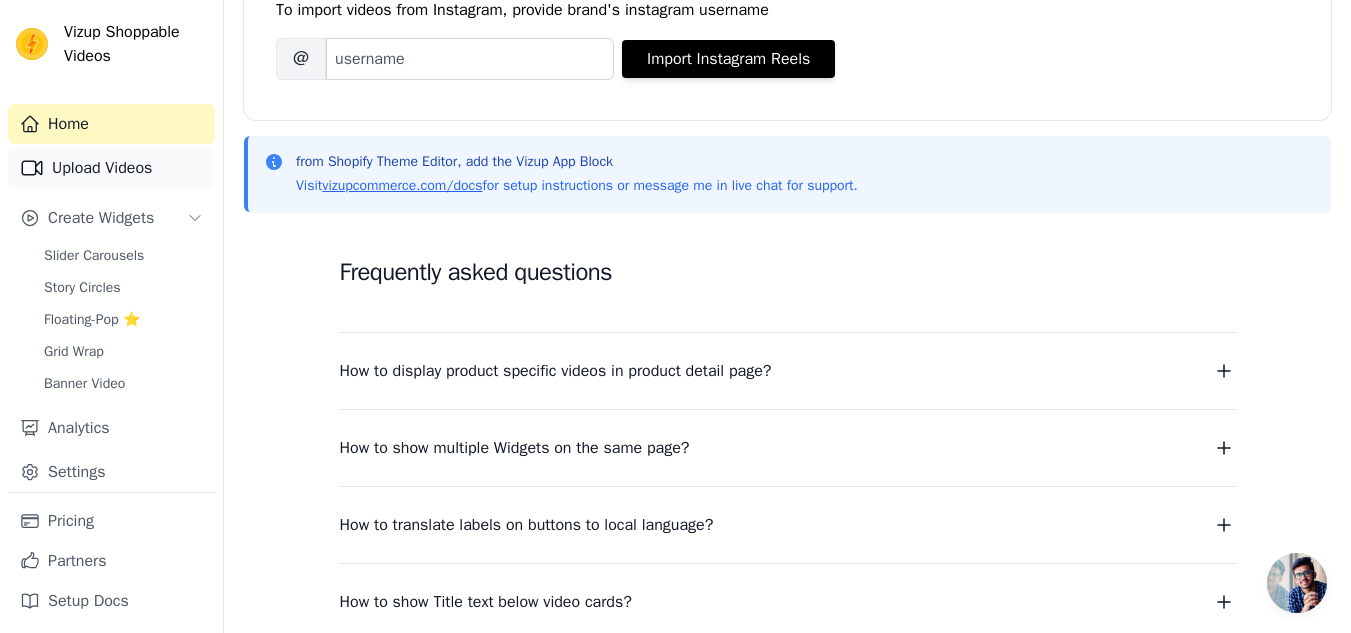 click on "Upload Videos" at bounding box center (111, 168) 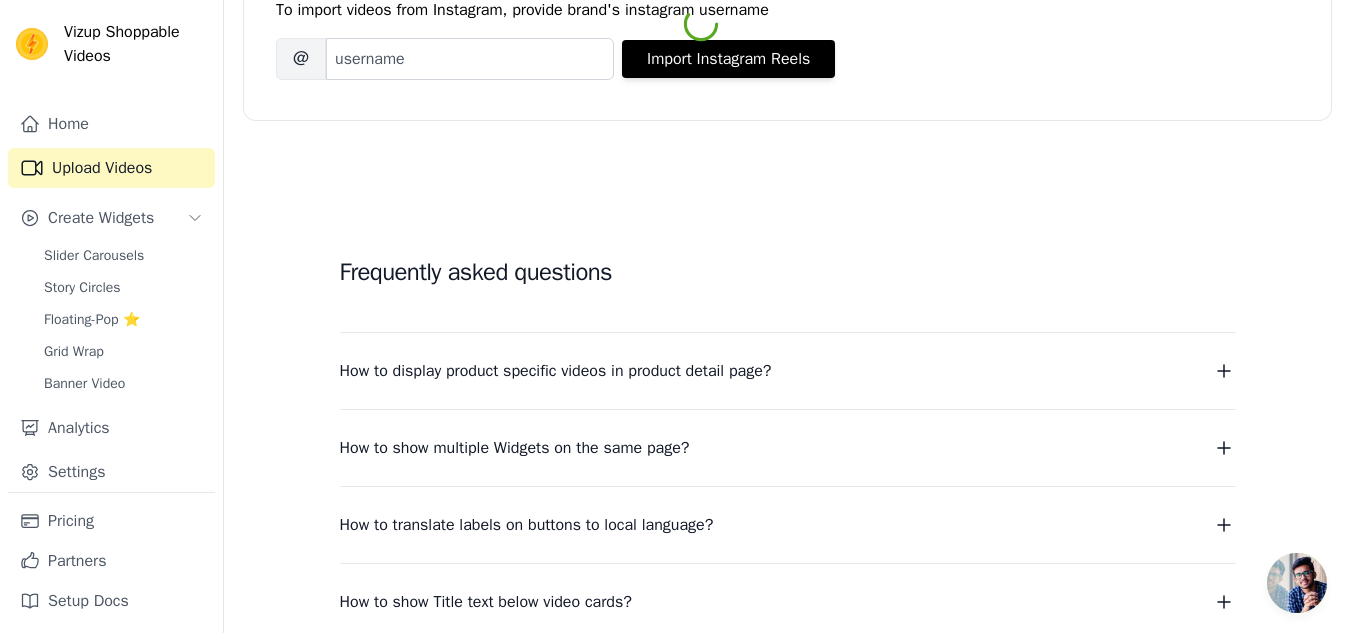 scroll, scrollTop: 0, scrollLeft: 0, axis: both 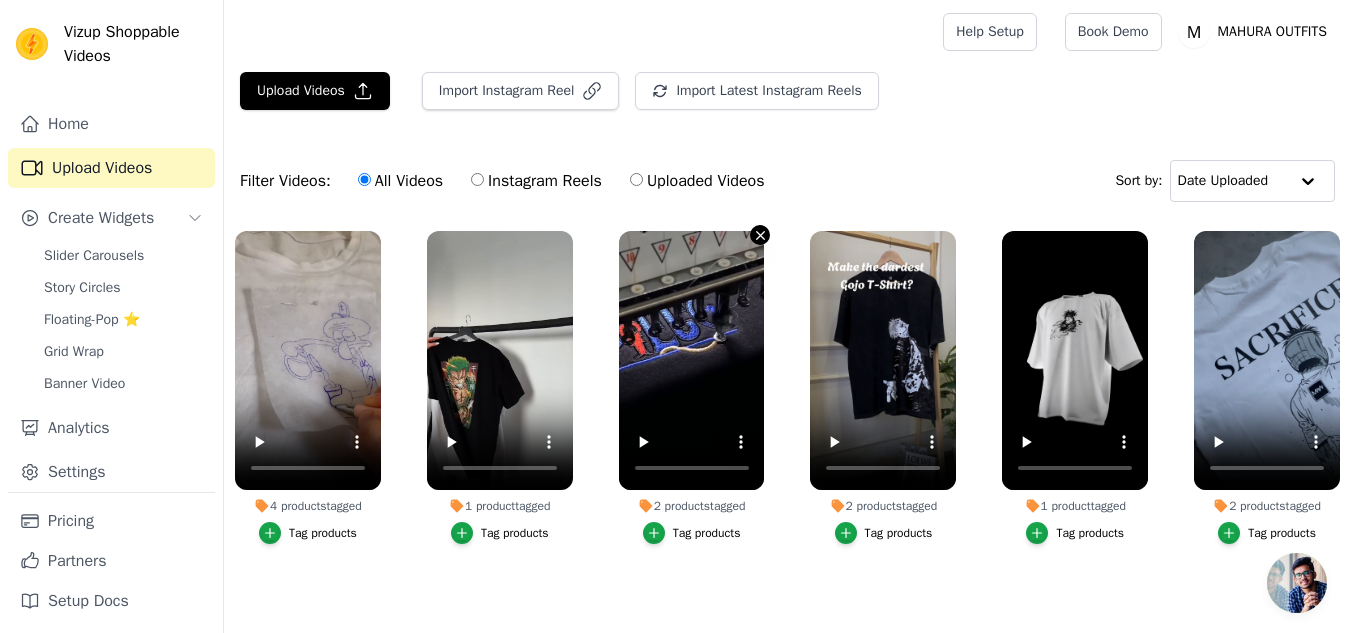 click 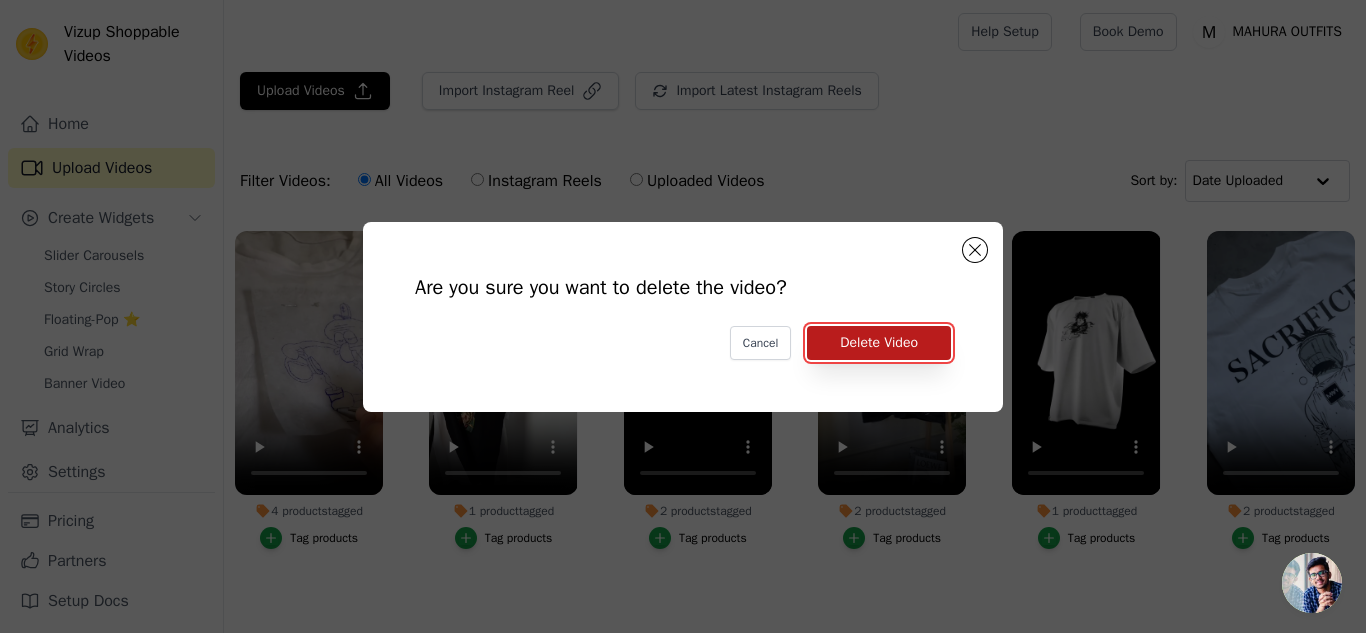 click on "Delete Video" at bounding box center [879, 343] 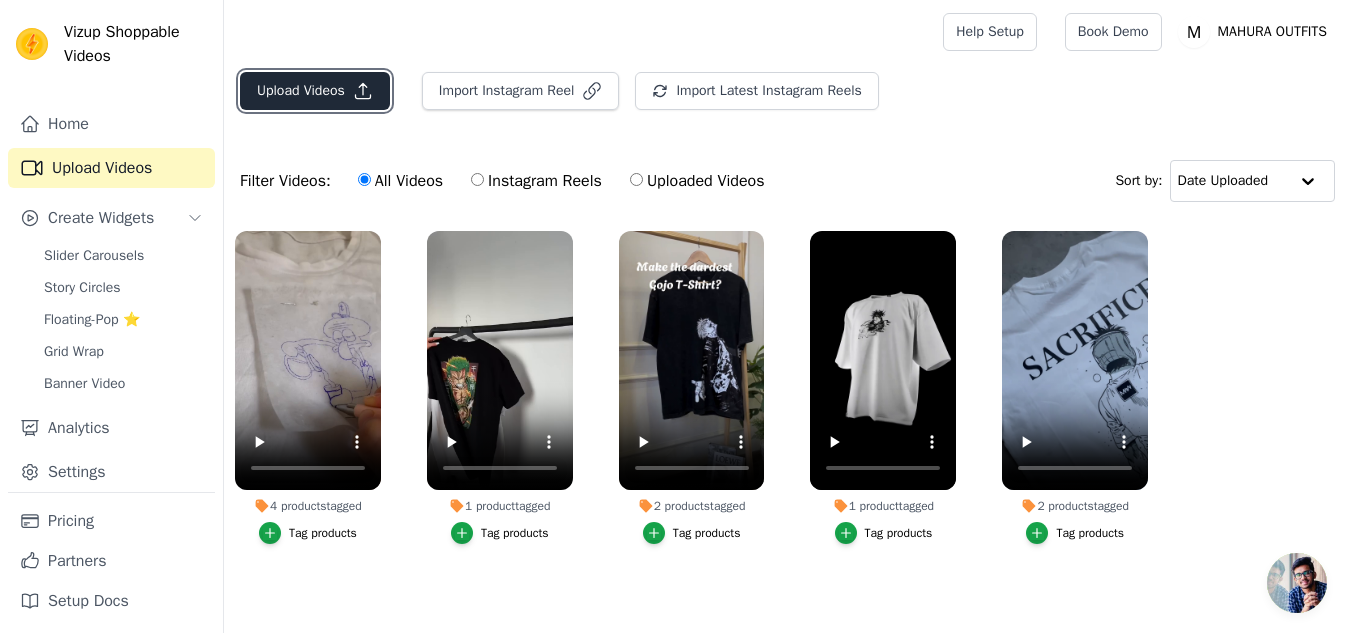 click on "Upload Videos" at bounding box center (315, 91) 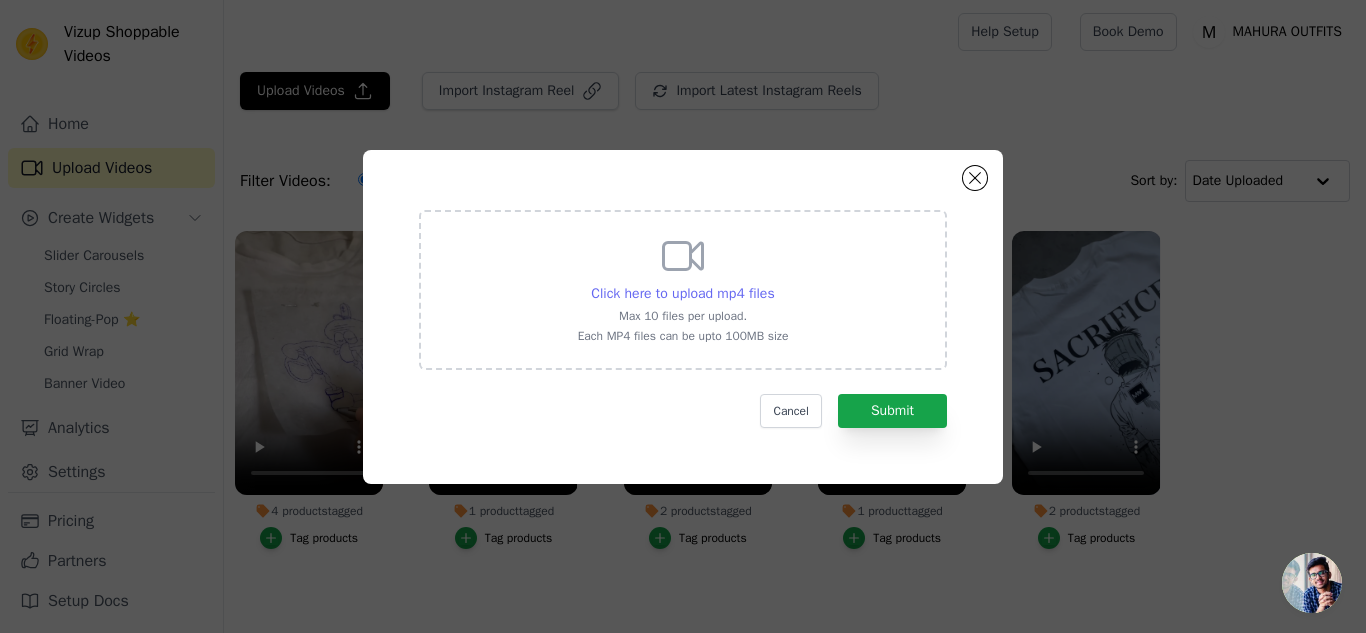 click on "Click here to upload mp4 files" at bounding box center [682, 293] 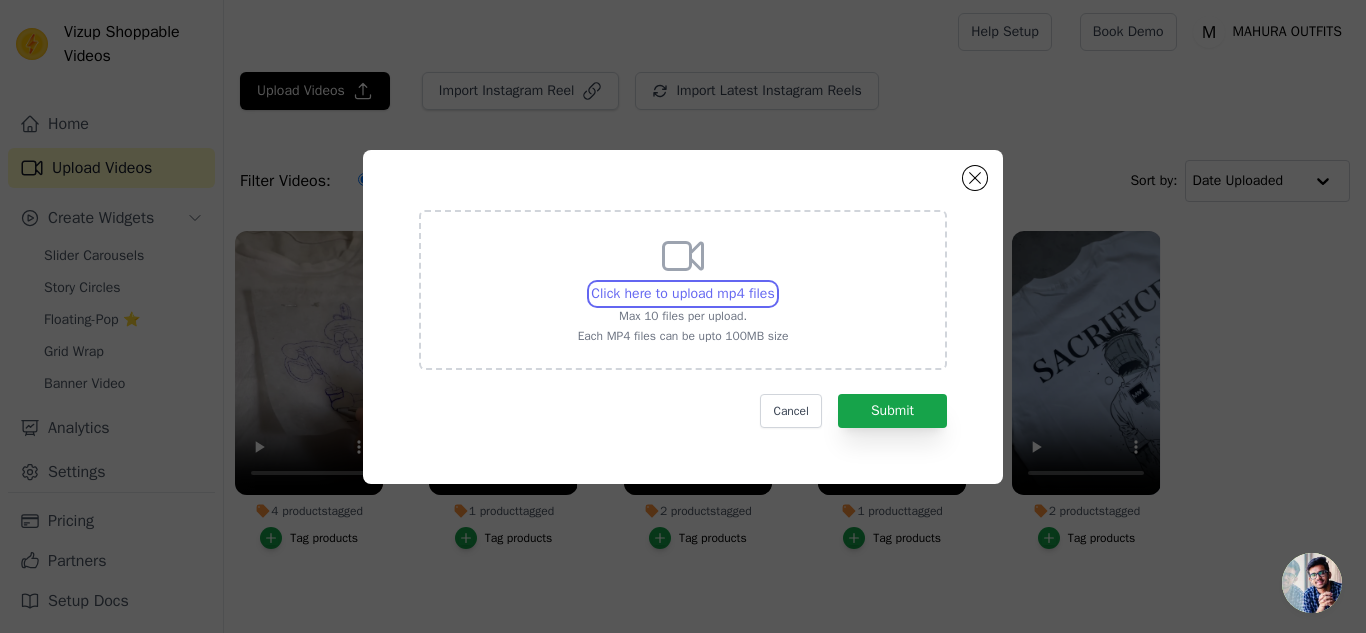 click on "Click here to upload mp4 files     Max 10 files per upload.   Each MP4 files can be upto 100MB size" at bounding box center [774, 283] 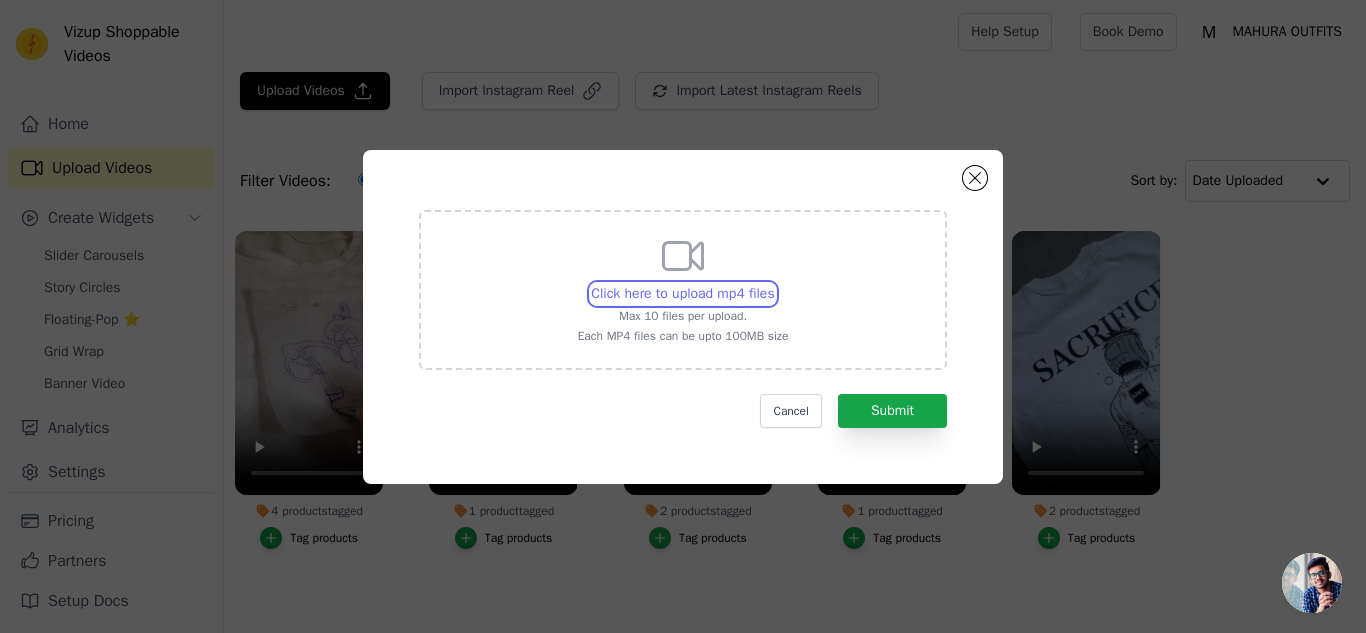 type on "C:\fakepath\WhatsApp Video 2025-08-03 at 09.02.40_c381cc42.mp4" 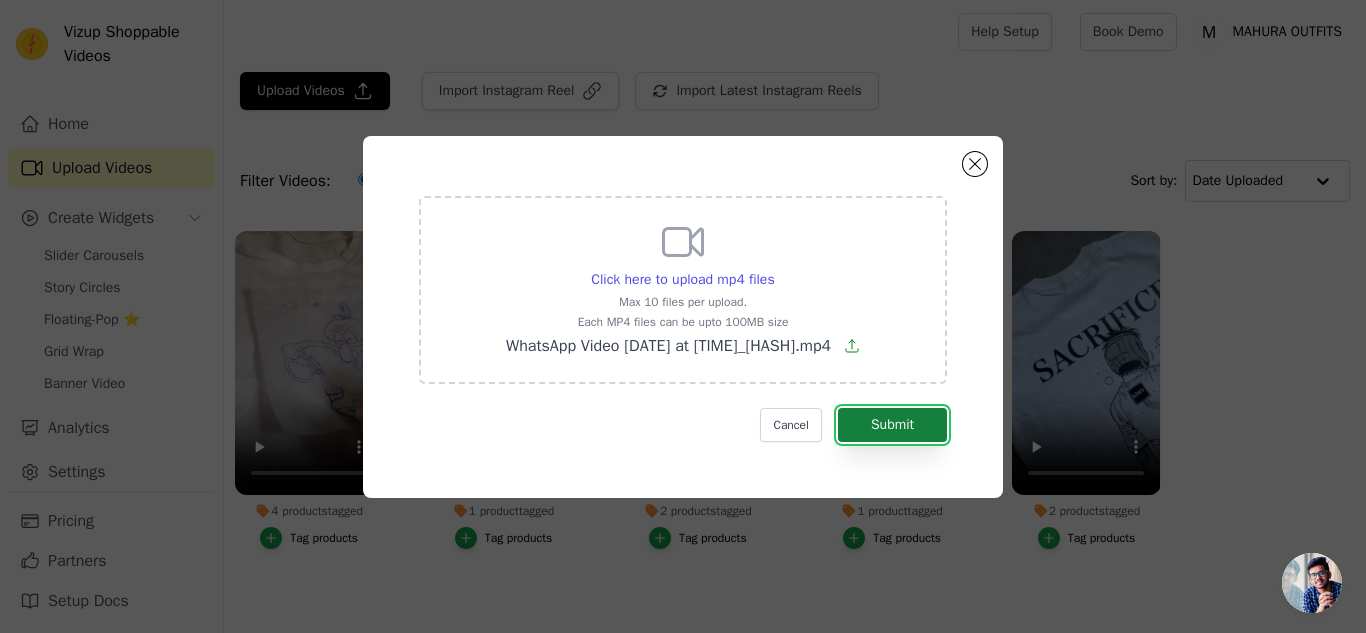 click on "Submit" at bounding box center (892, 425) 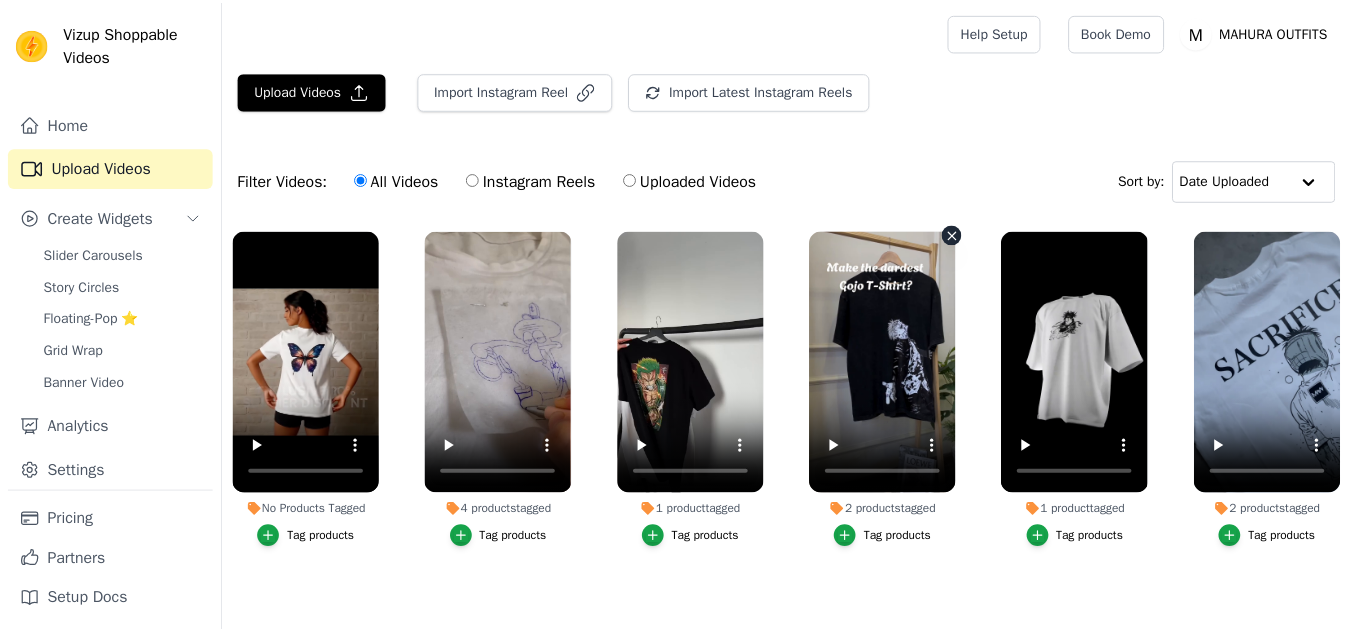 scroll, scrollTop: 0, scrollLeft: 0, axis: both 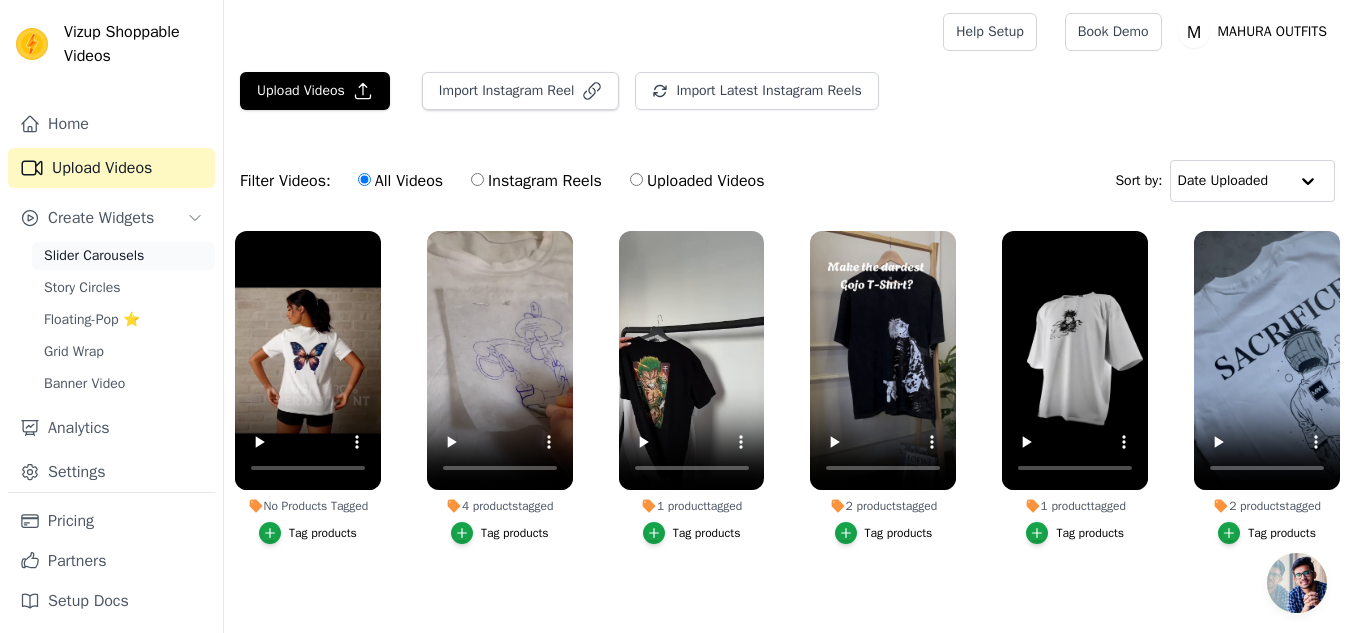 click on "Slider Carousels" at bounding box center [123, 256] 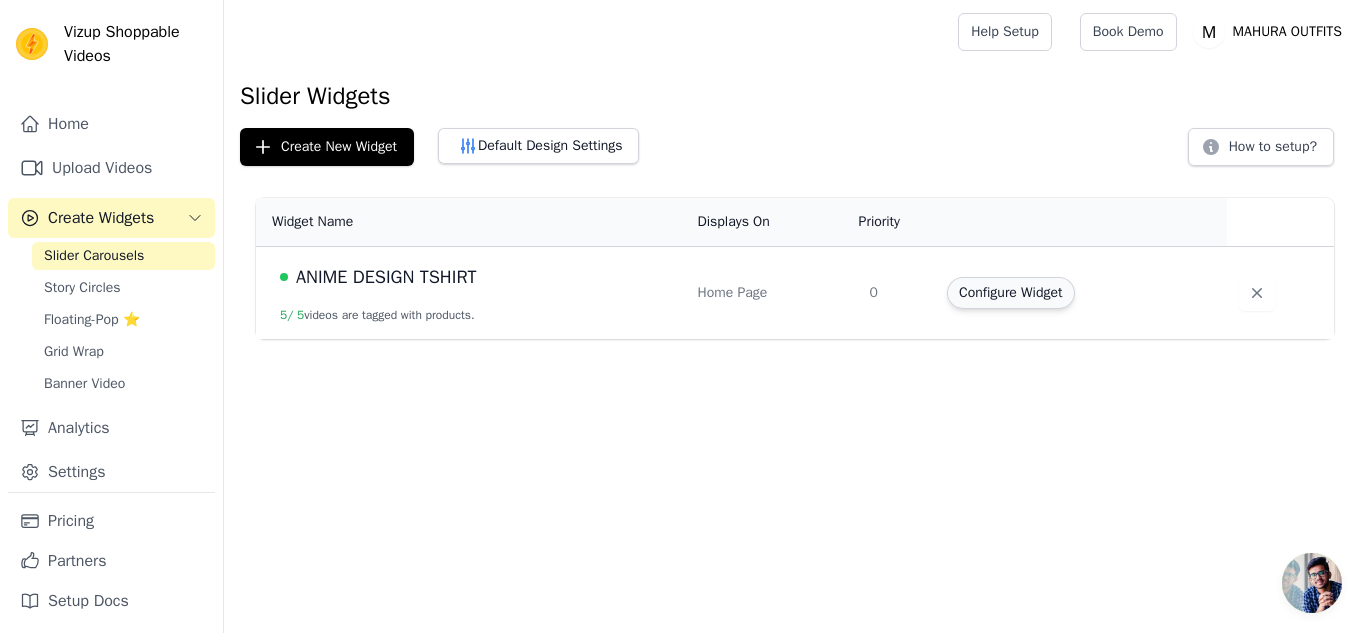 click on "Configure Widget" at bounding box center [1010, 293] 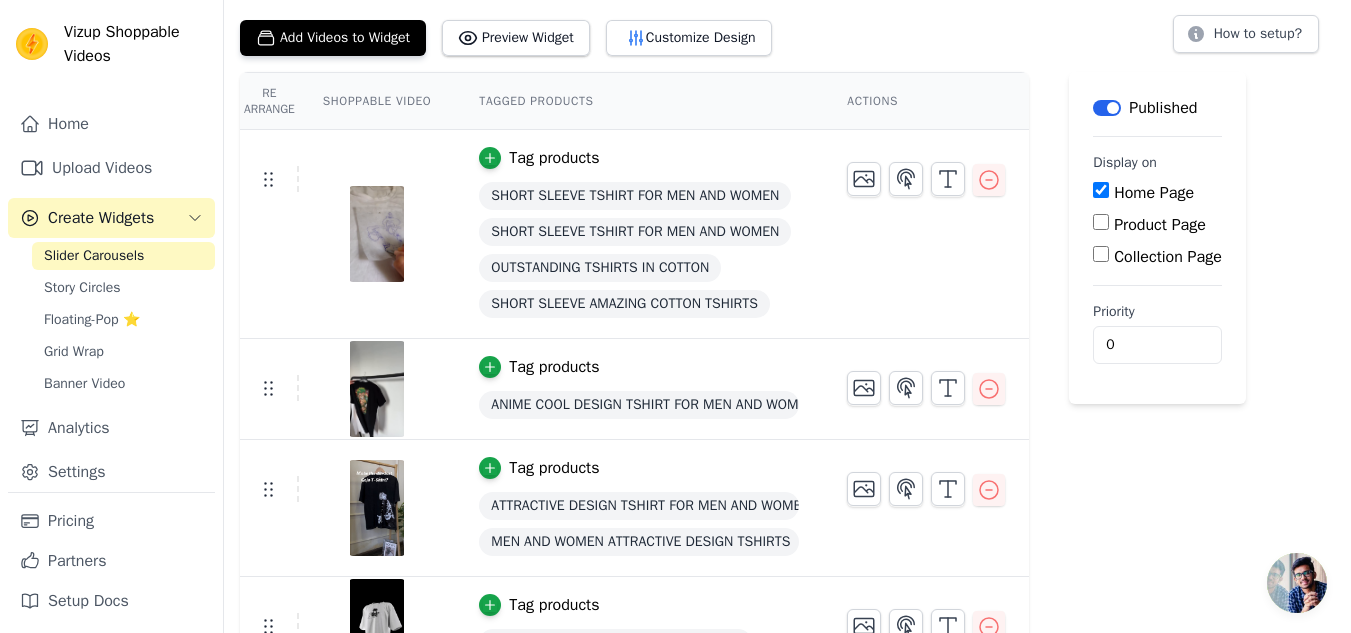 scroll, scrollTop: 112, scrollLeft: 0, axis: vertical 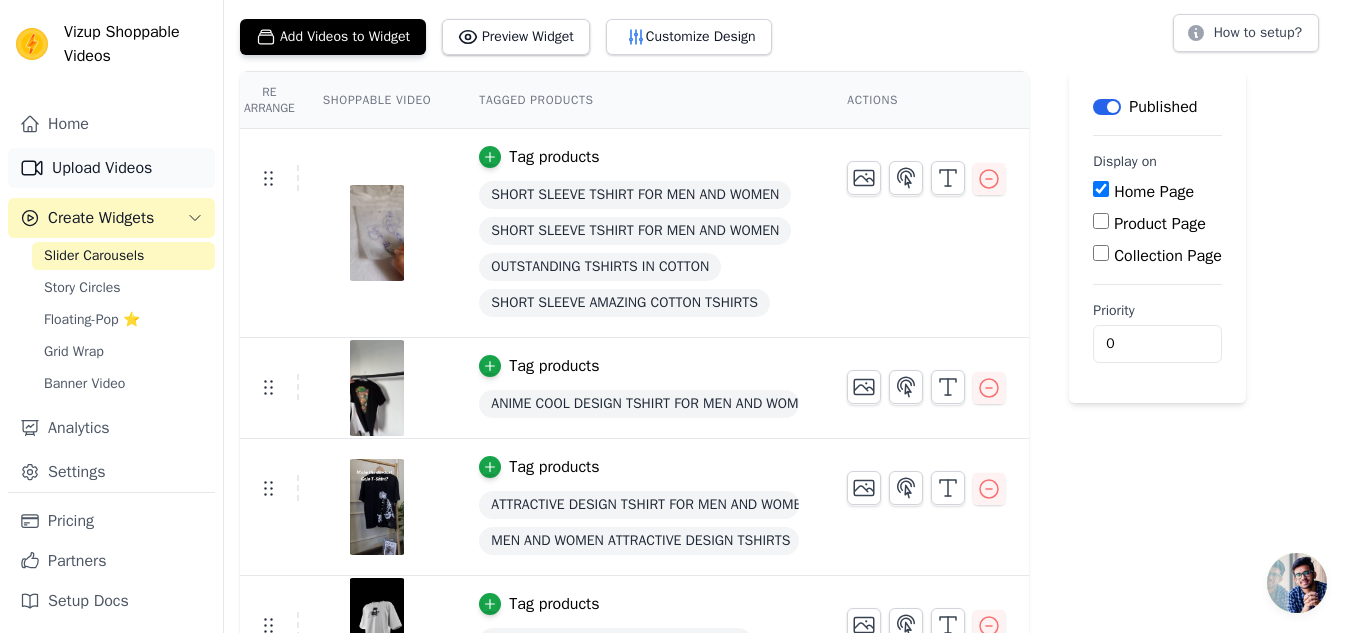 click on "Upload Videos" at bounding box center [111, 168] 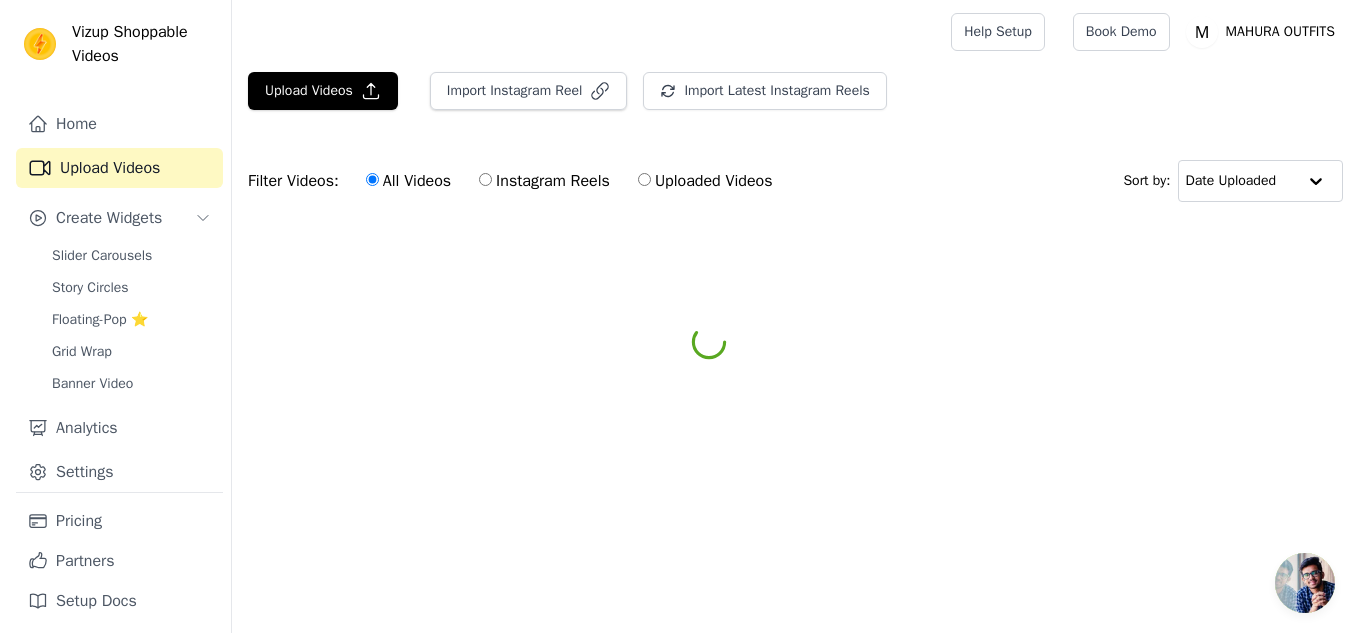 scroll, scrollTop: 0, scrollLeft: 0, axis: both 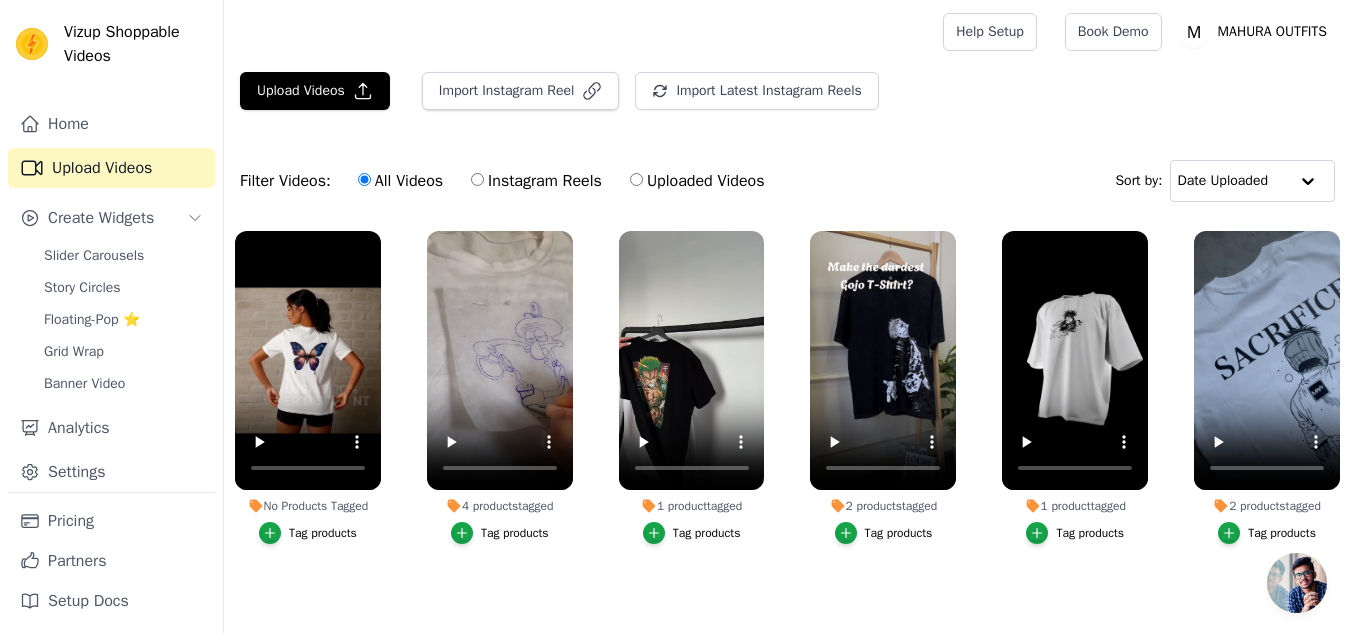 click on "Tag products" at bounding box center (323, 533) 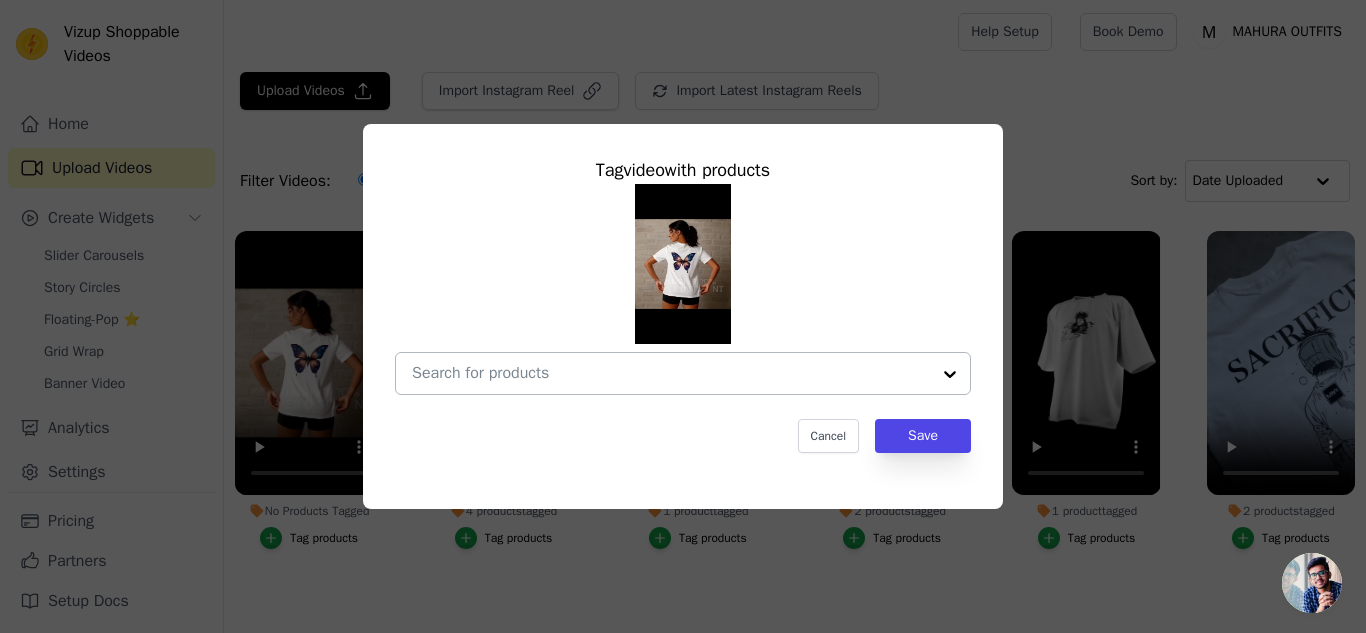 click at bounding box center [950, 373] 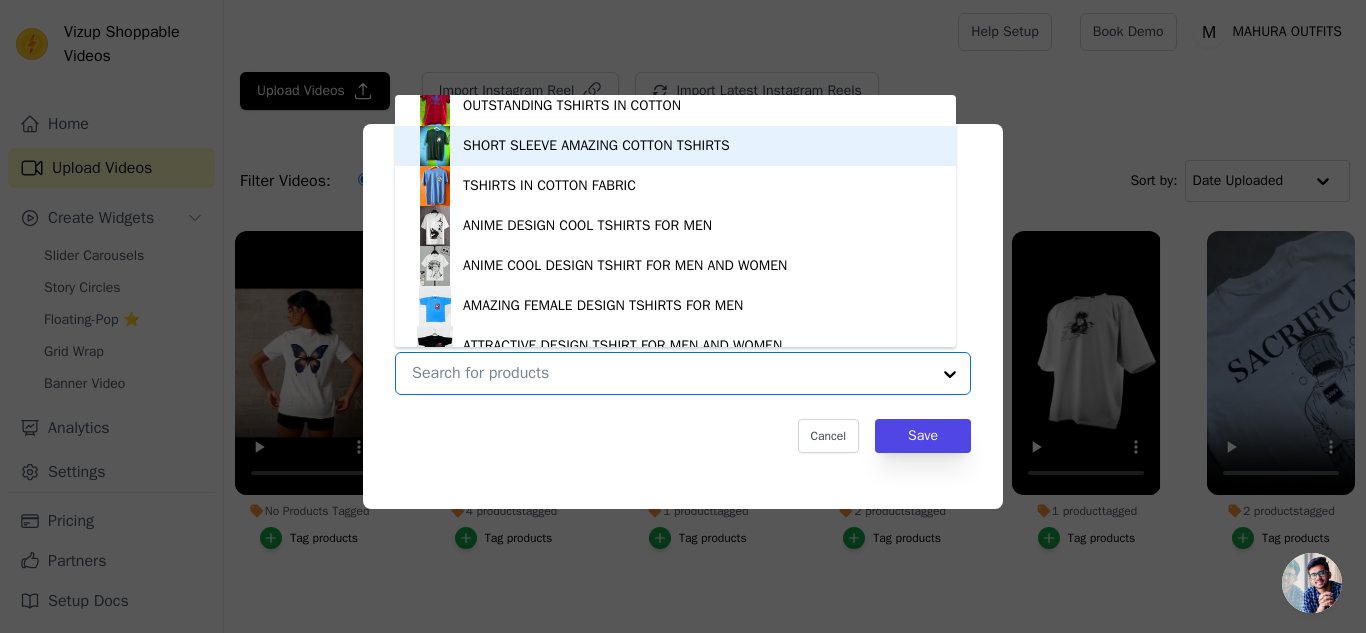 scroll, scrollTop: 228, scrollLeft: 0, axis: vertical 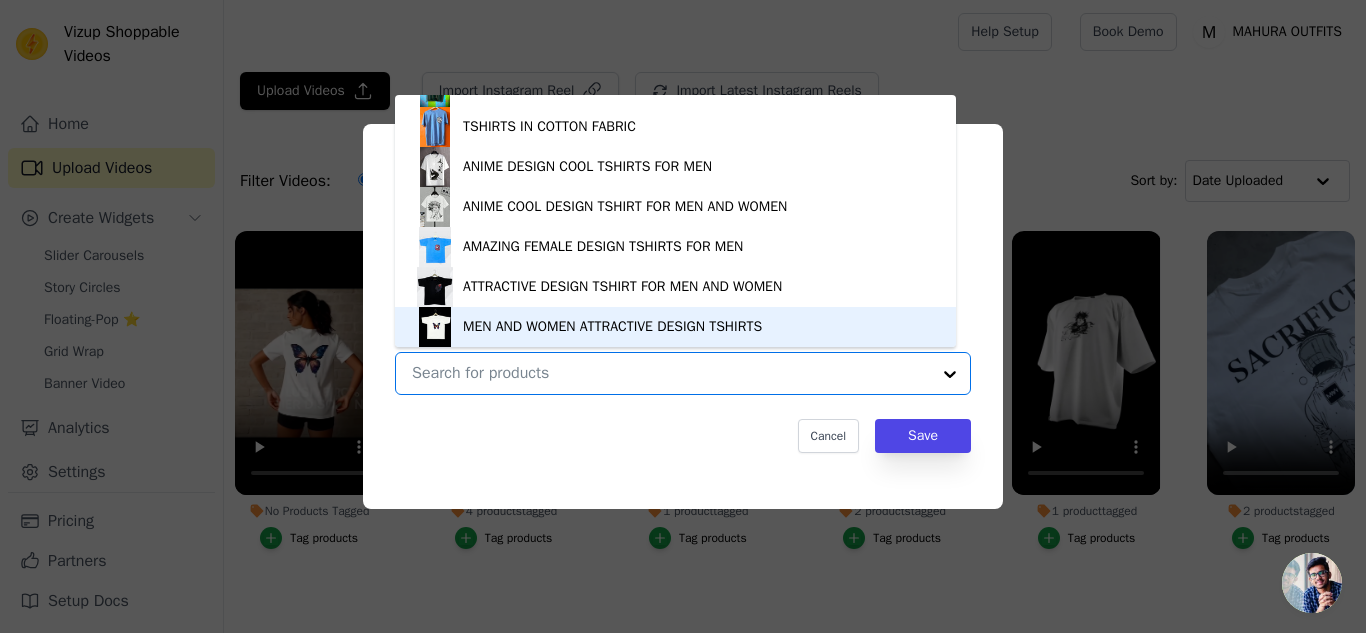click on "MEN AND WOMEN ATTRACTIVE DESIGN TSHIRTS" at bounding box center [675, 327] 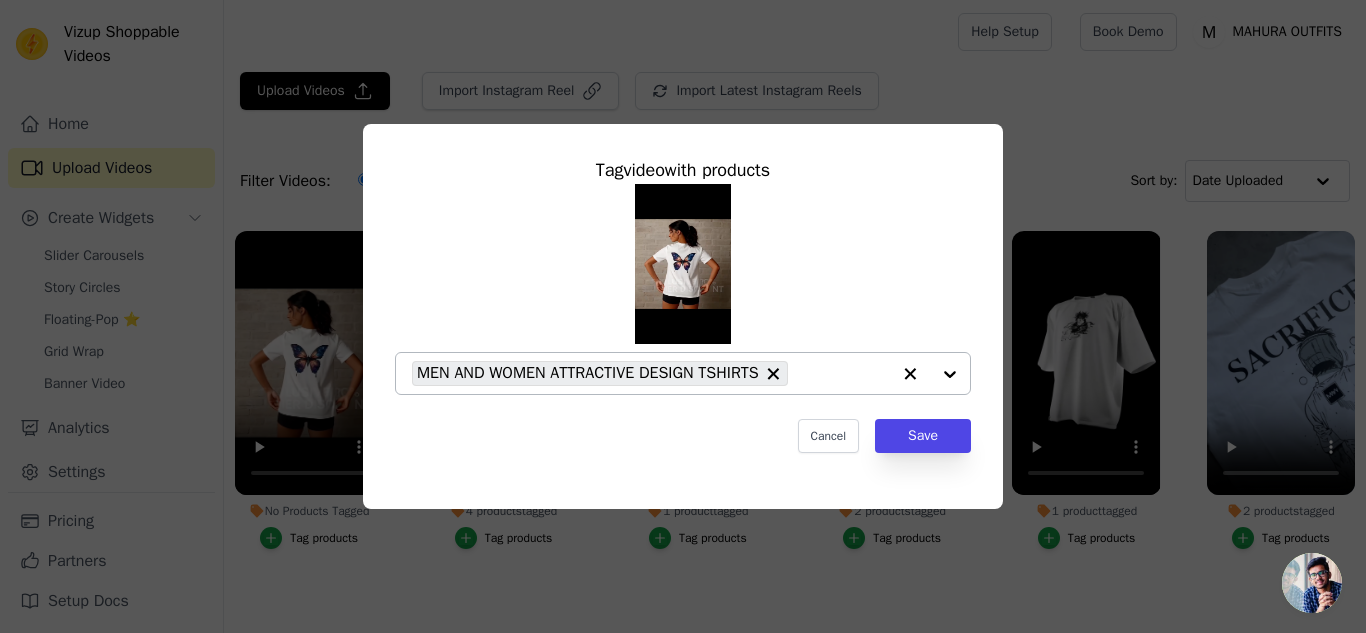 click 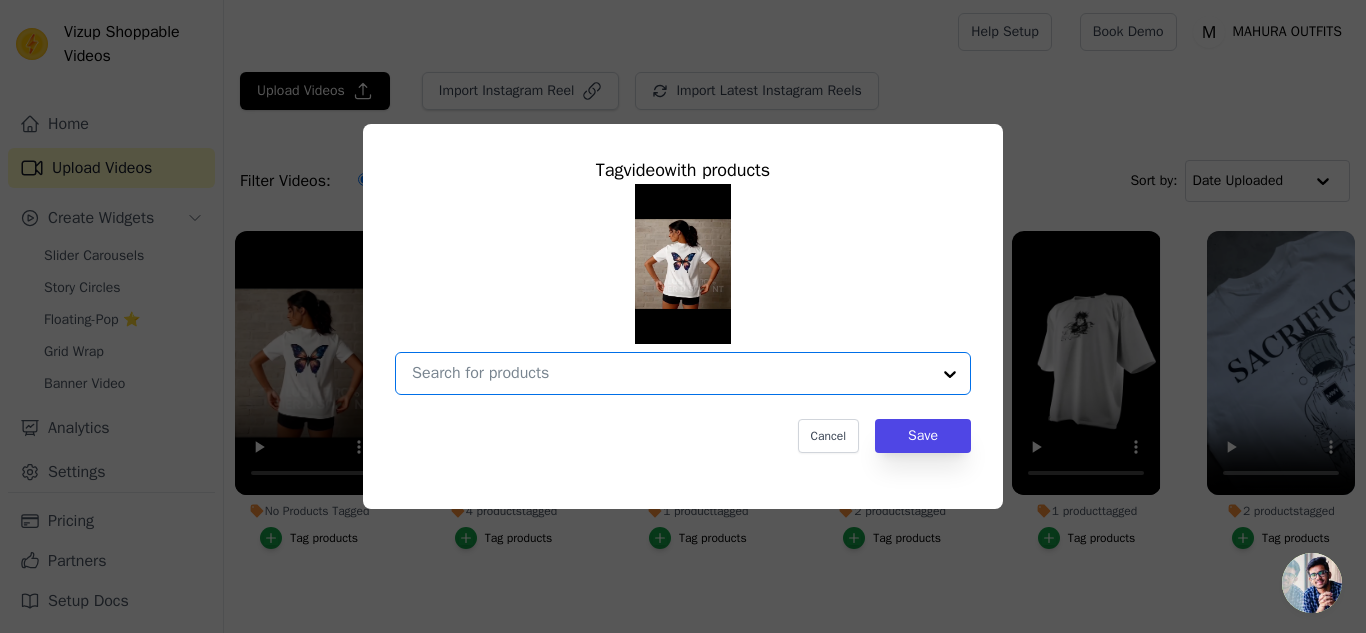 click at bounding box center (950, 373) 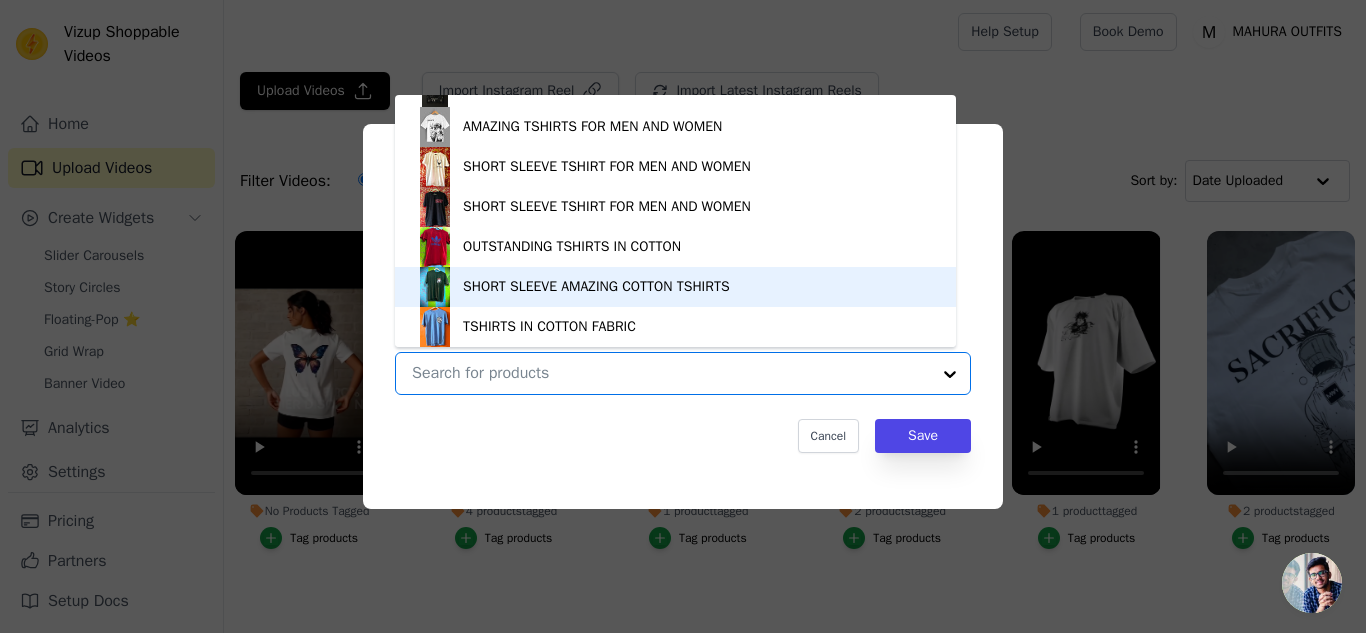 scroll, scrollTop: 228, scrollLeft: 0, axis: vertical 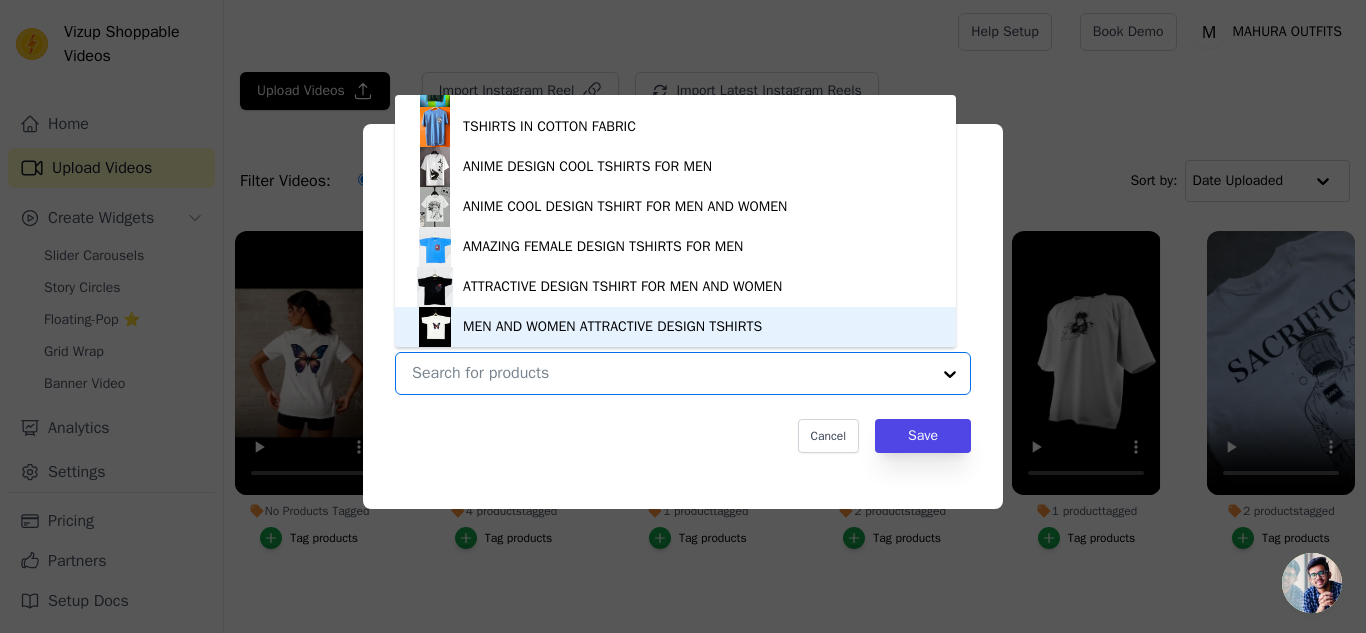 click on "MEN AND WOMEN ATTRACTIVE DESIGN TSHIRTS" at bounding box center [675, 327] 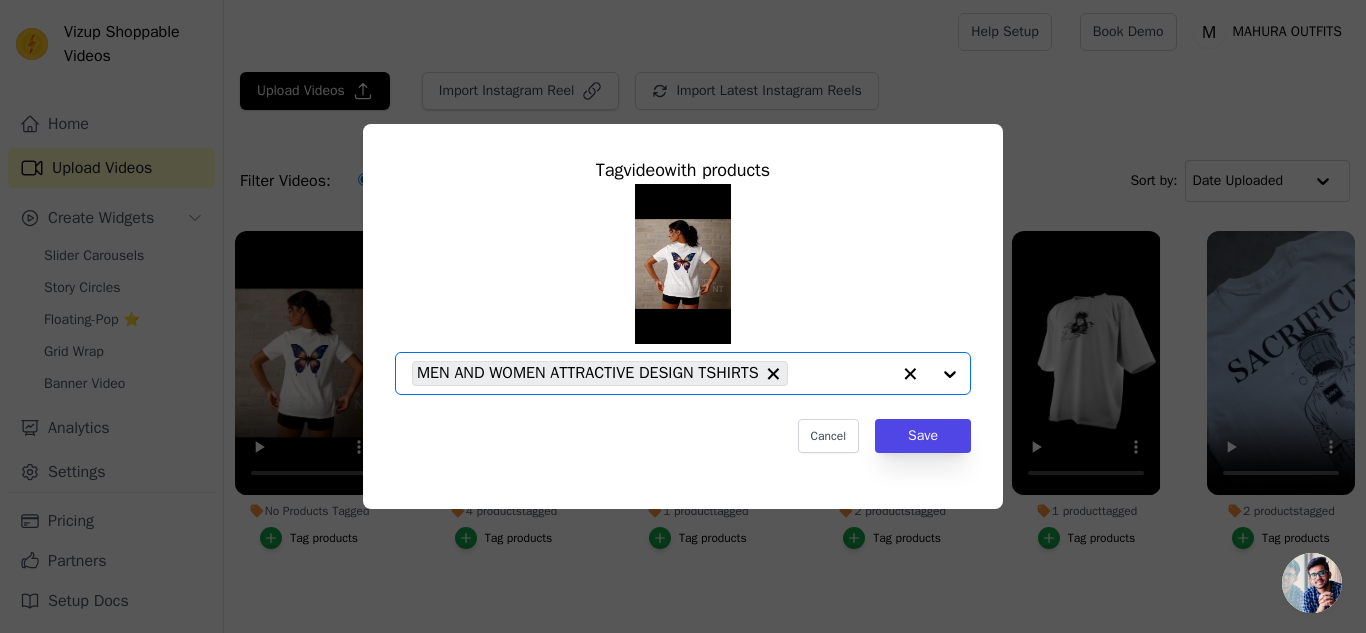 click at bounding box center [930, 373] 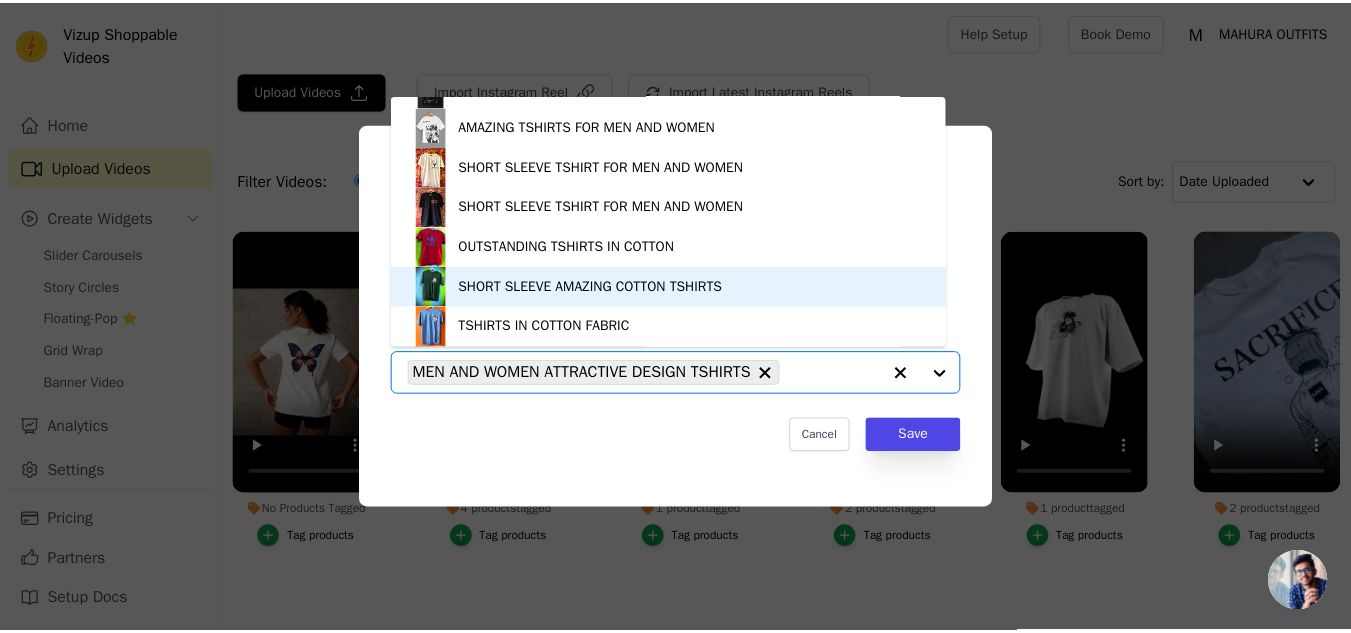 scroll, scrollTop: 228, scrollLeft: 0, axis: vertical 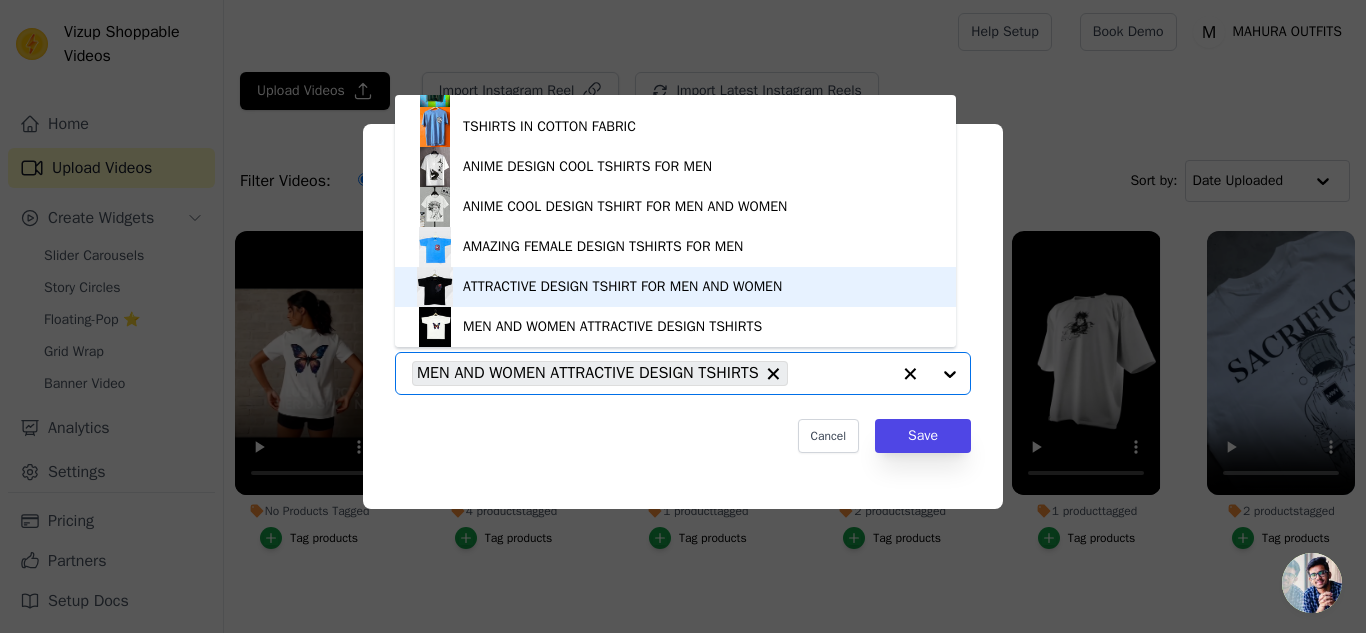 click on "ATTRACTIVE DESIGN TSHIRT FOR MEN AND WOMEN" at bounding box center [675, 287] 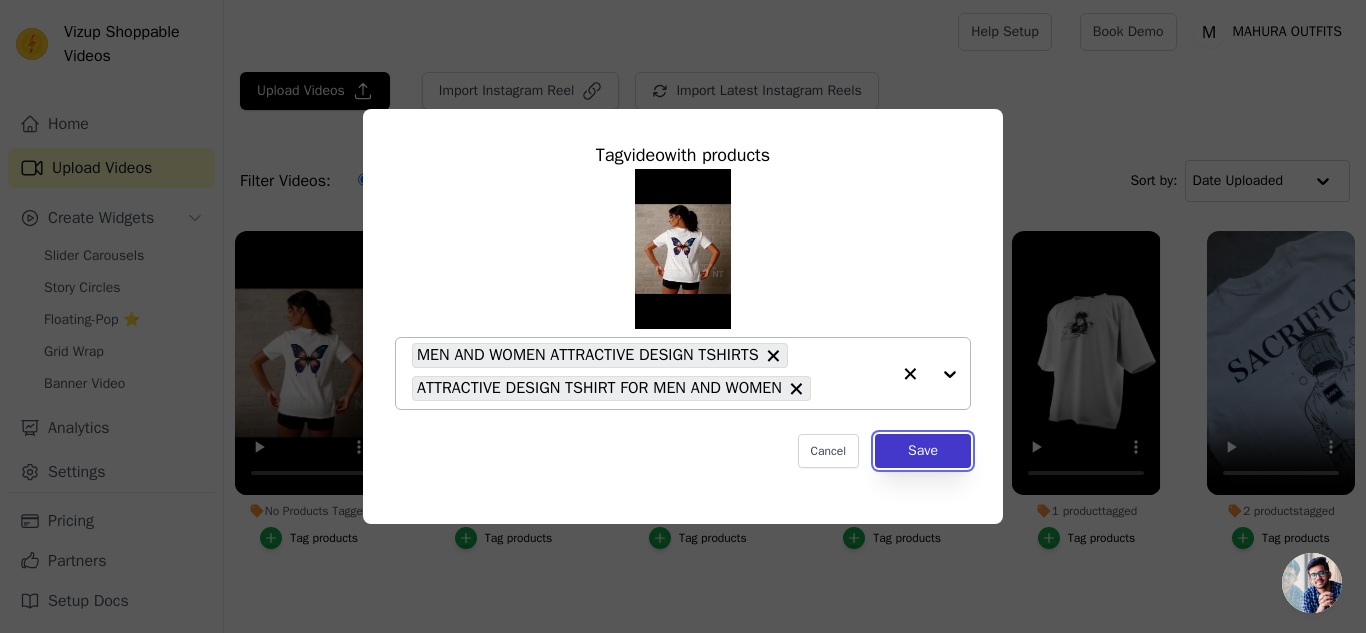 click on "Save" at bounding box center [923, 451] 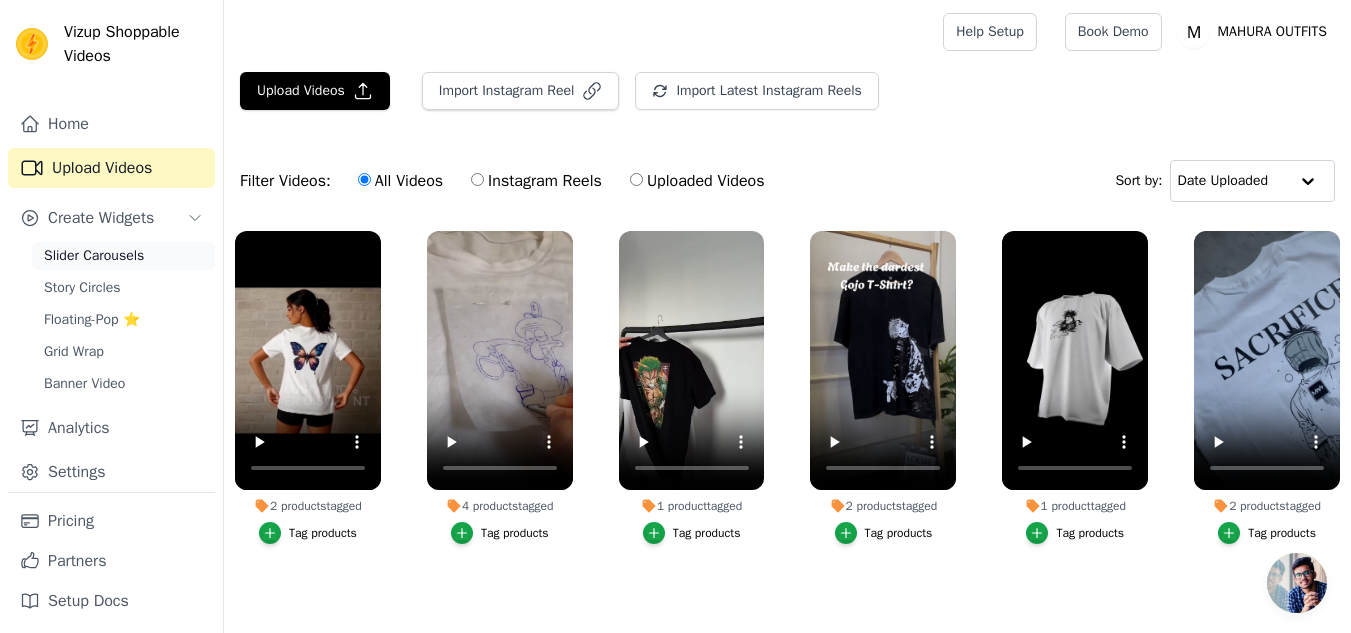 click on "Slider Carousels" at bounding box center [123, 256] 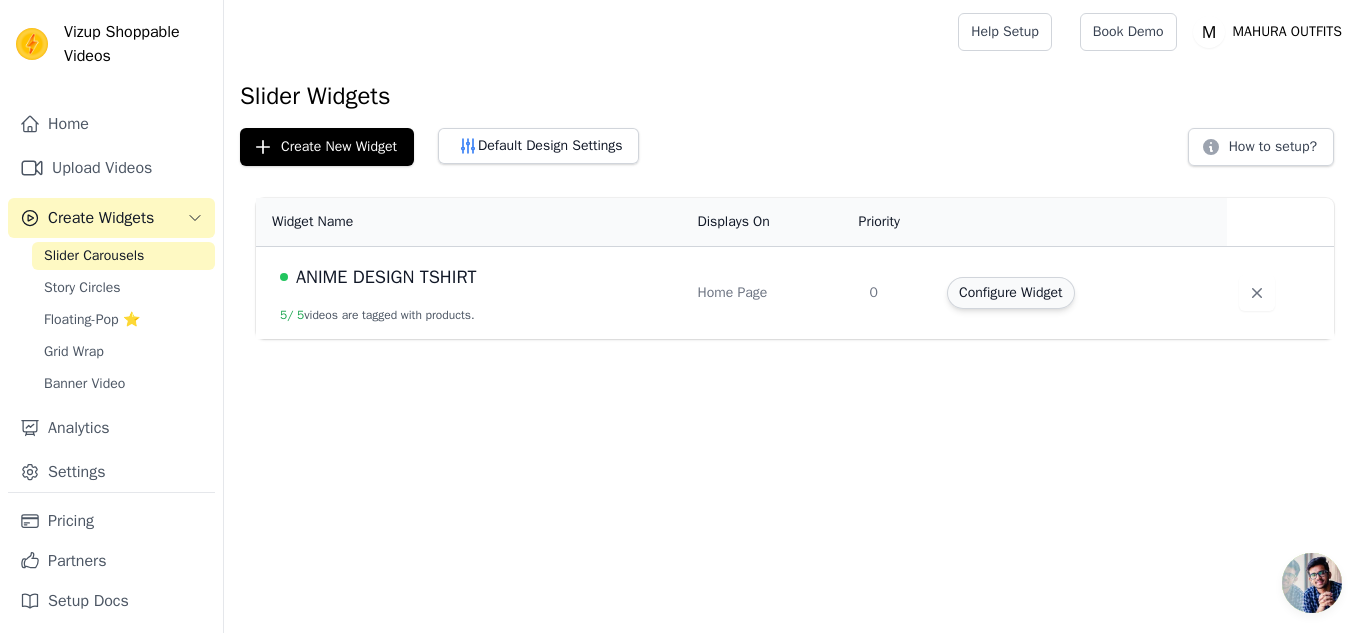 click on "Configure Widget" at bounding box center [1010, 293] 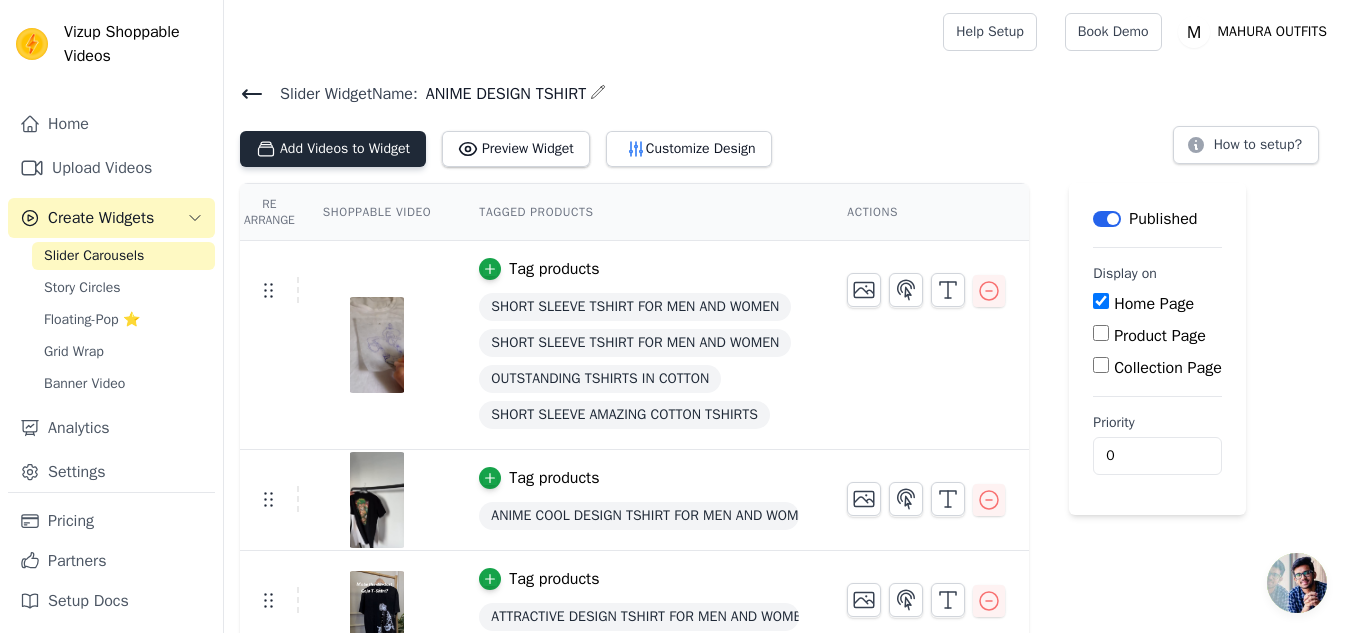 click on "Add Videos to Widget" at bounding box center (333, 149) 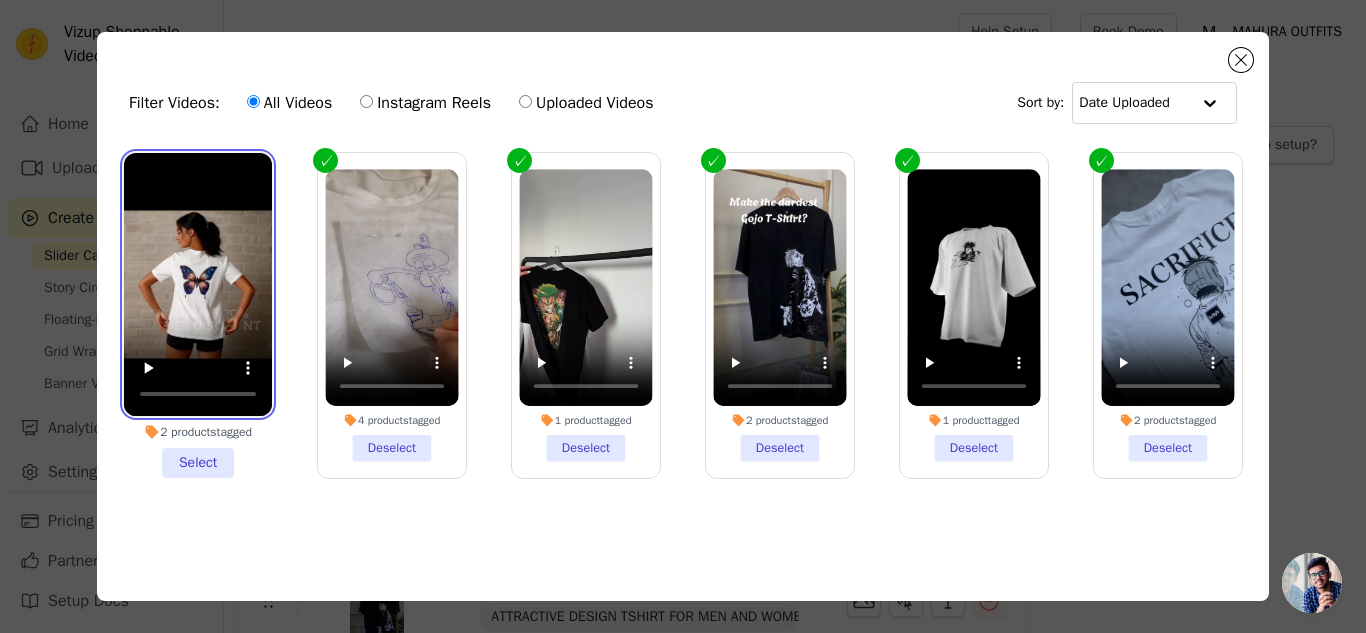 click at bounding box center (198, 284) 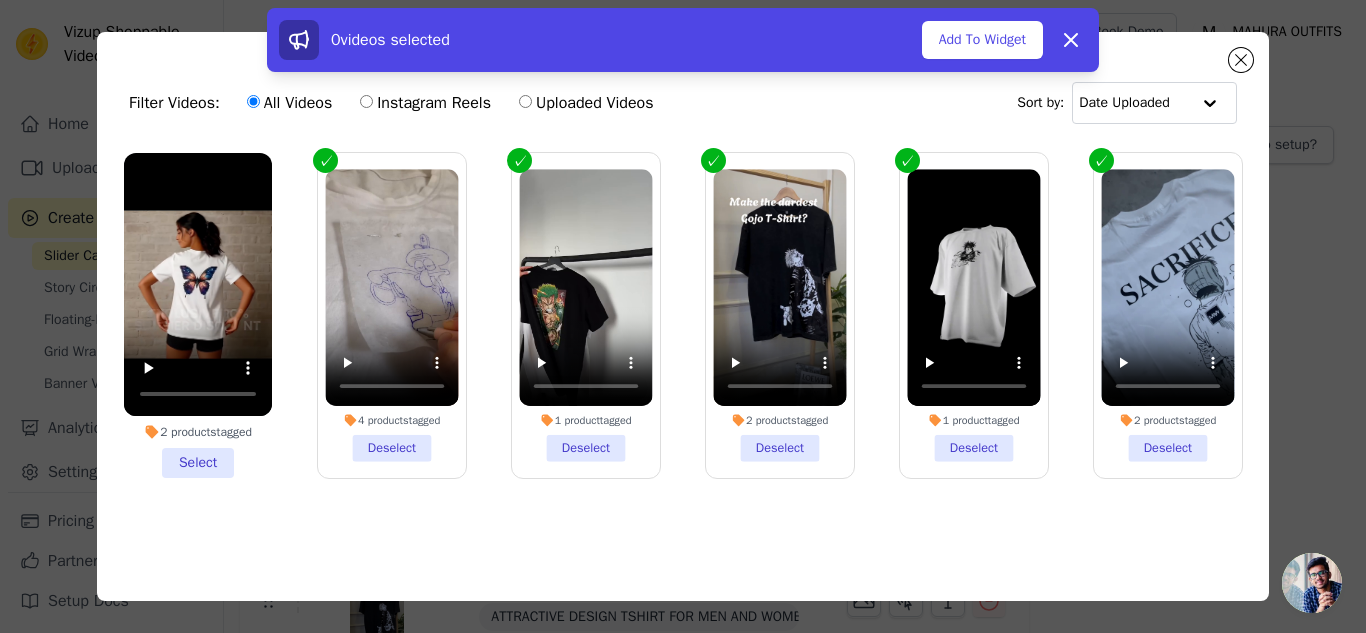 click on "2   products  tagged     Select" at bounding box center [198, 315] 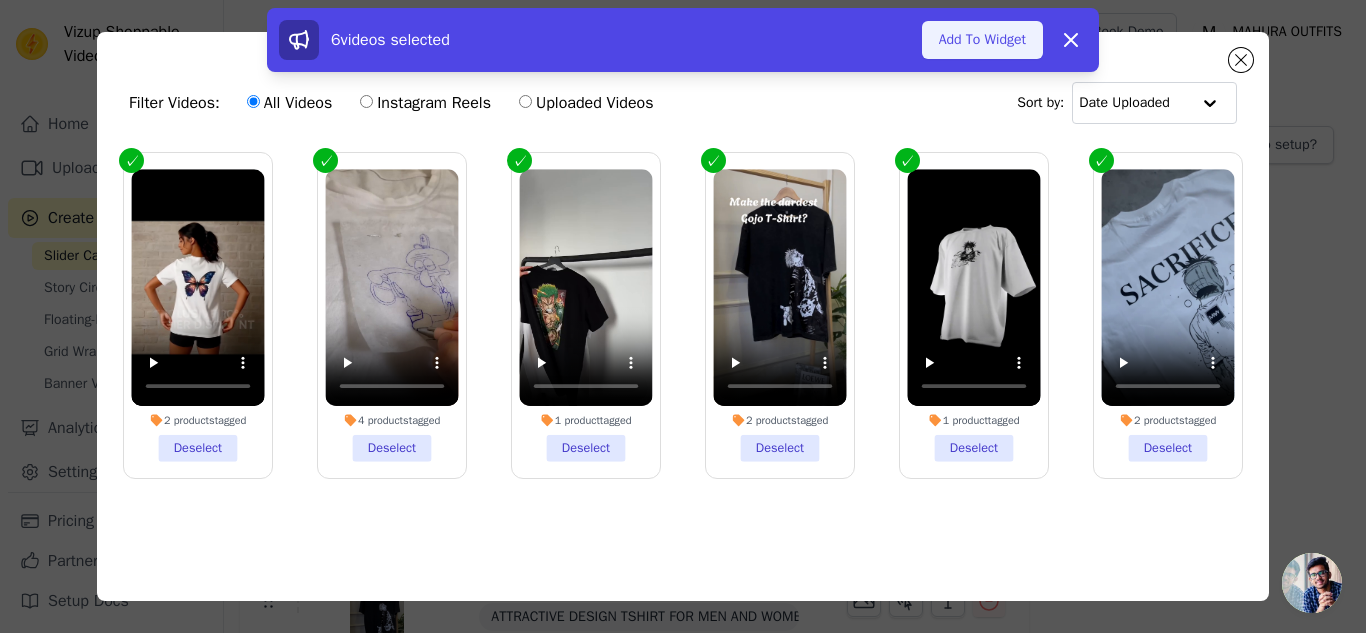 click on "Add To Widget" at bounding box center (982, 40) 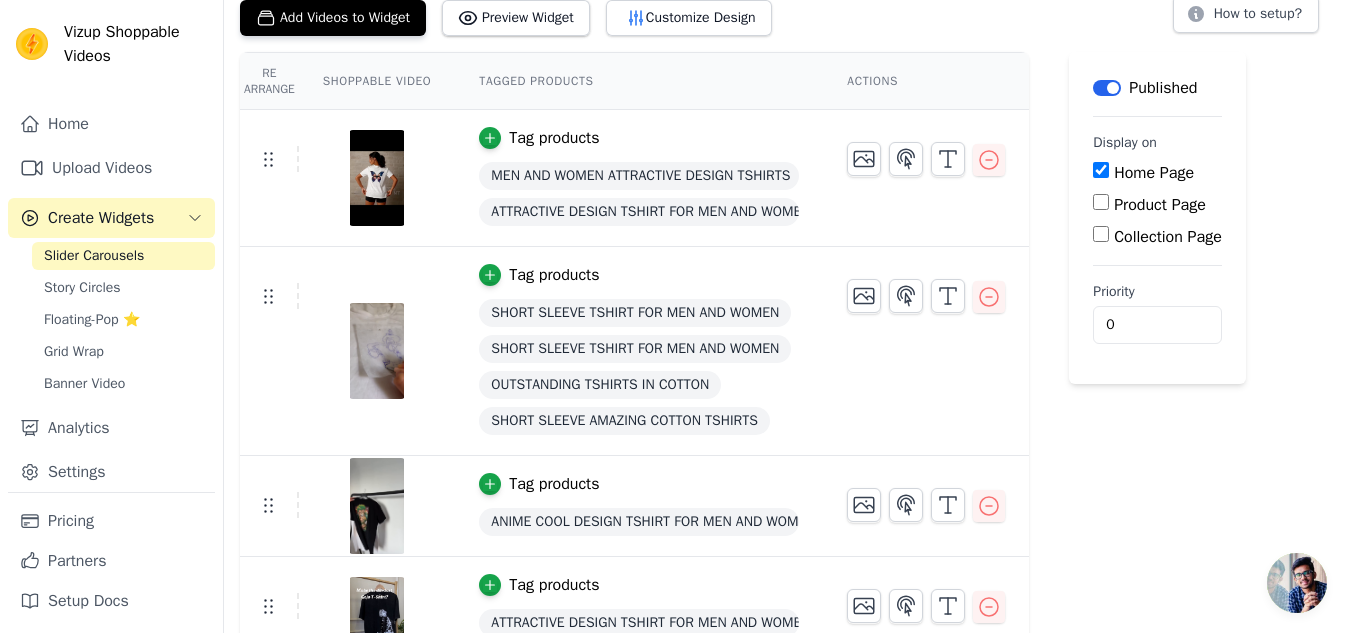 scroll, scrollTop: 130, scrollLeft: 0, axis: vertical 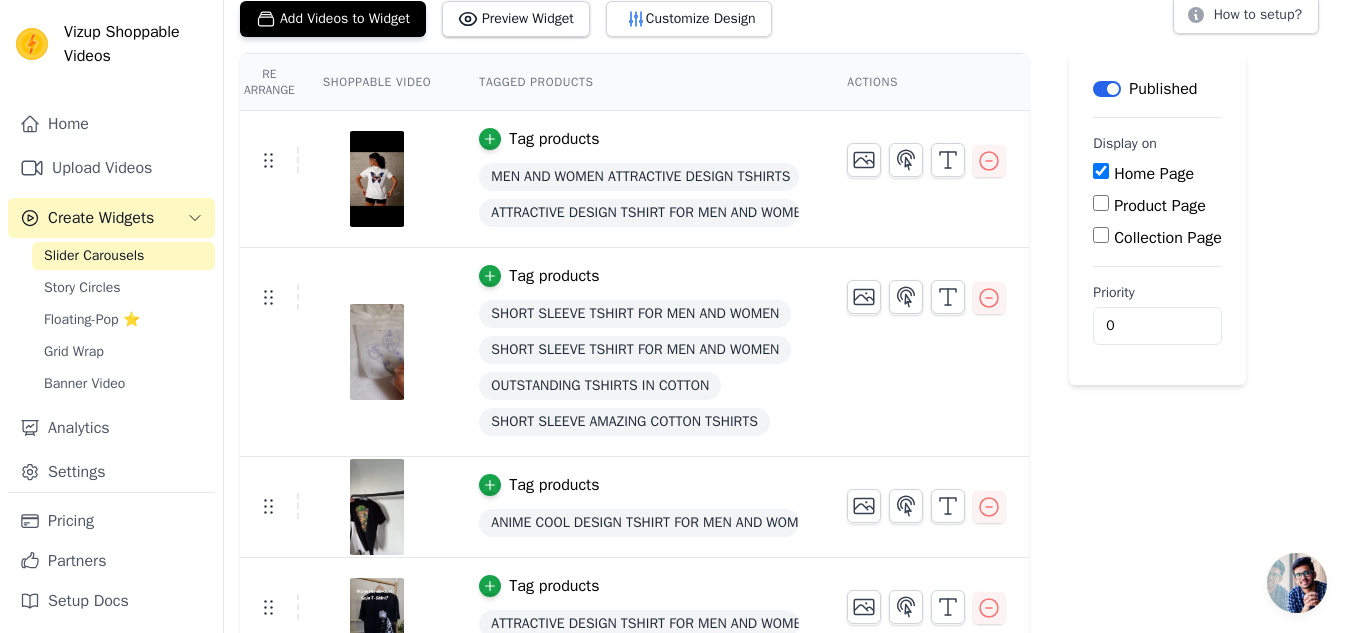 click on "Tag products" at bounding box center [639, 139] 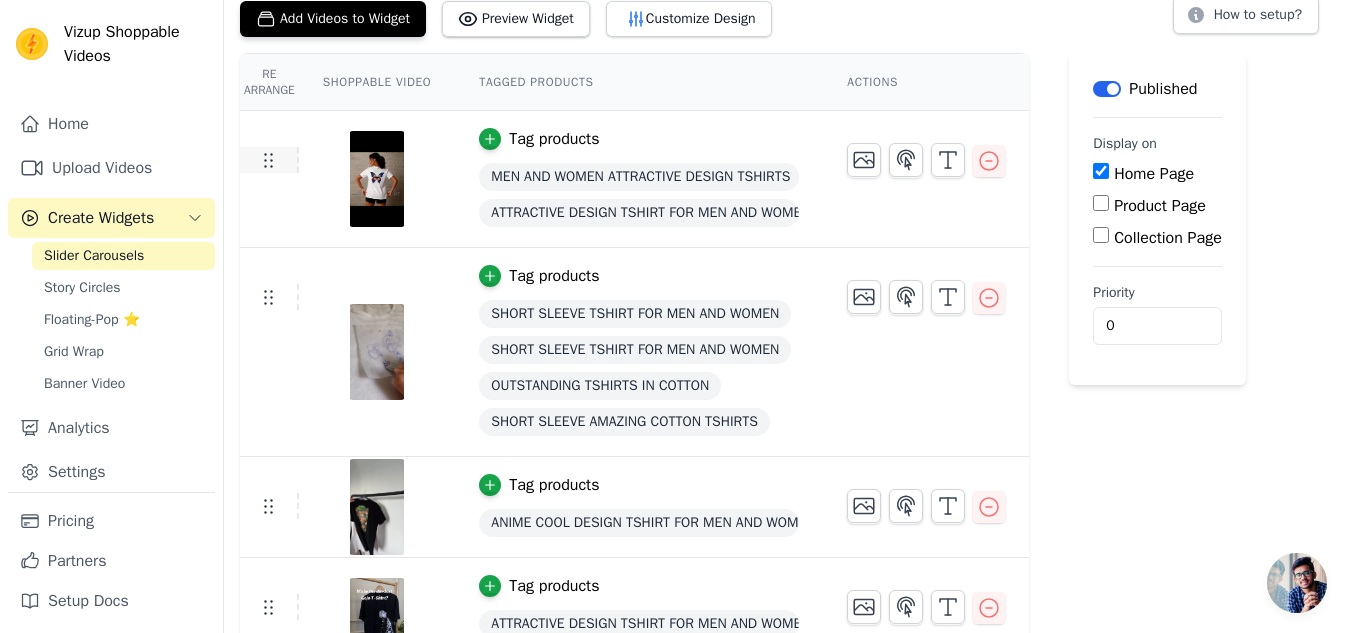click 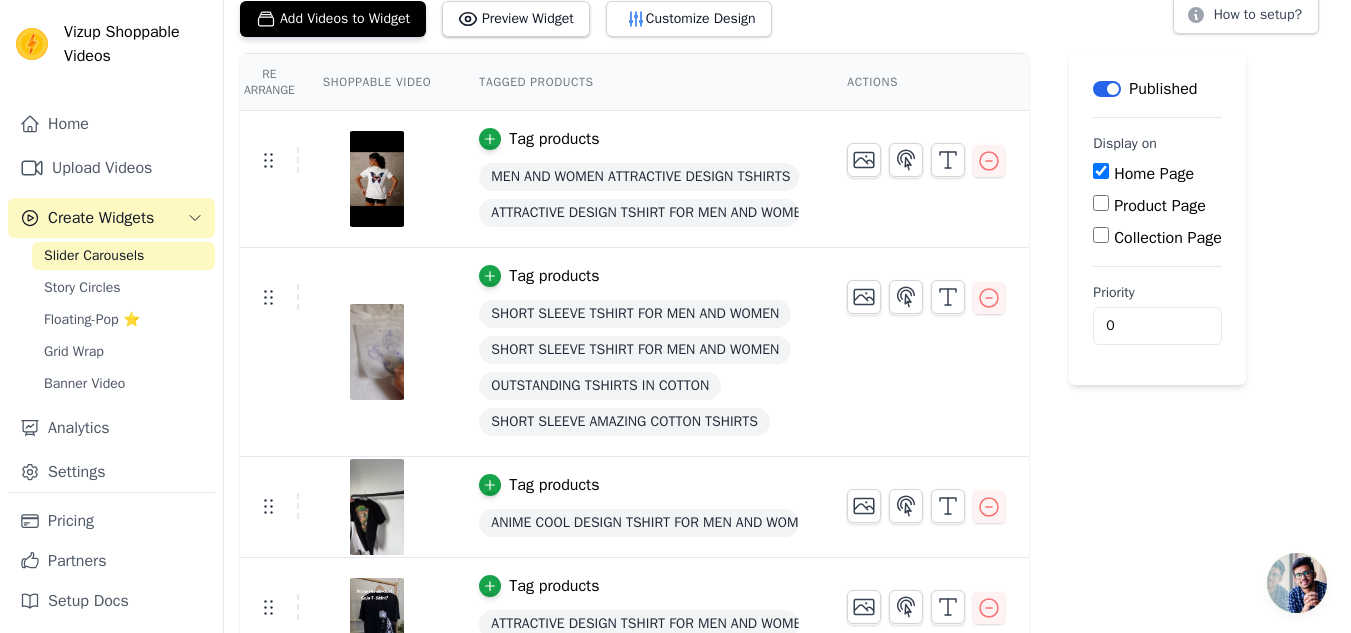 click on "Product Page" at bounding box center (1101, 203) 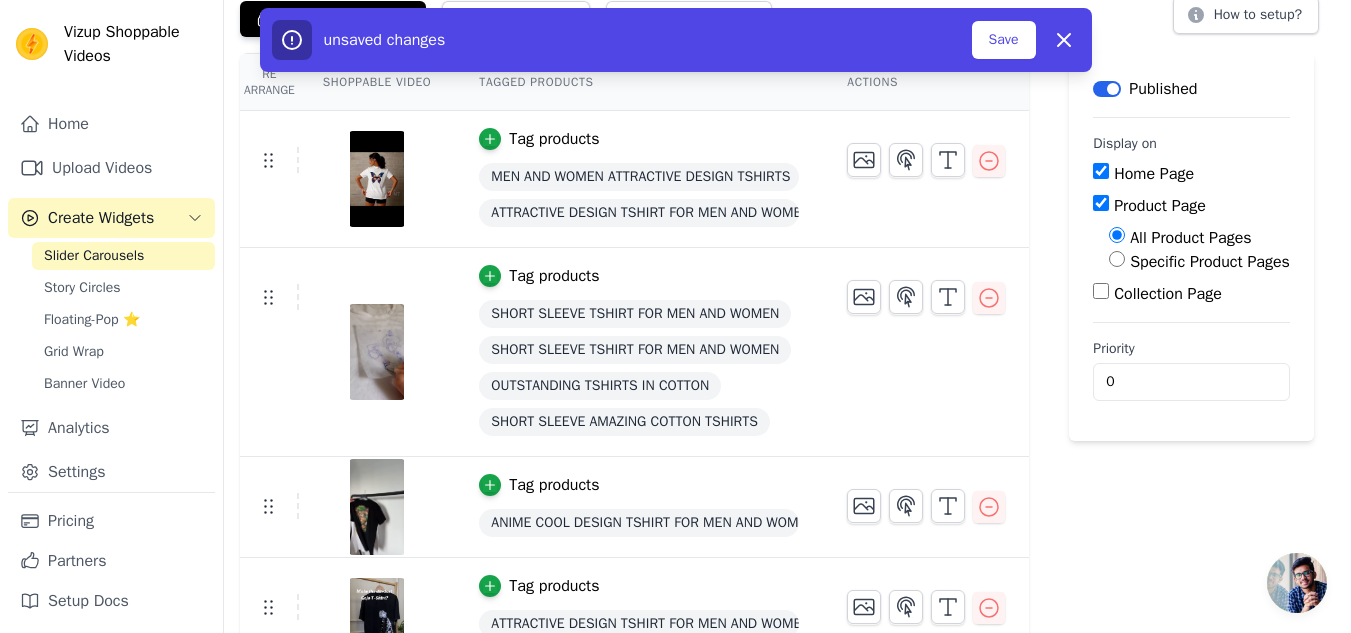 click on "Specific Product Pages" at bounding box center (1117, 259) 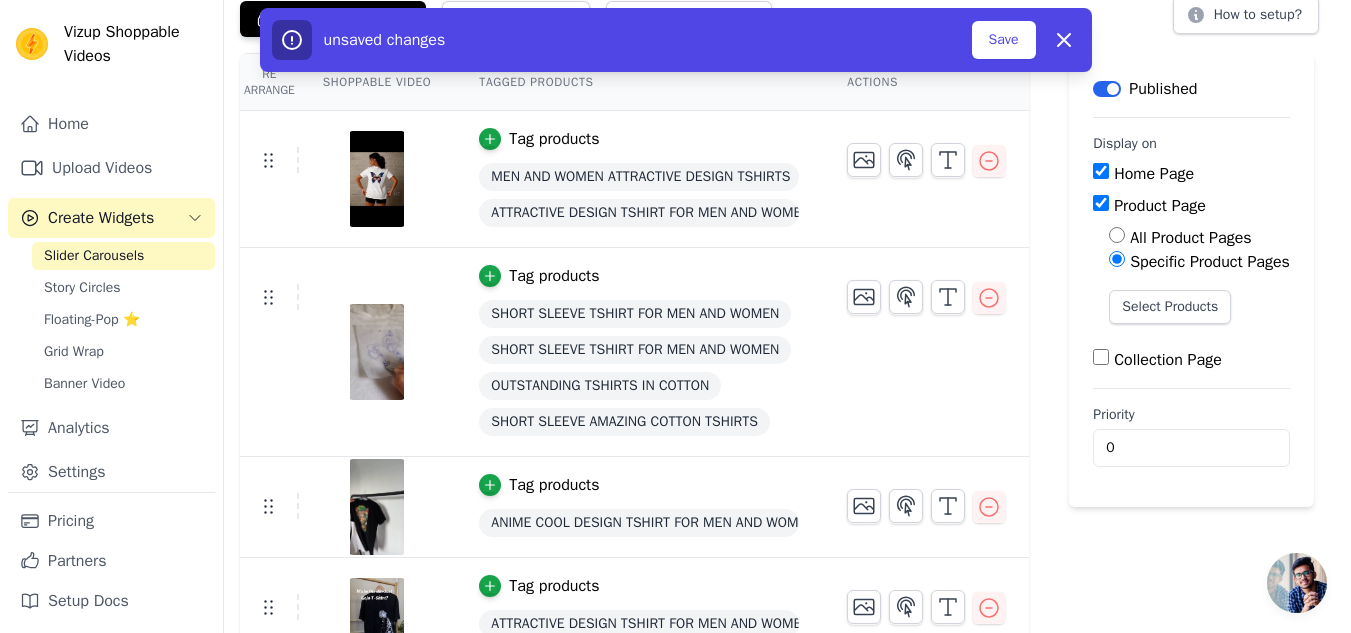 click on "Specific Product Pages" at bounding box center (1117, 259) 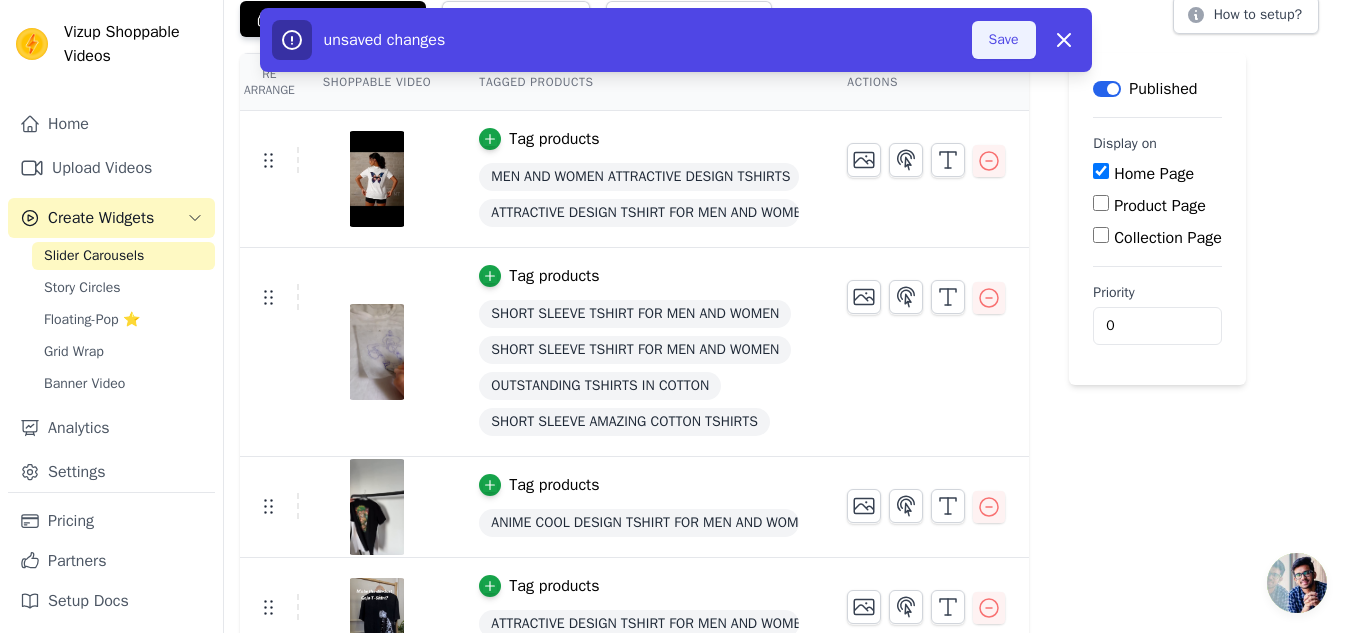 click on "Save" at bounding box center [1004, 40] 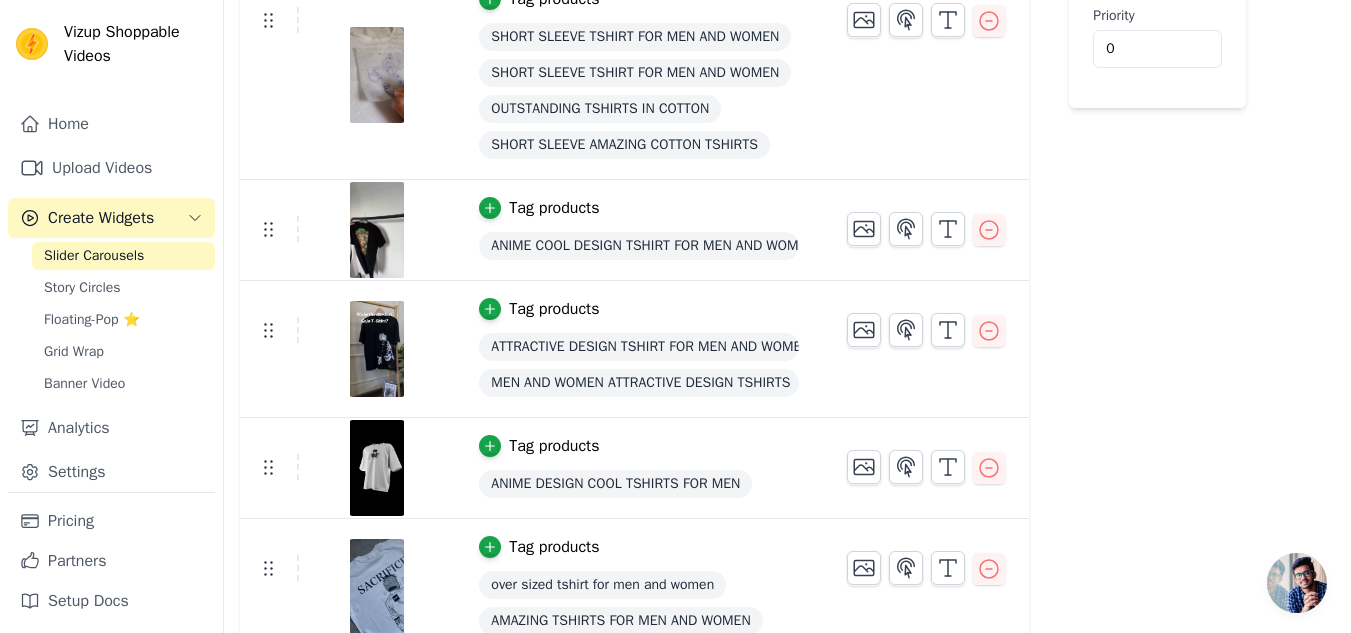 scroll, scrollTop: 409, scrollLeft: 0, axis: vertical 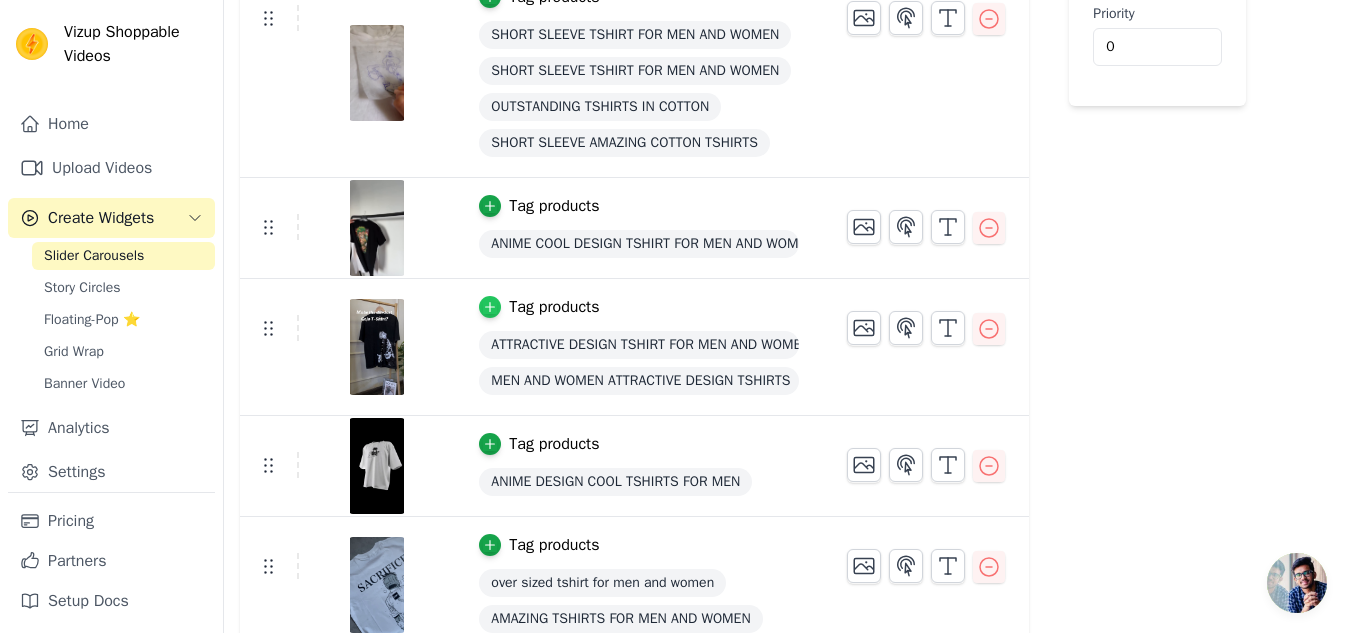click 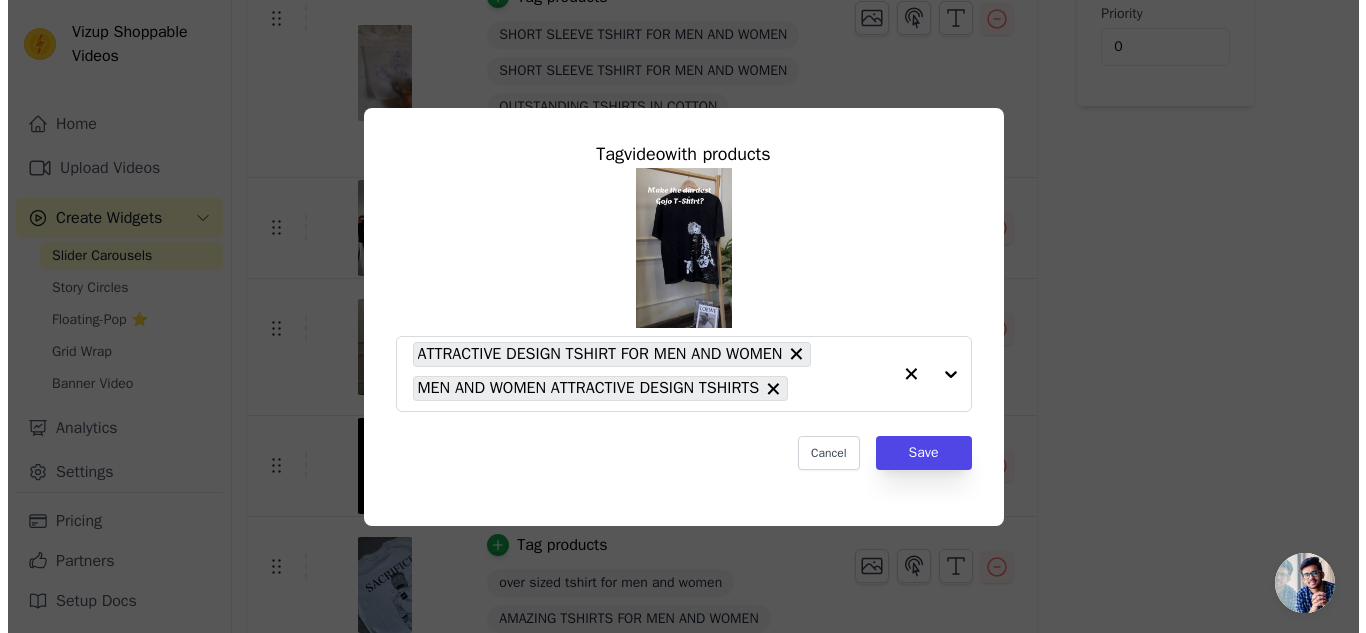scroll, scrollTop: 0, scrollLeft: 0, axis: both 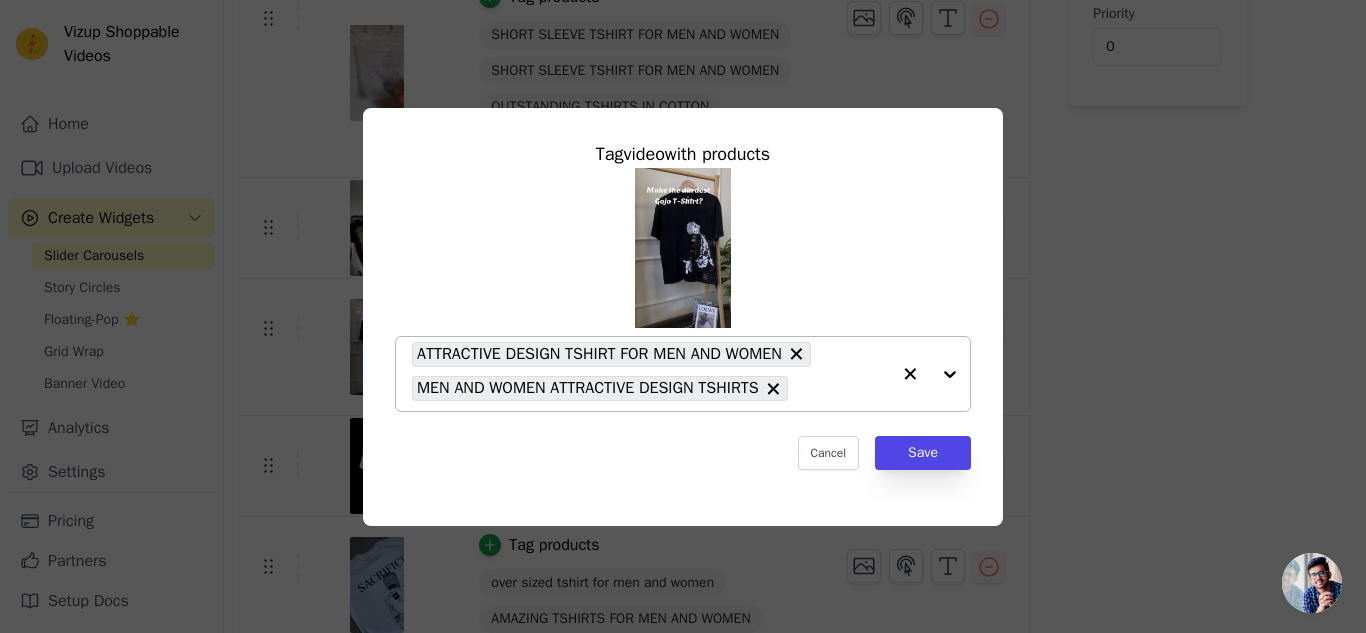 click 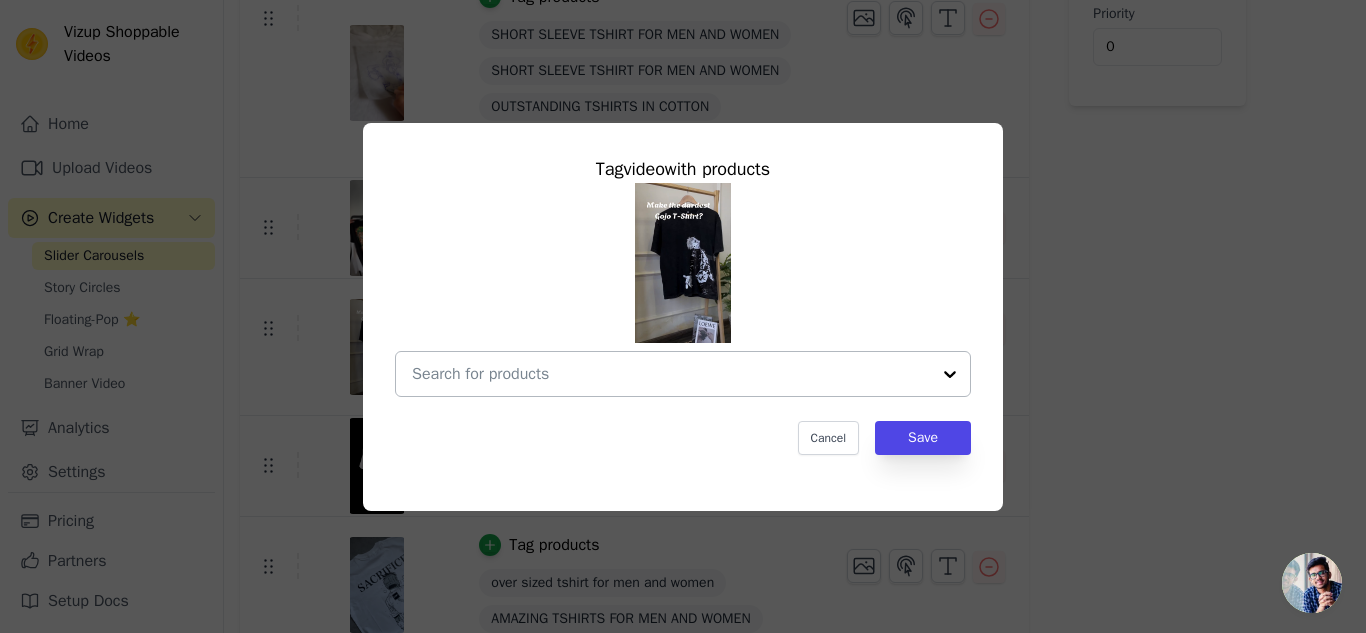 click at bounding box center [950, 374] 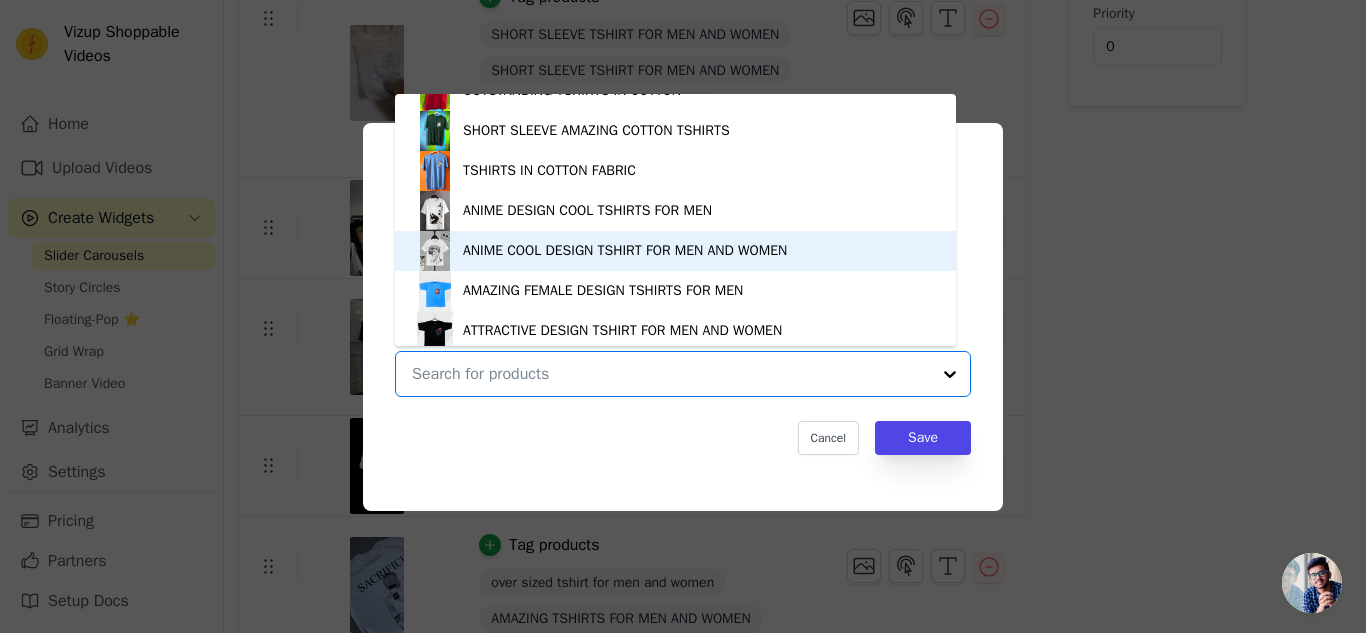 scroll, scrollTop: 179, scrollLeft: 0, axis: vertical 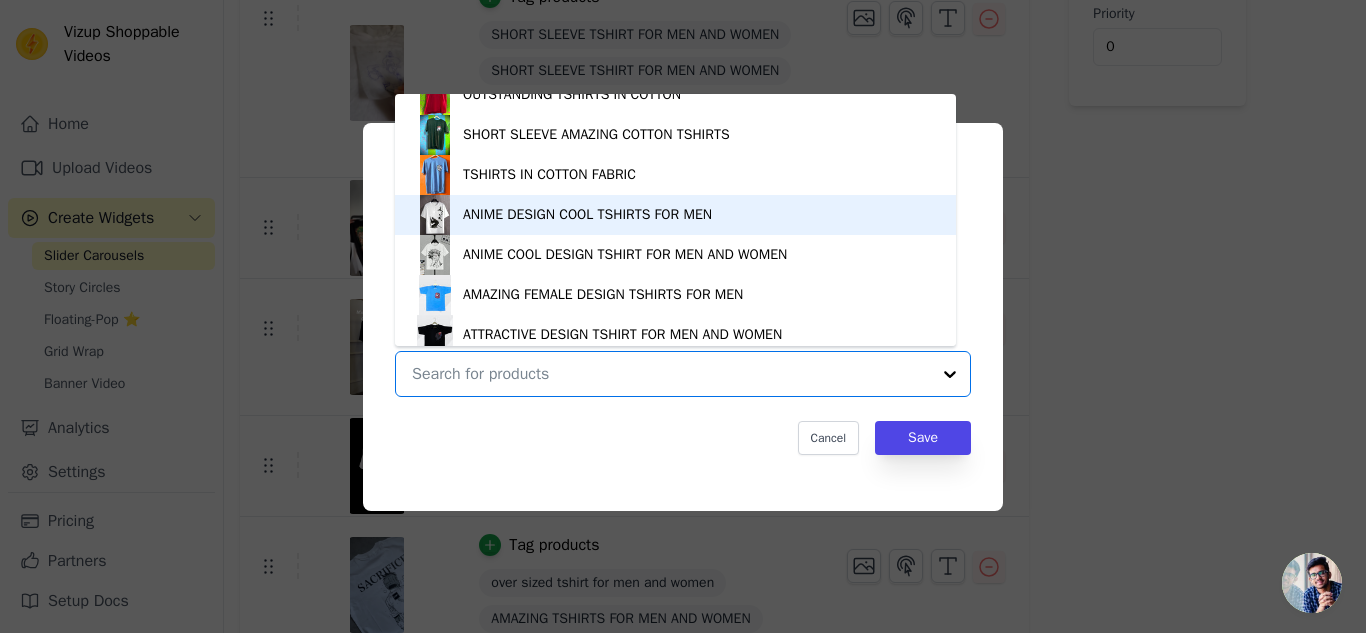 click on "ANIME DESIGN COOL TSHIRTS FOR MEN" at bounding box center (675, 215) 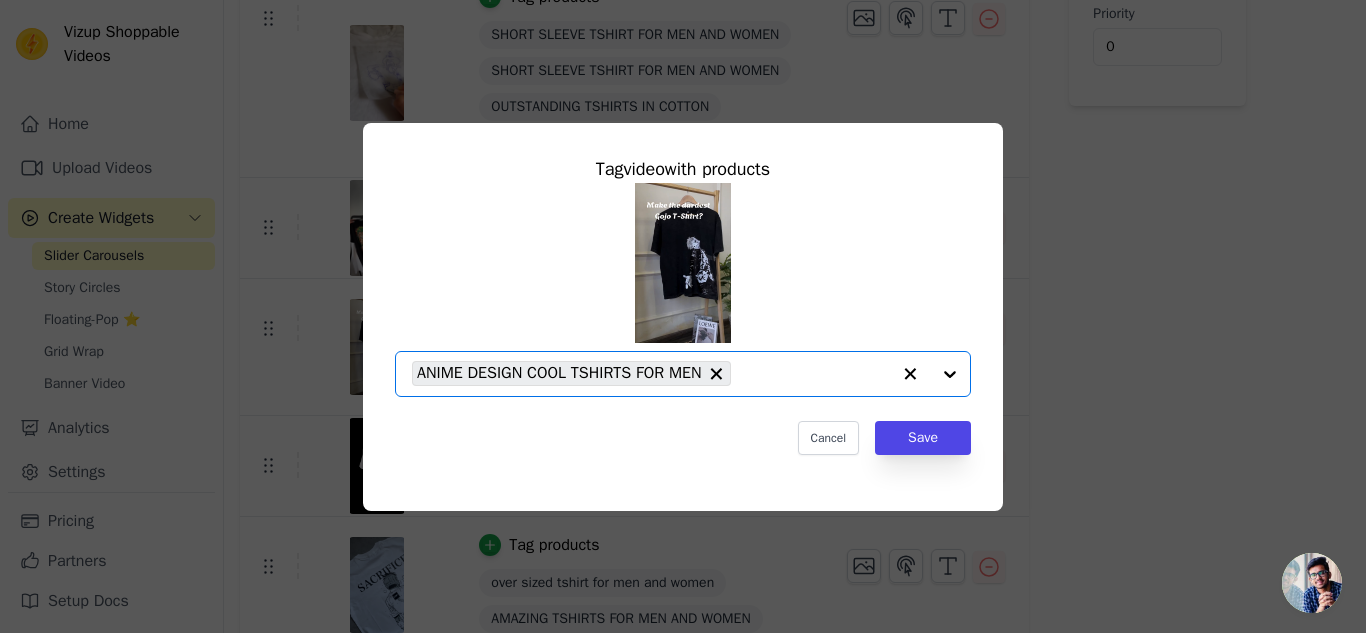 click at bounding box center [930, 374] 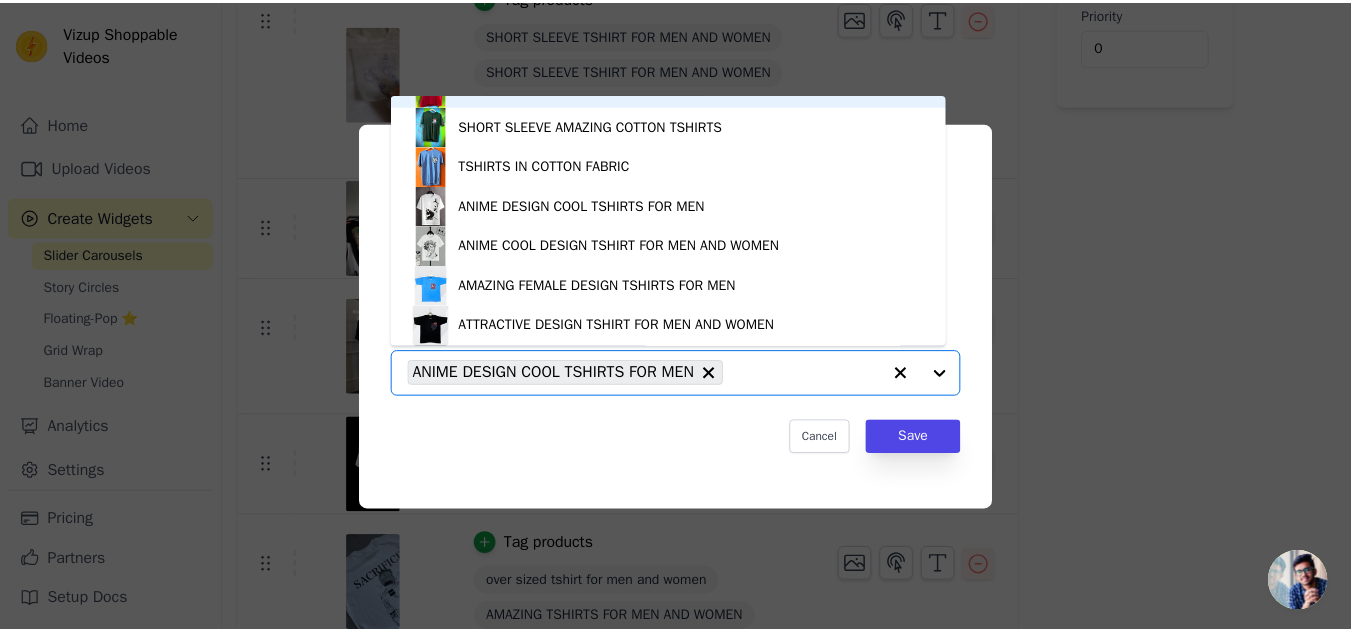 scroll, scrollTop: 192, scrollLeft: 0, axis: vertical 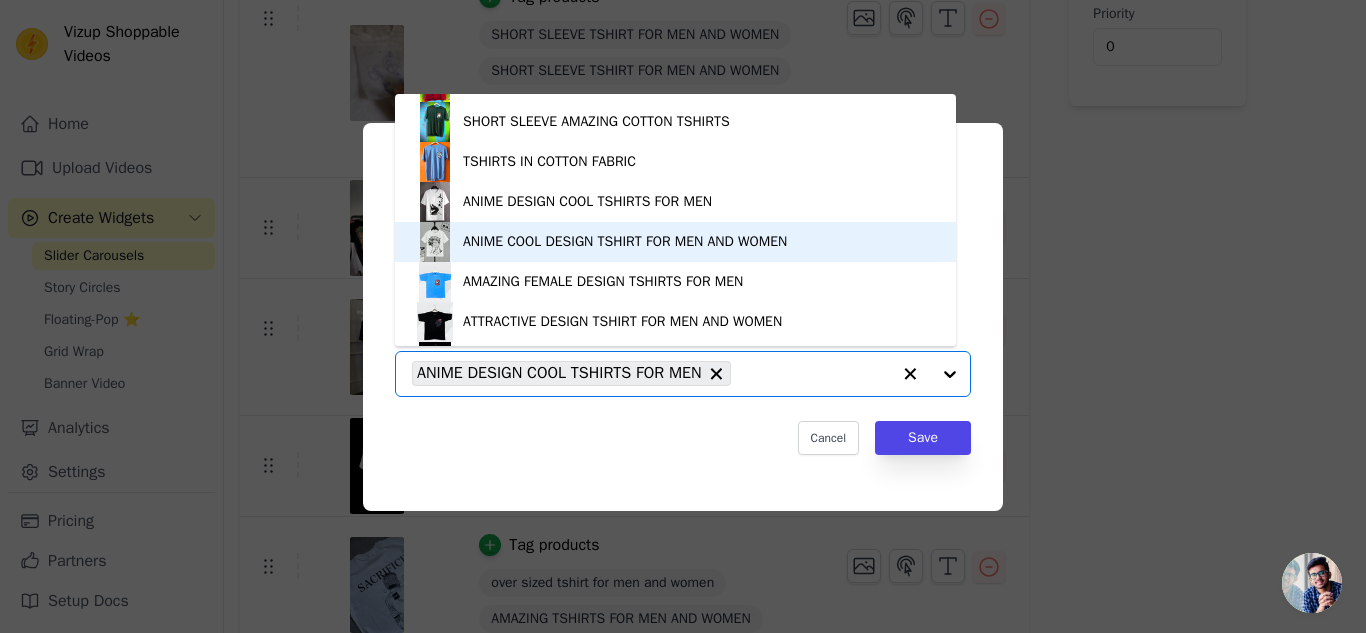 click on "ANIME COOL DESIGN TSHIRT FOR MEN AND WOMEN" at bounding box center [625, 242] 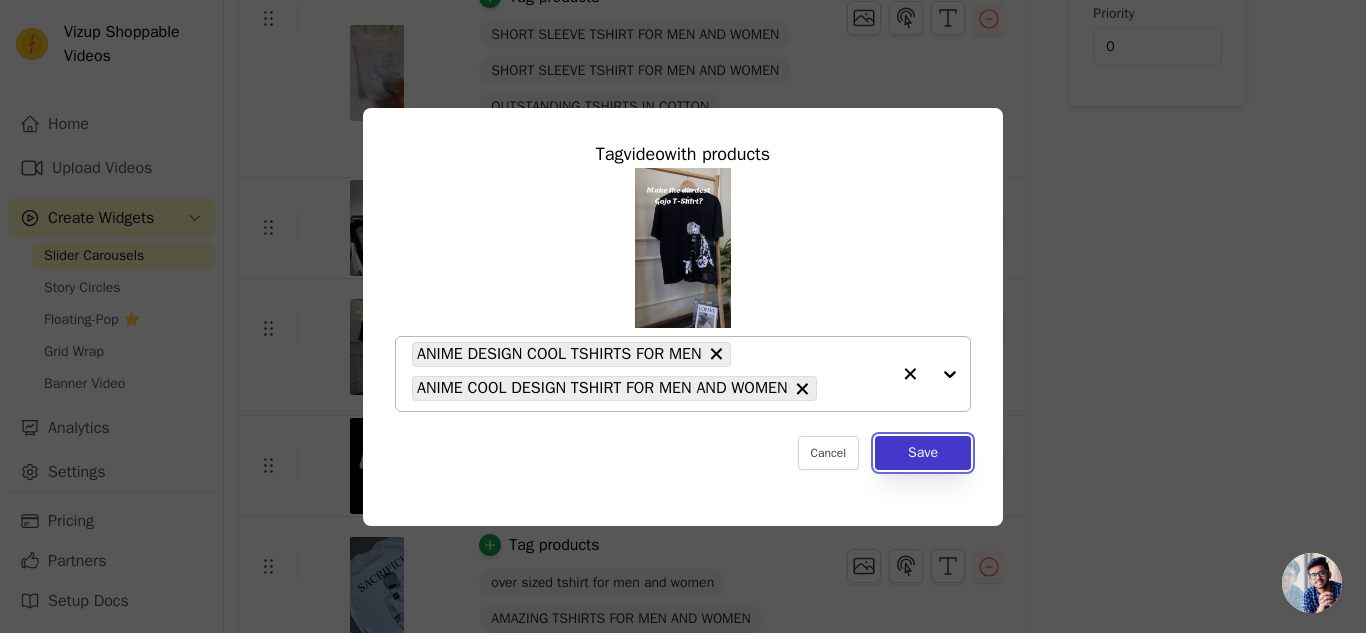 click on "Save" at bounding box center [923, 453] 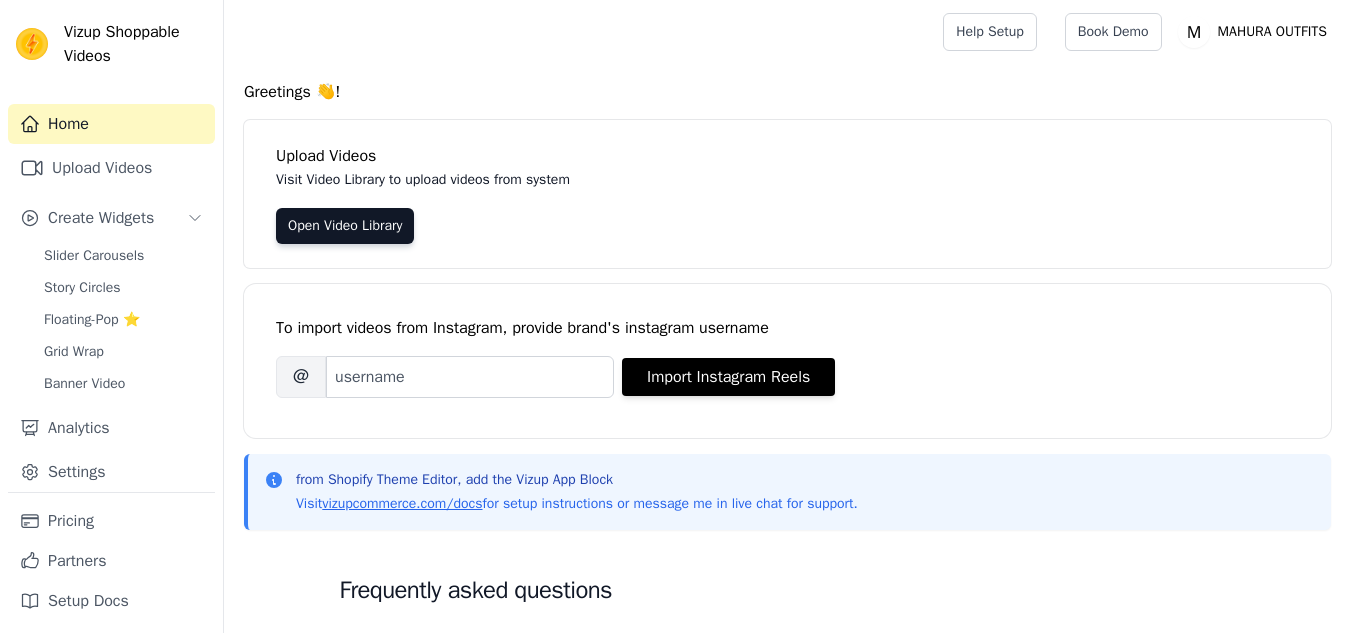 scroll, scrollTop: 0, scrollLeft: 0, axis: both 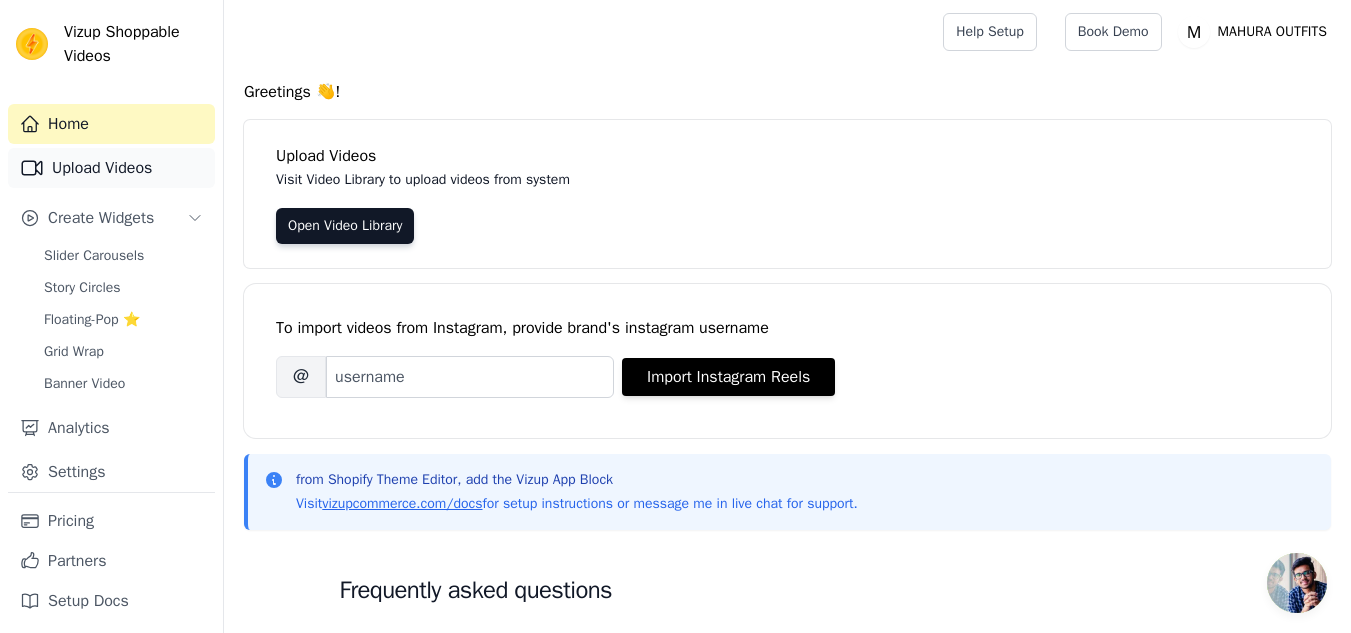 click on "Upload Videos" at bounding box center [111, 168] 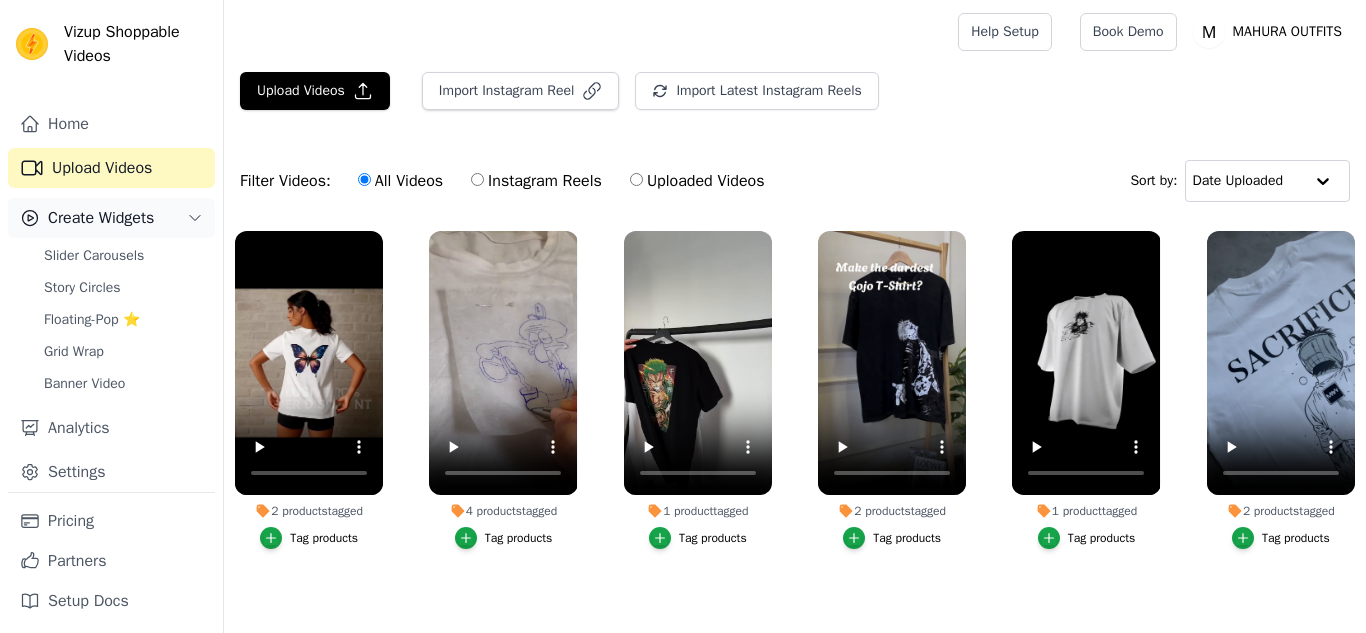 scroll, scrollTop: 0, scrollLeft: 0, axis: both 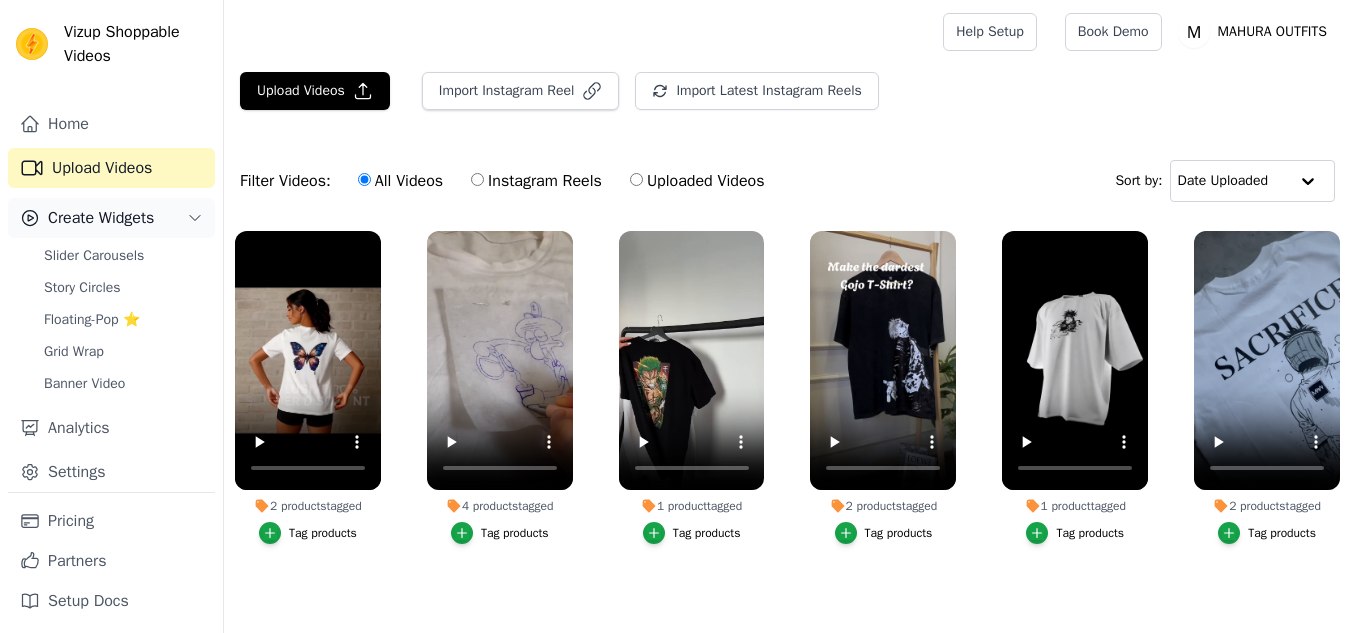 click on "Create Widgets" at bounding box center [101, 218] 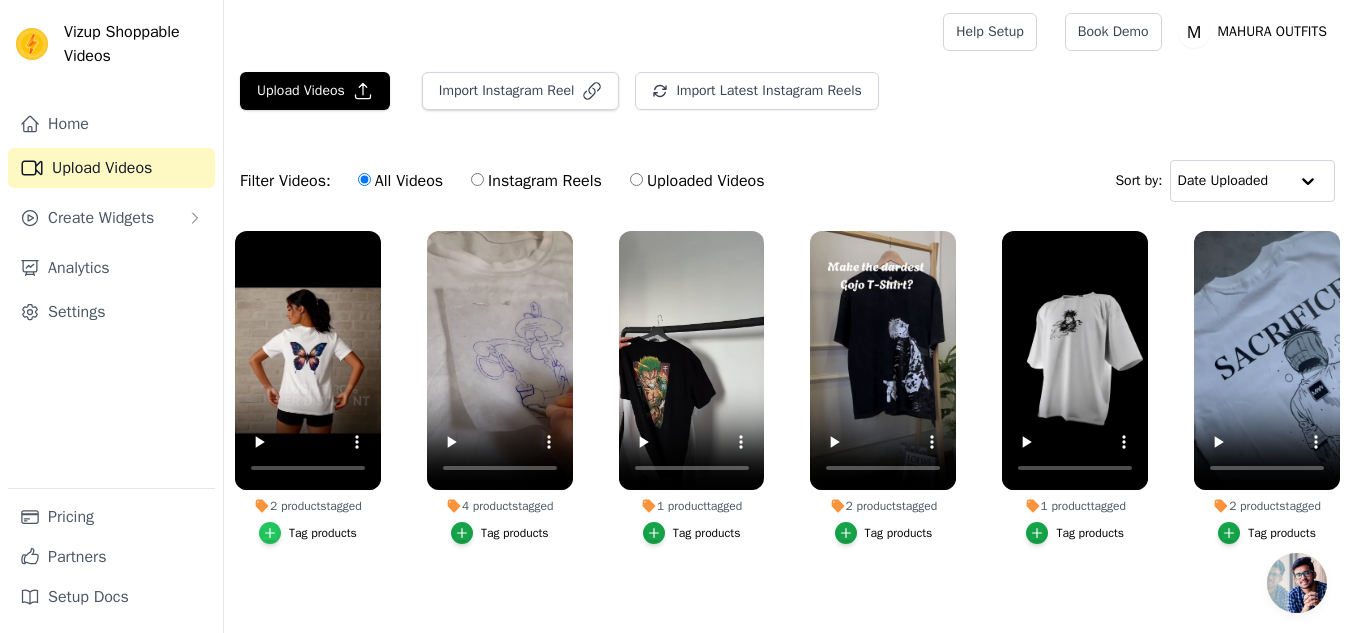 click 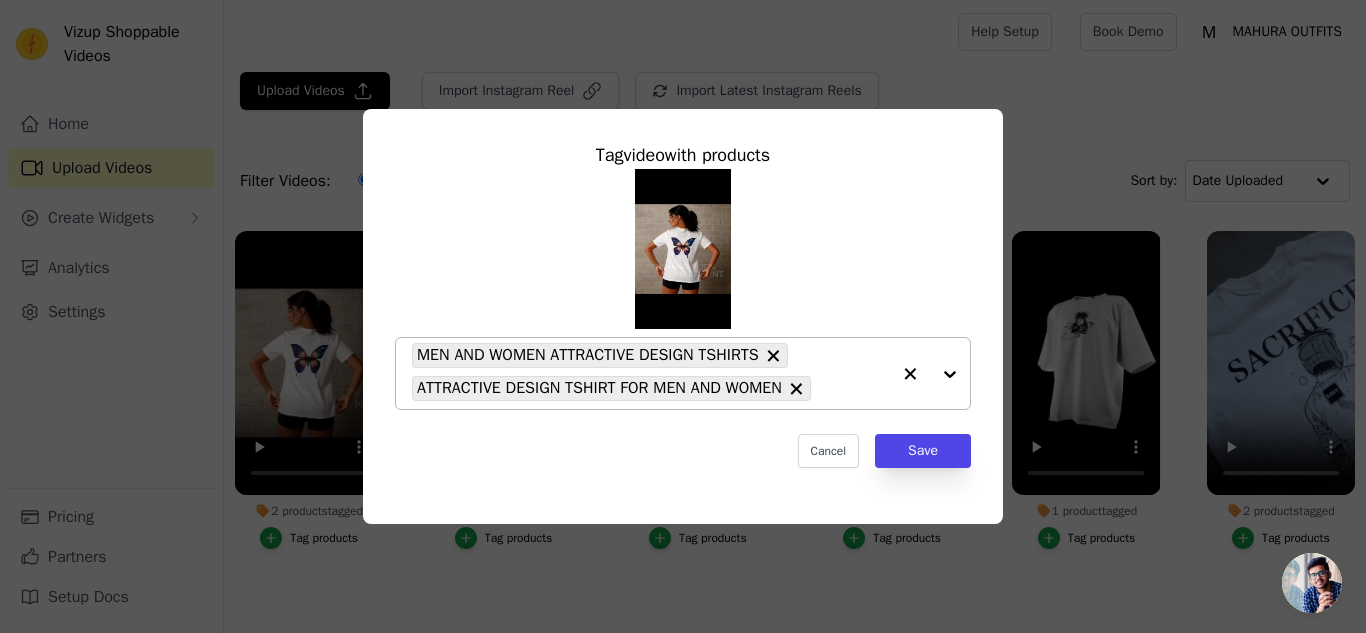 click 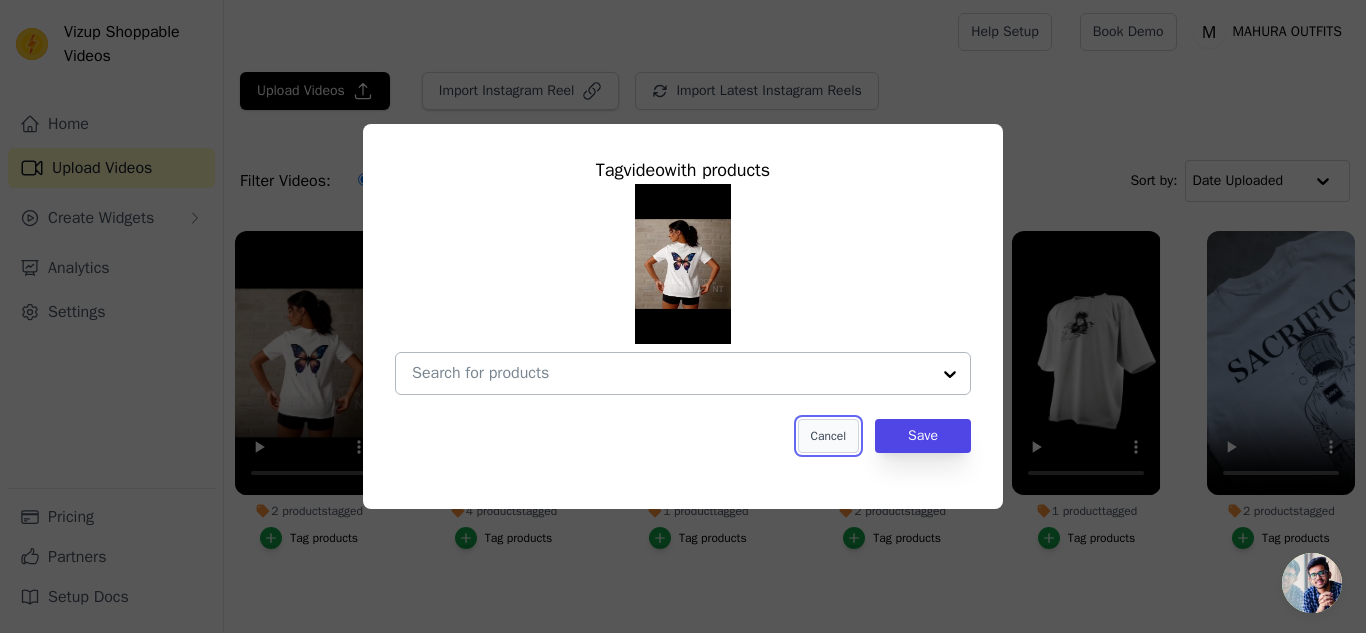 click on "Cancel" at bounding box center [828, 436] 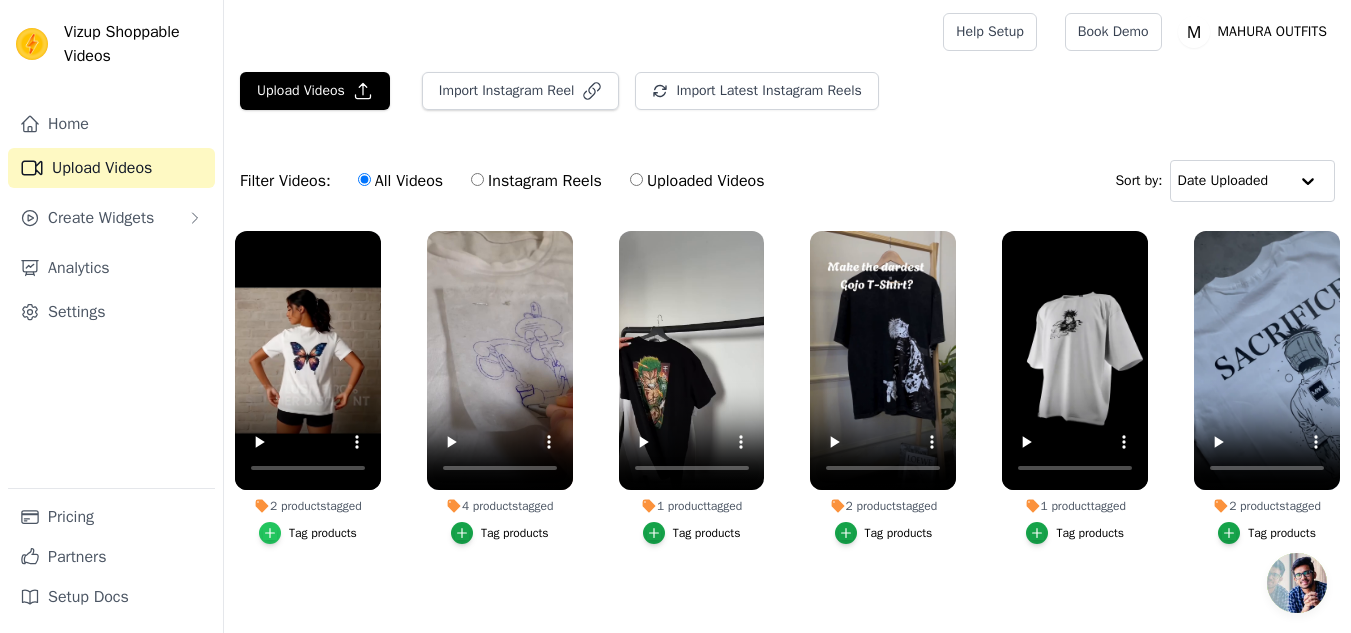 click at bounding box center [270, 533] 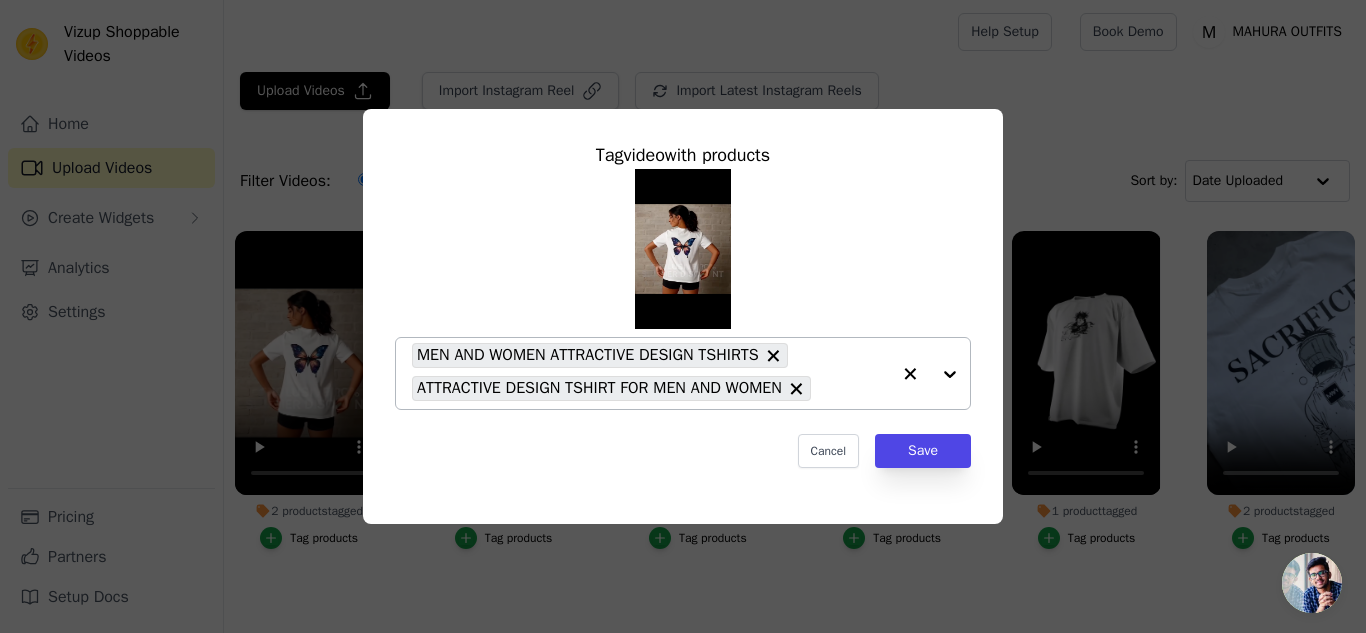click 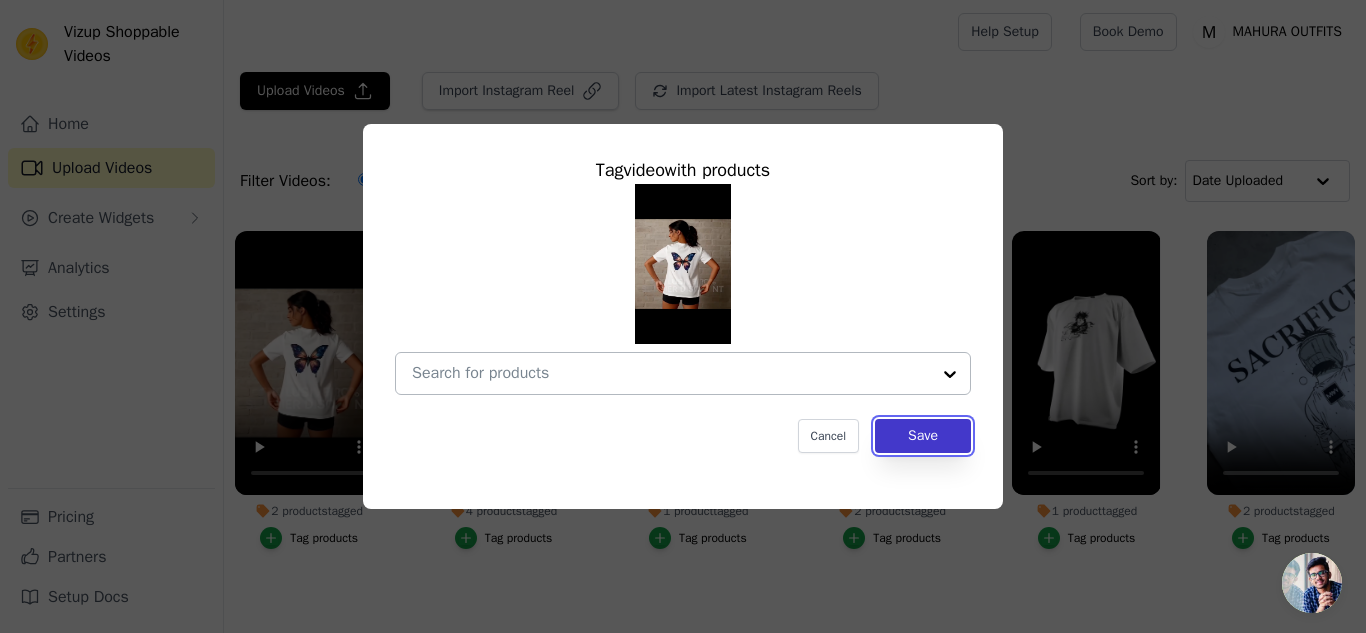 click on "Save" at bounding box center (923, 436) 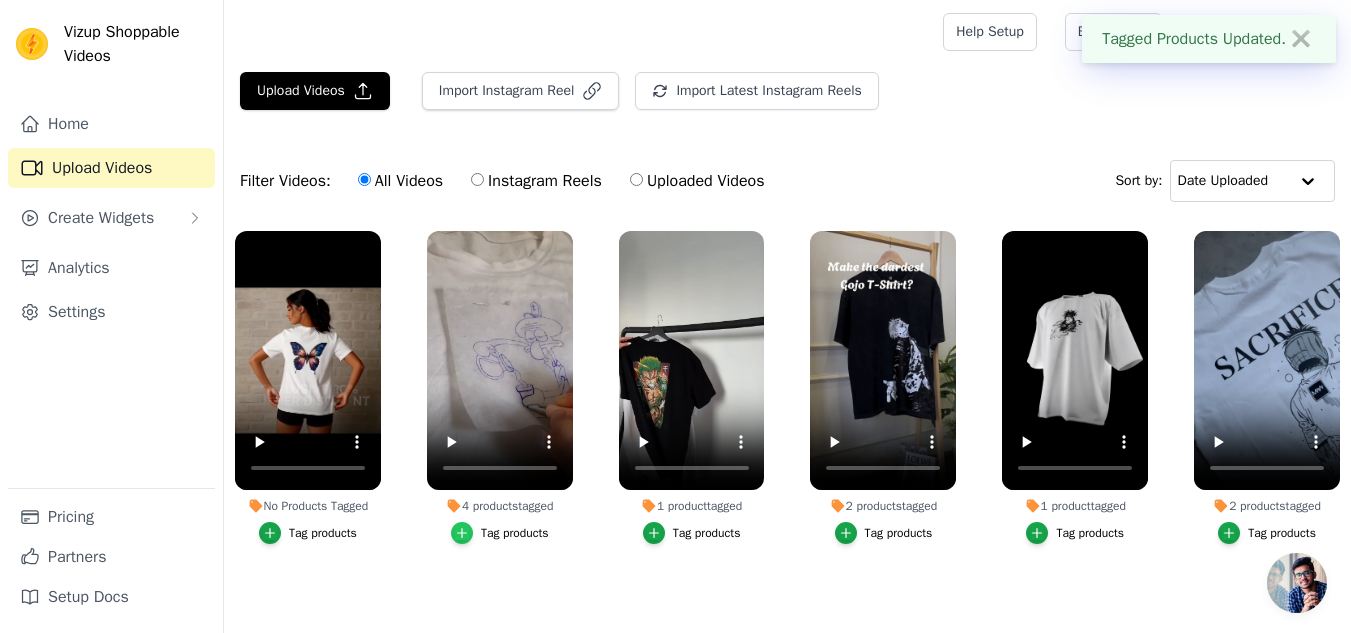 click 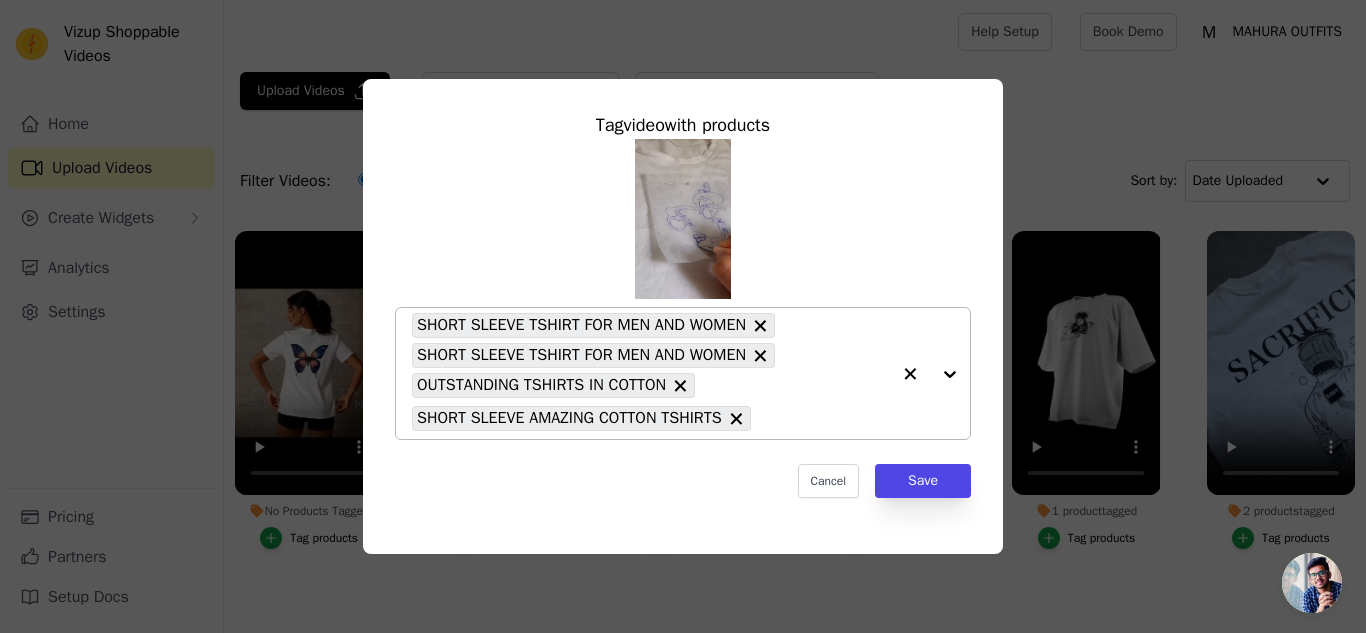click 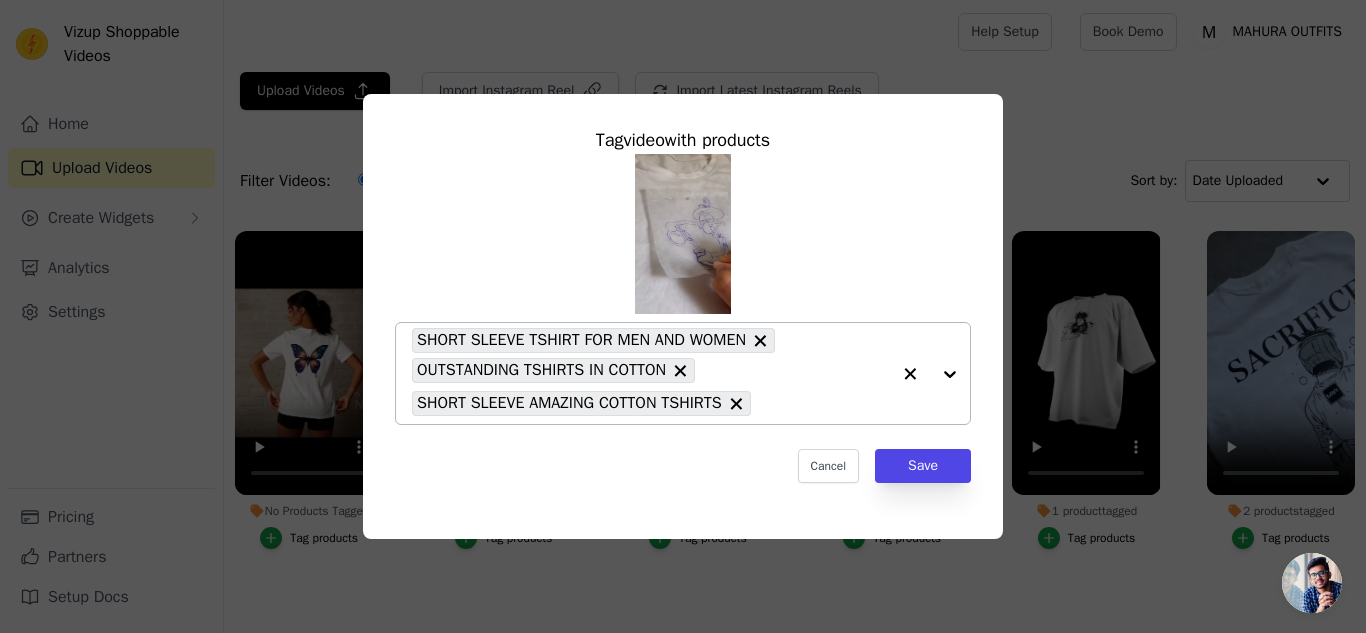 click 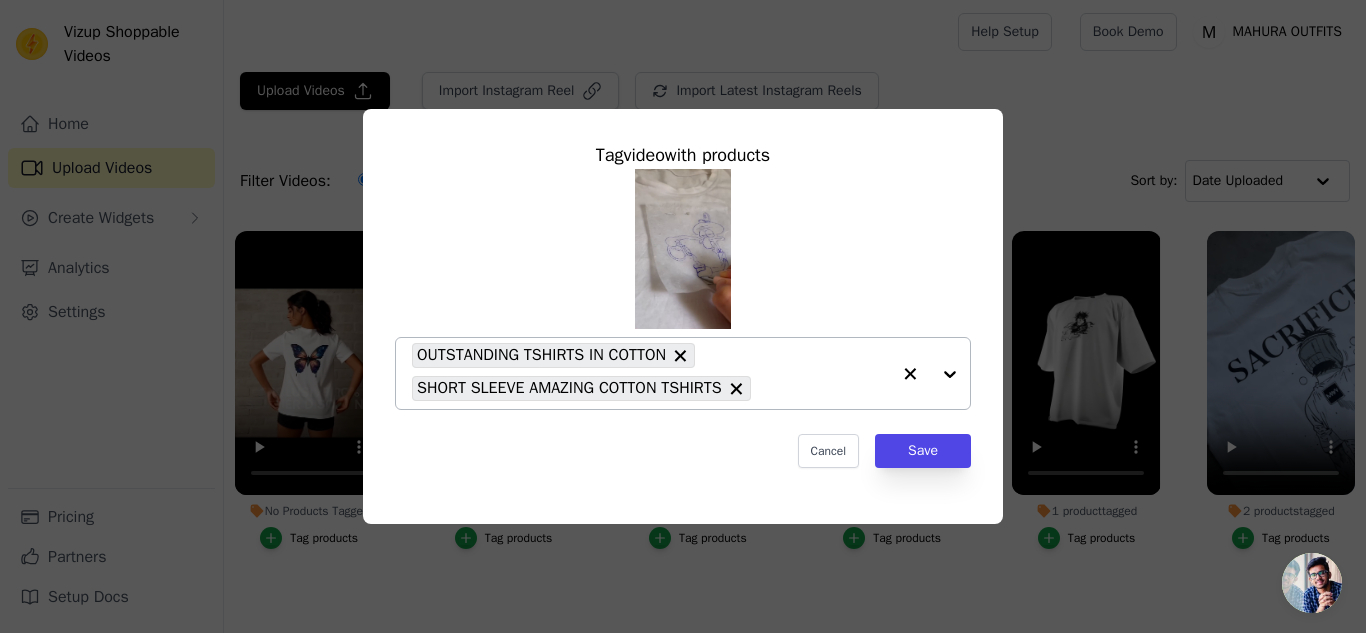 click 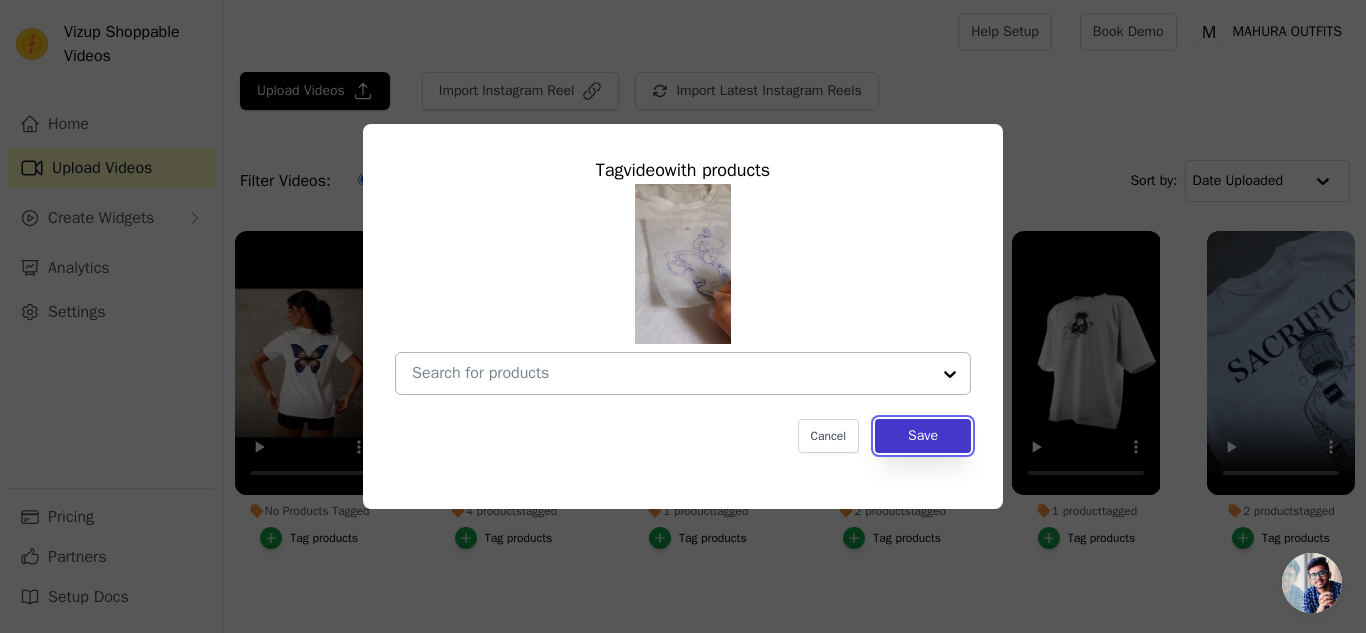 click on "Save" at bounding box center (923, 436) 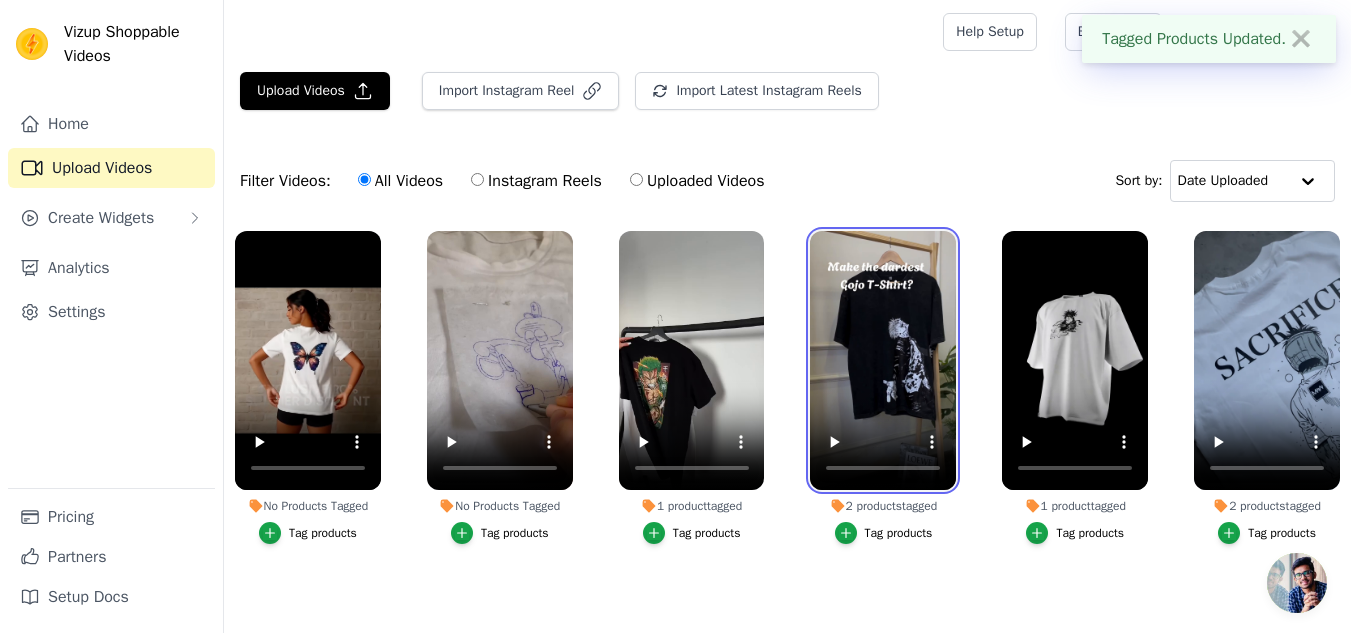 click on "No Products Tagged       Tag products
No Products Tagged       Tag products           1   product  tagged       Tag products           2   products  tagged       Tag products           1   product  tagged       Tag products           2   products  tagged       Tag products" at bounding box center (787, 423) 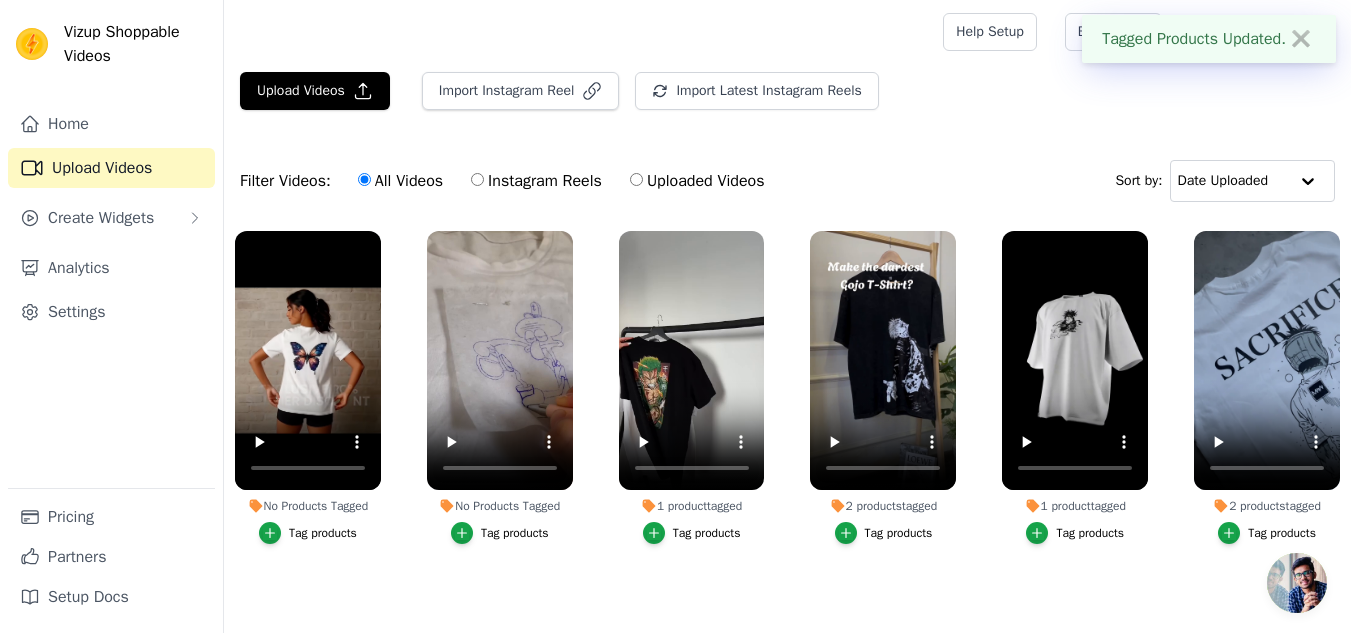 click on "Tag products" at bounding box center [692, 533] 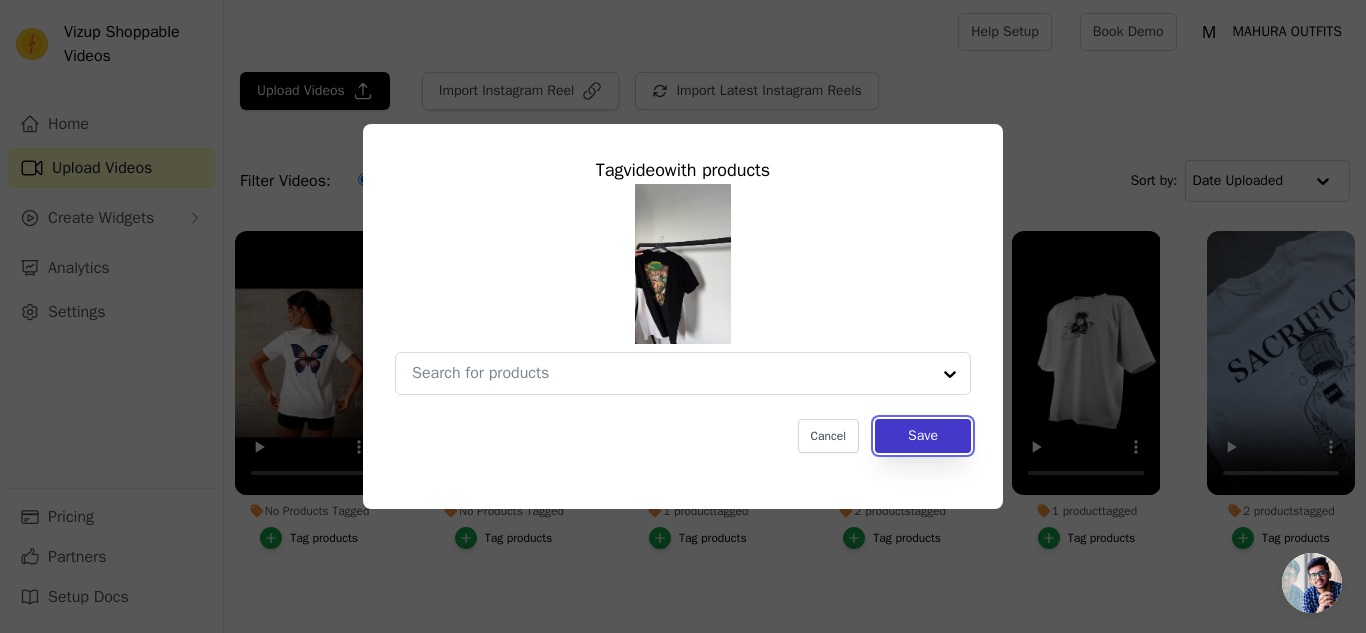 click on "Save" at bounding box center [923, 436] 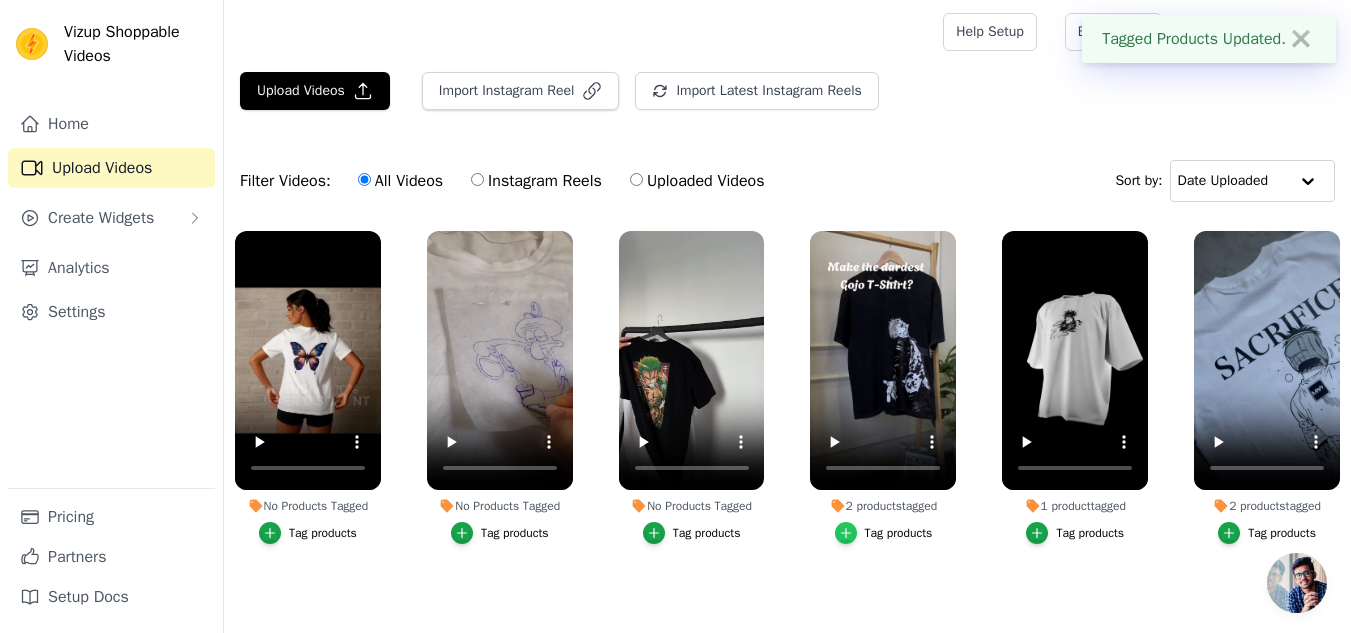 click 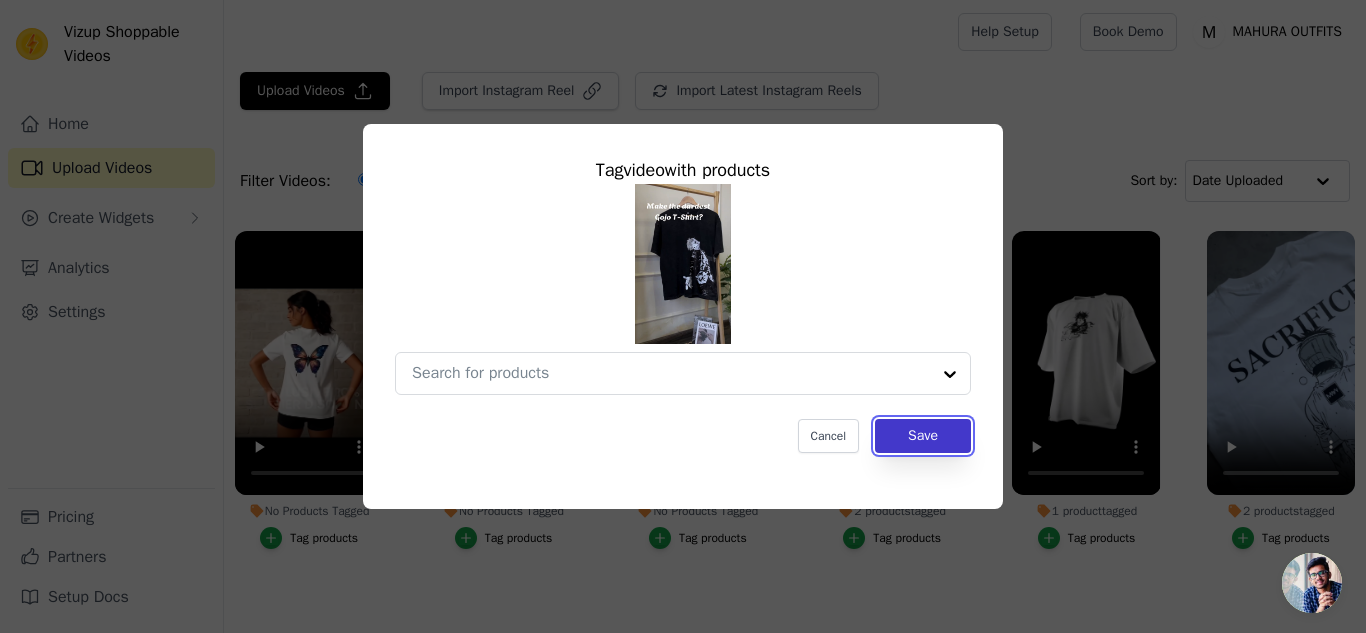 click on "Save" at bounding box center (923, 436) 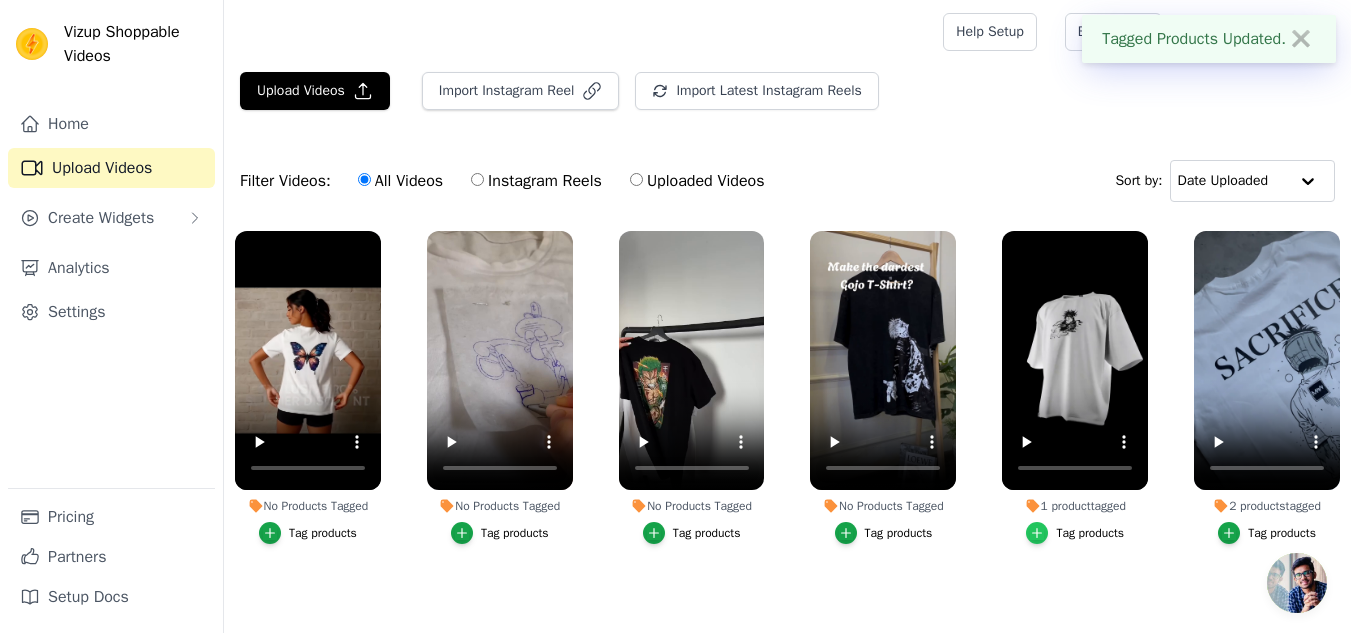 click 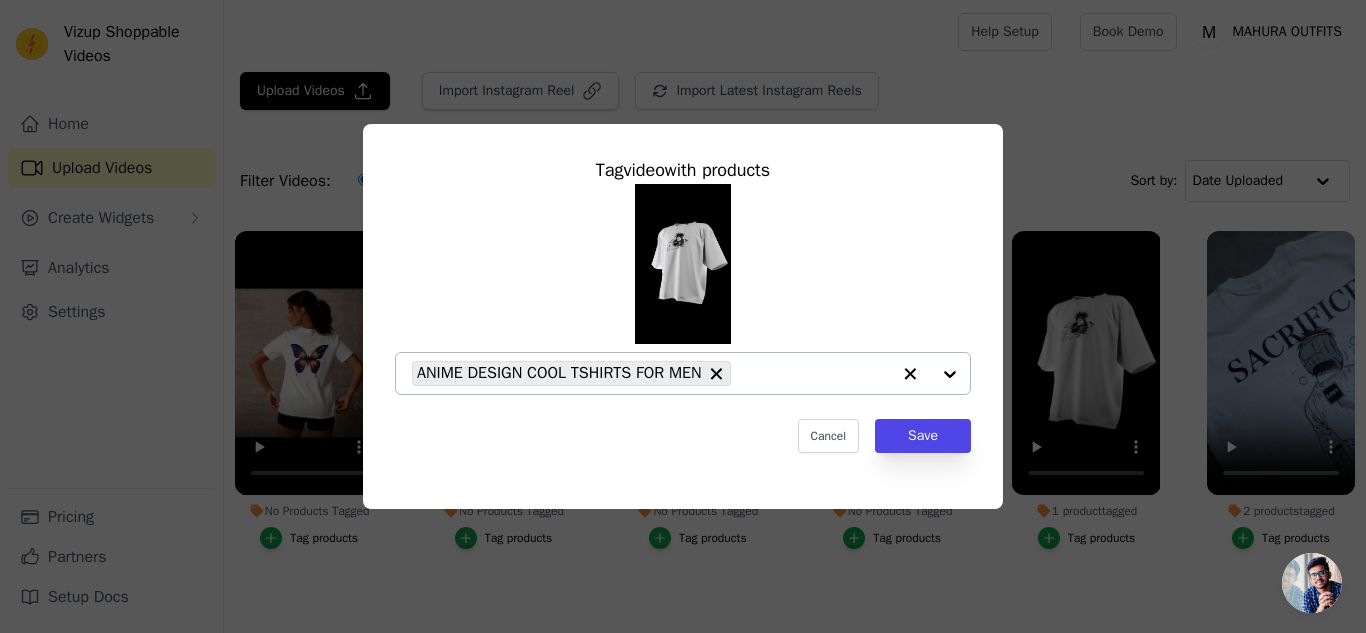 click 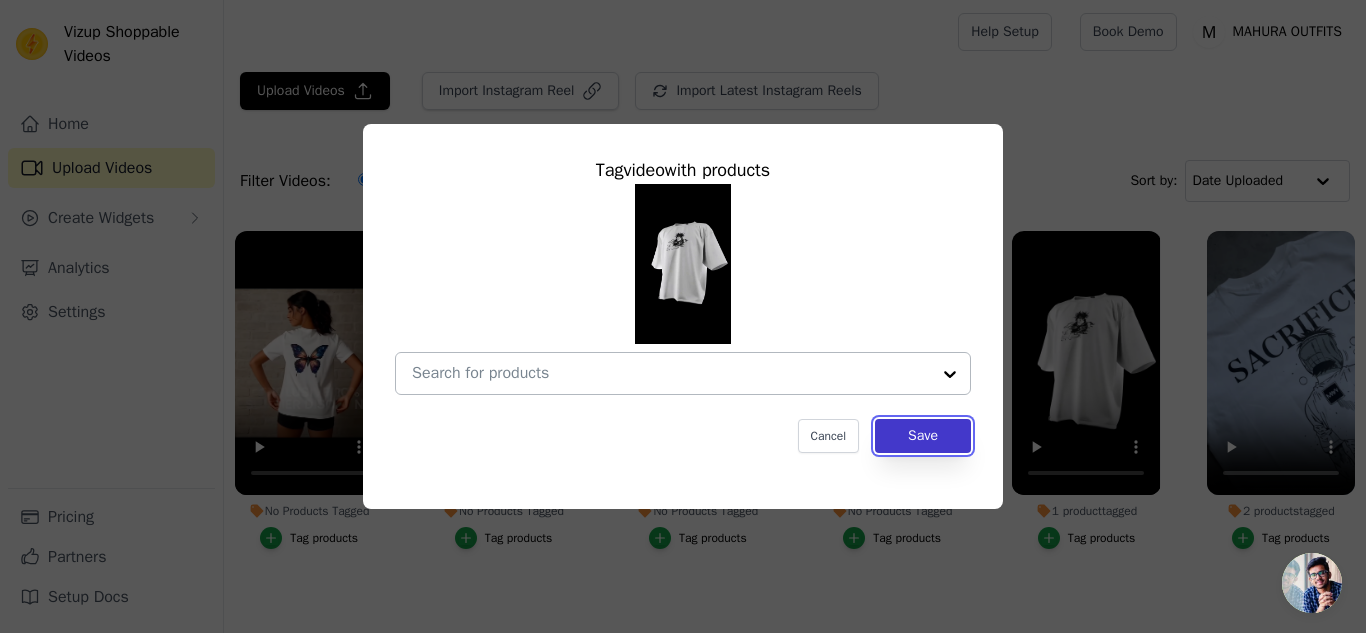 click on "Save" at bounding box center [923, 436] 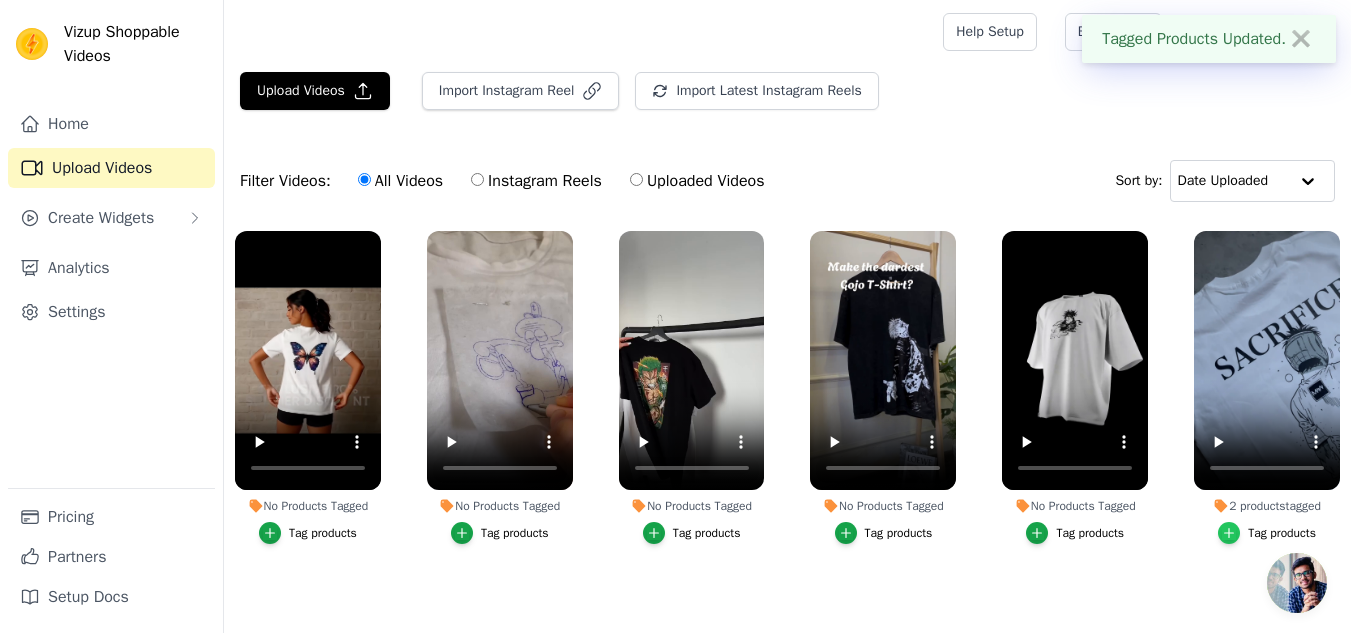 click 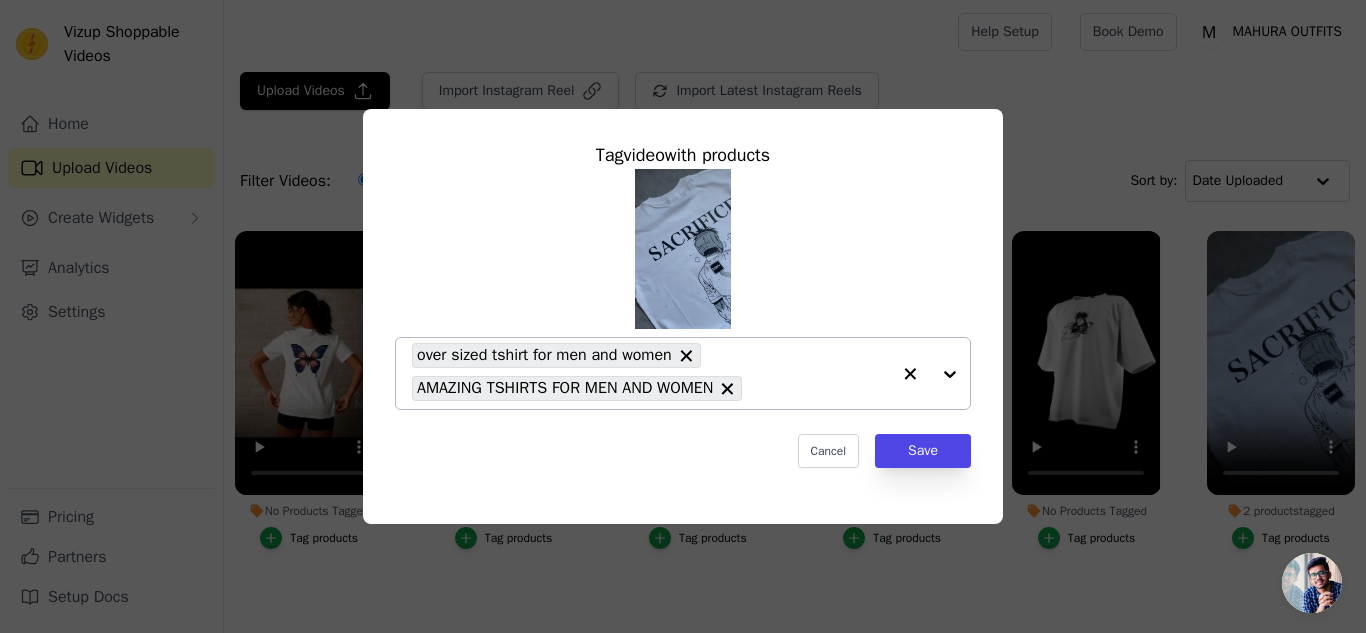 click 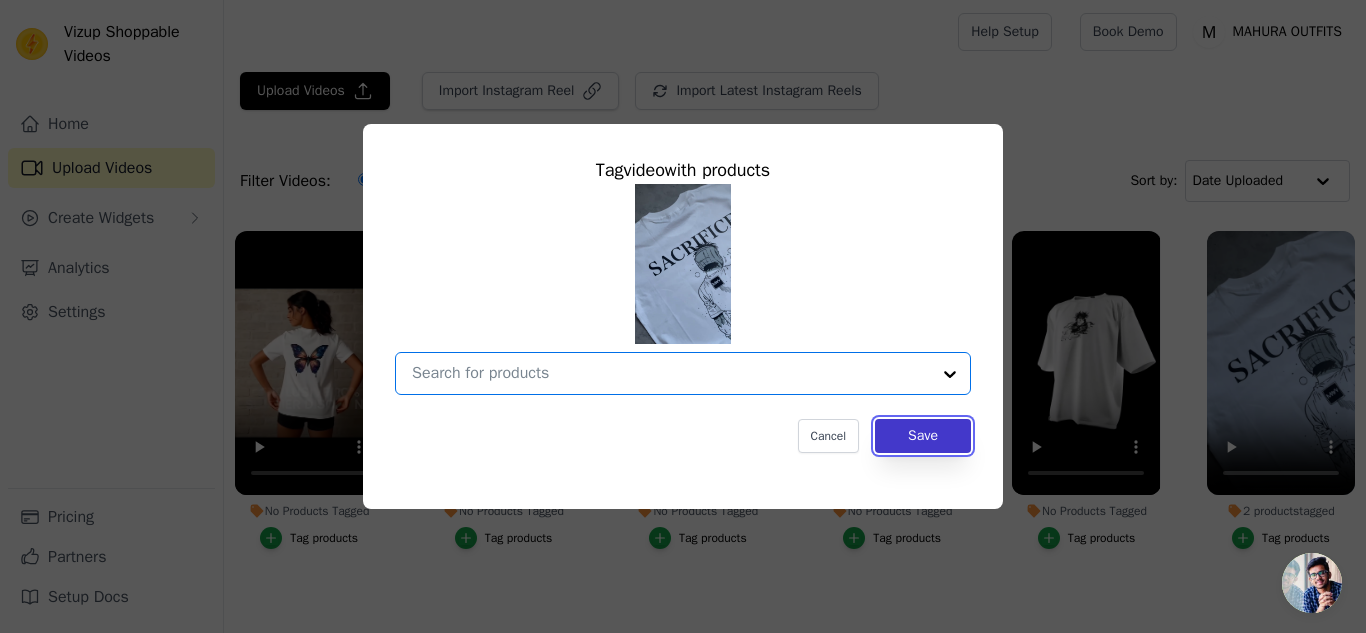 click on "Save" at bounding box center [923, 436] 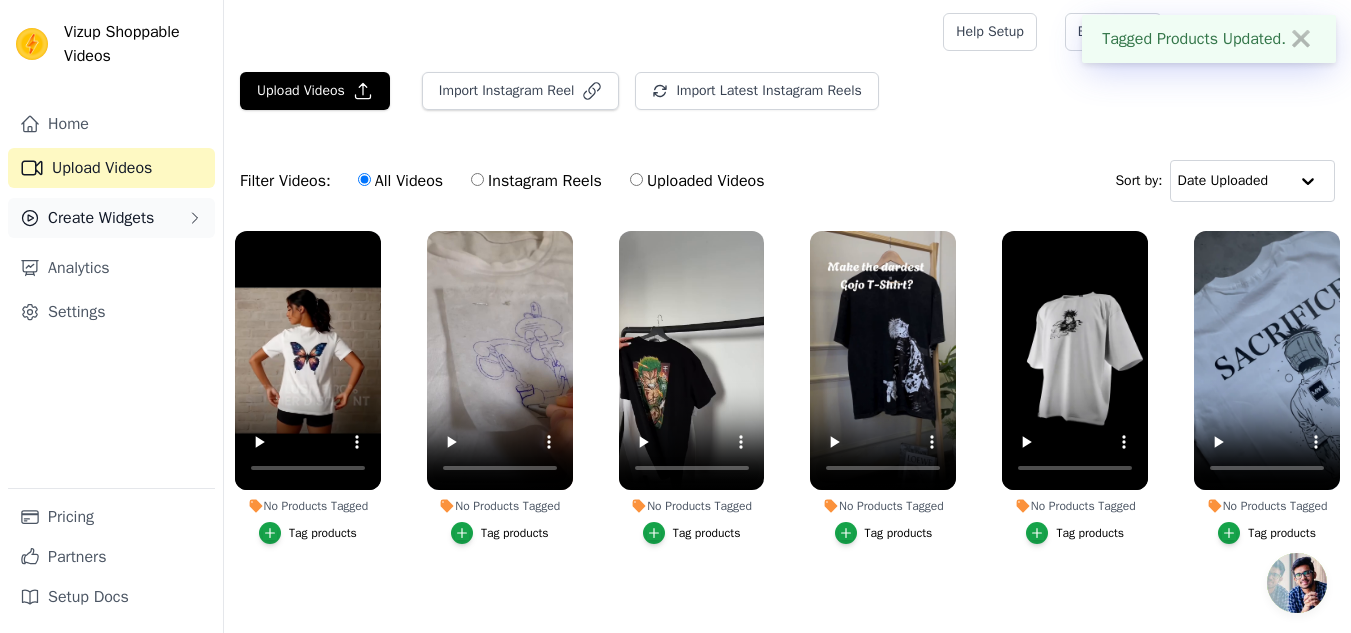 click on "Create Widgets" at bounding box center [101, 218] 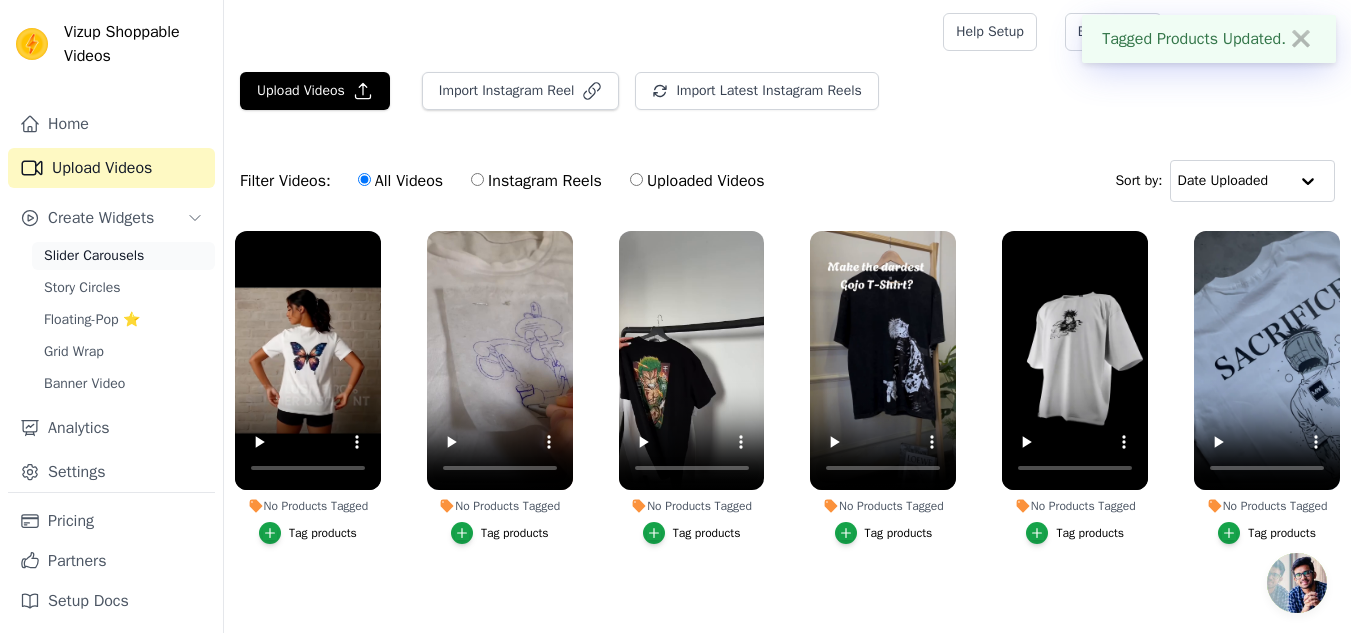 click on "Slider Carousels" at bounding box center (123, 256) 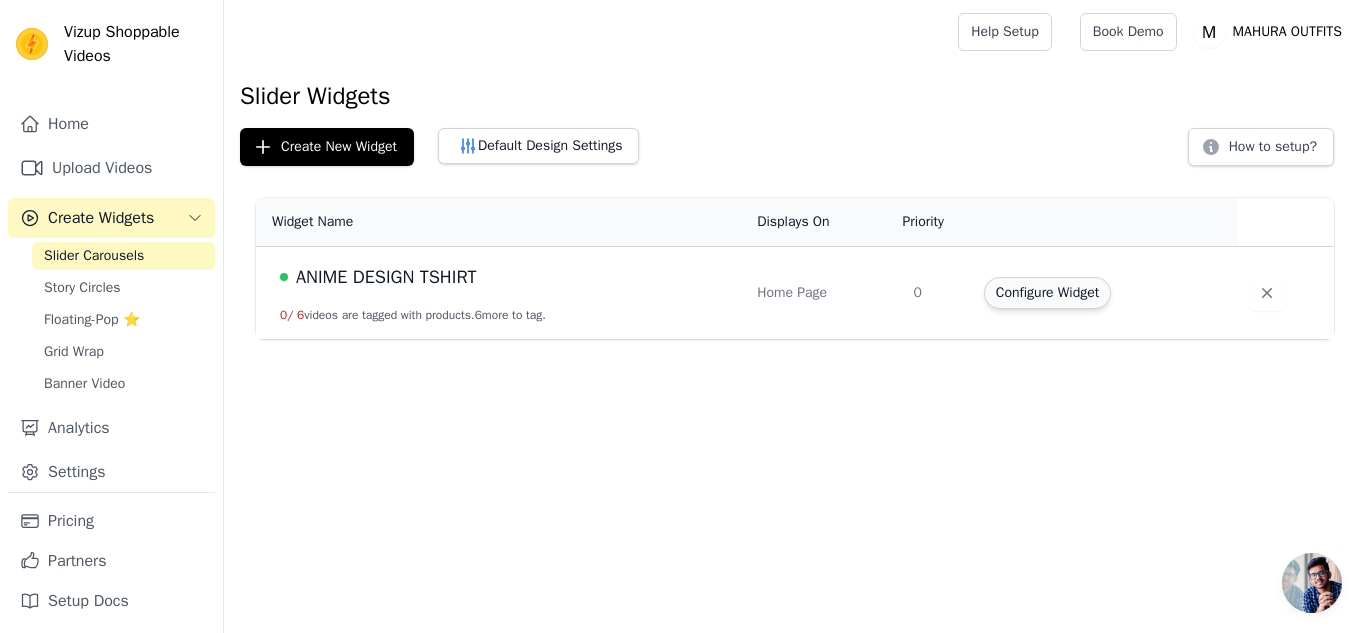 click on "Configure Widget" at bounding box center (1047, 293) 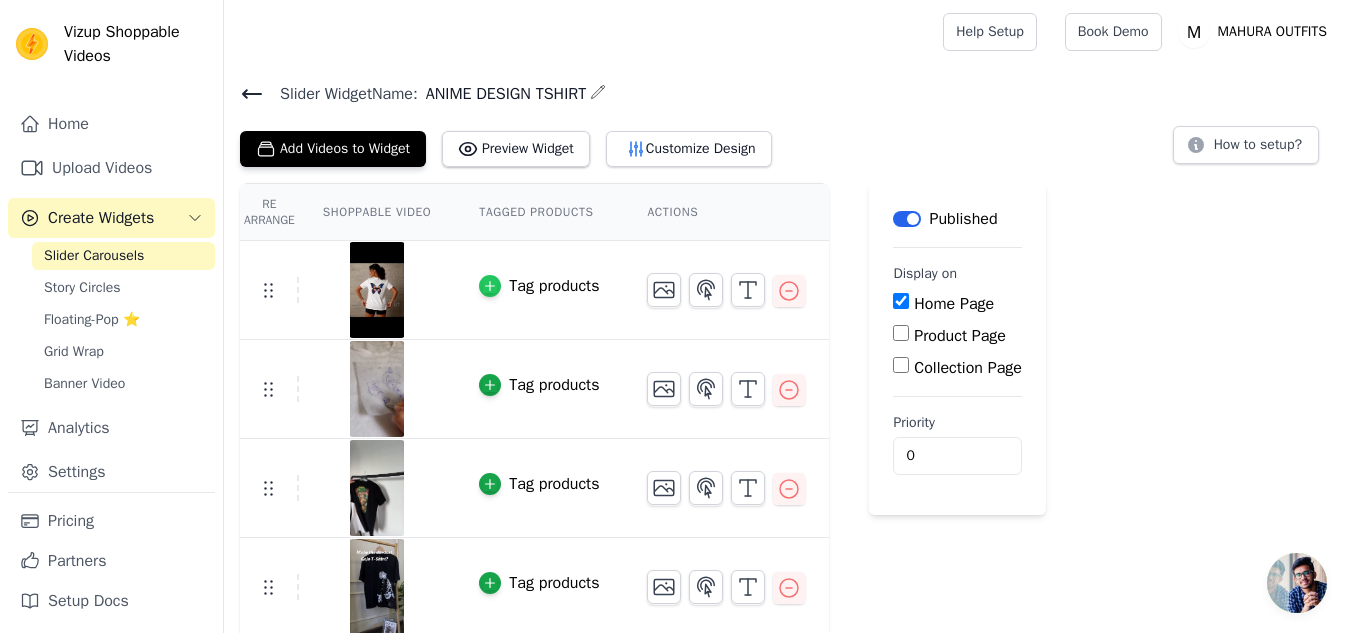 click 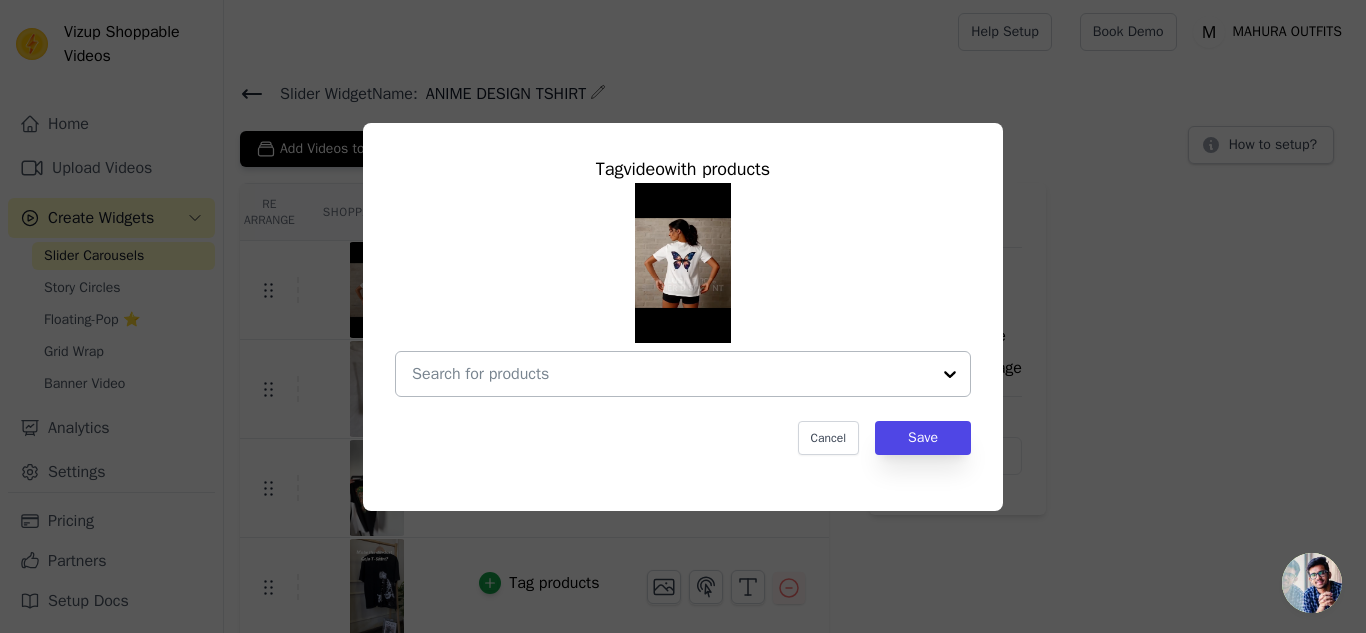click at bounding box center [950, 374] 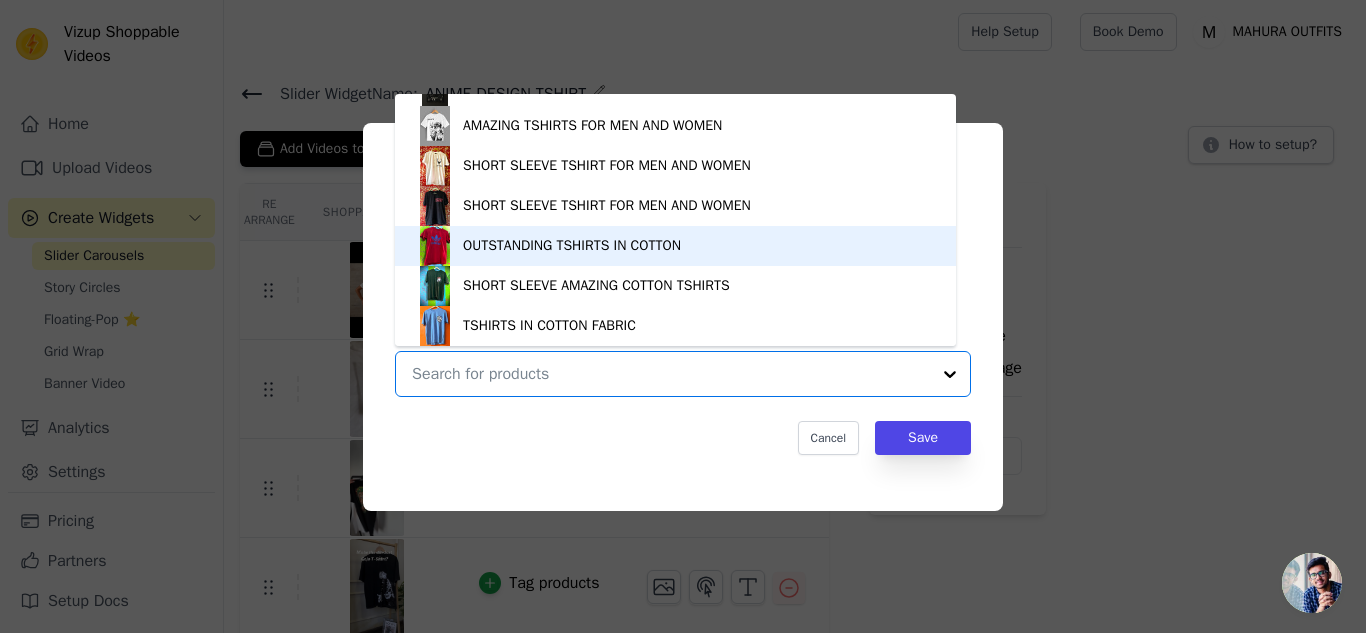 scroll, scrollTop: 234, scrollLeft: 0, axis: vertical 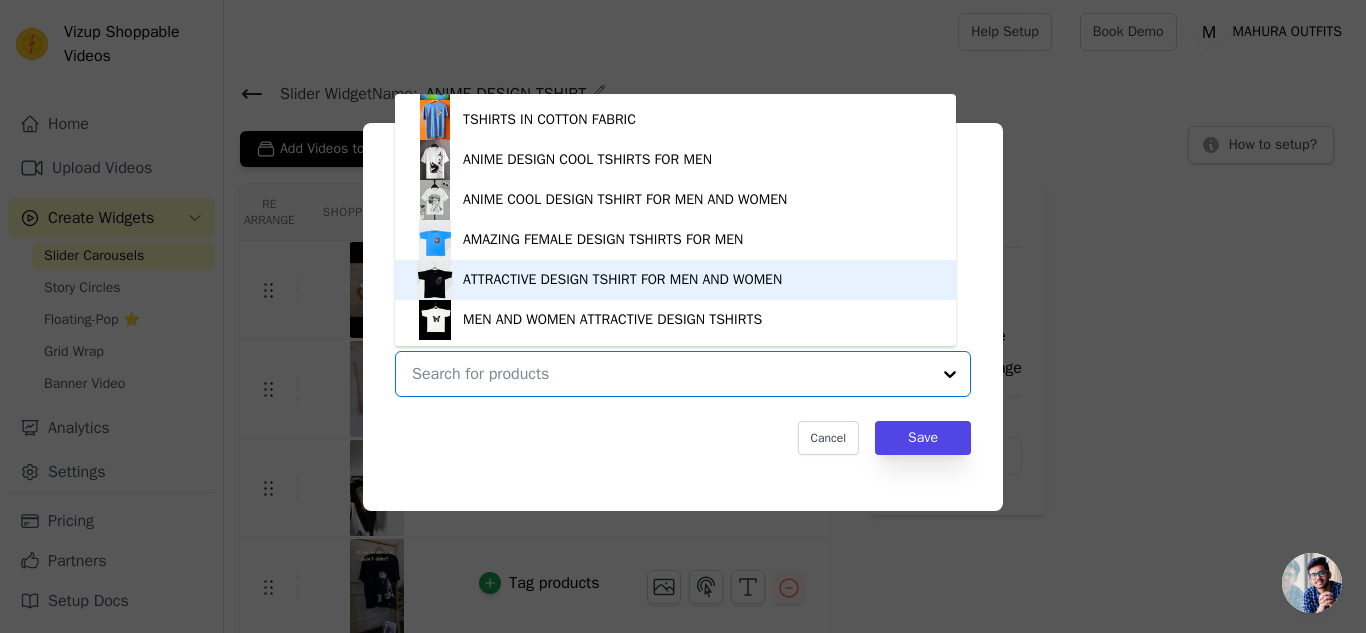 click on "ATTRACTIVE DESIGN TSHIRT FOR MEN AND WOMEN" at bounding box center [675, 280] 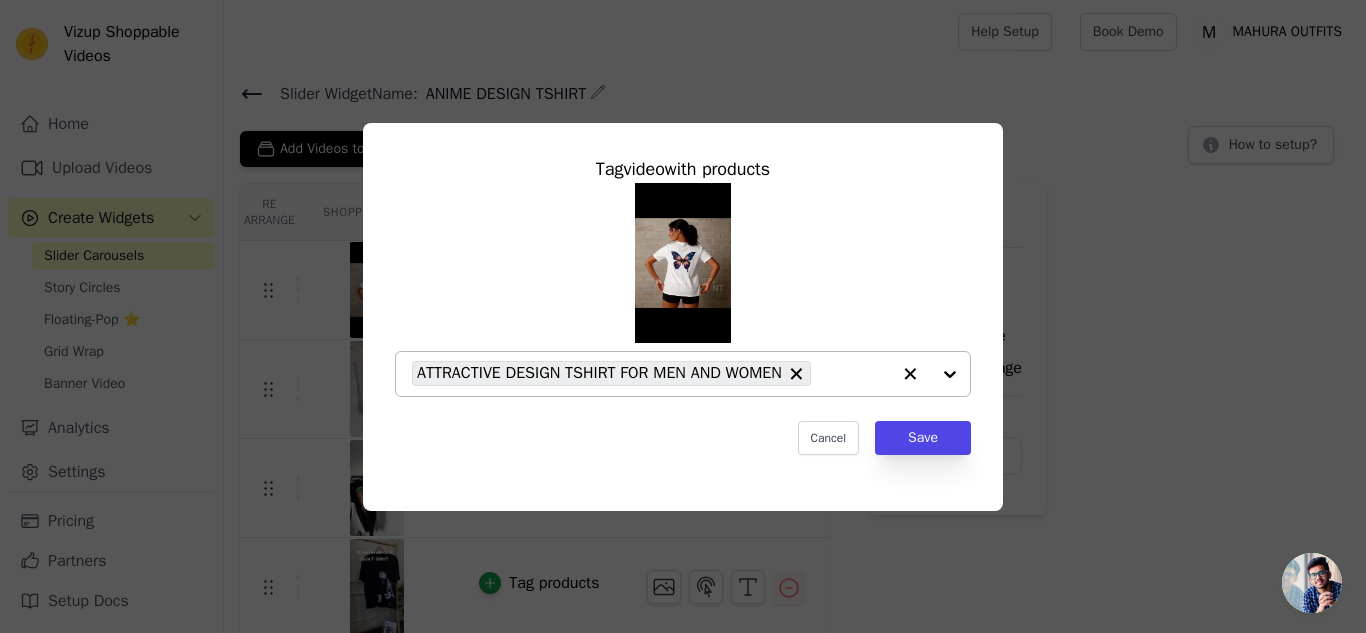 click at bounding box center (930, 374) 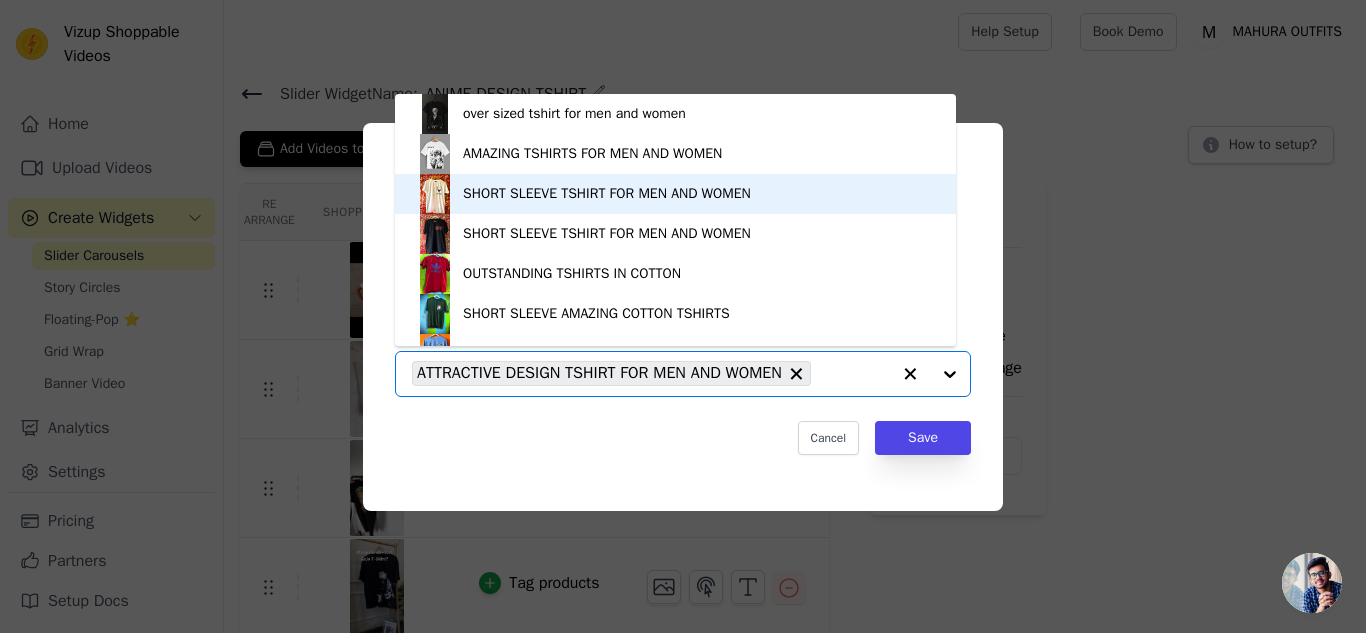scroll, scrollTop: 234, scrollLeft: 0, axis: vertical 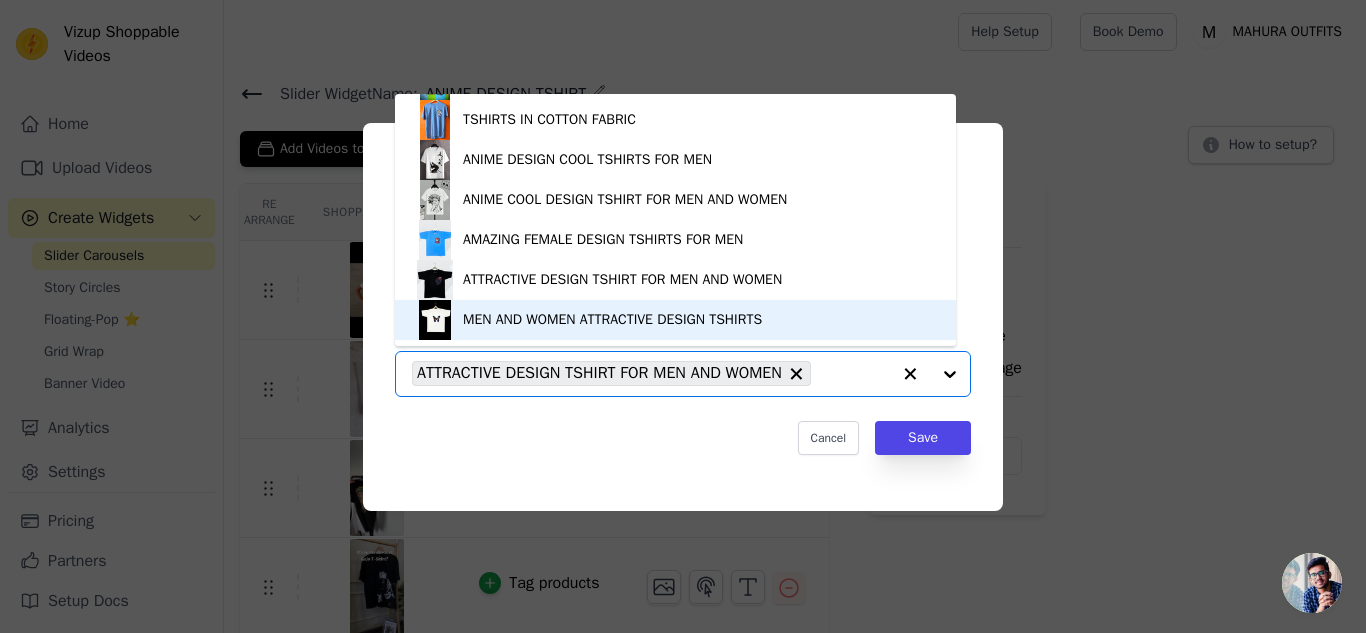 click on "MEN AND WOMEN ATTRACTIVE DESIGN TSHIRTS" at bounding box center [612, 320] 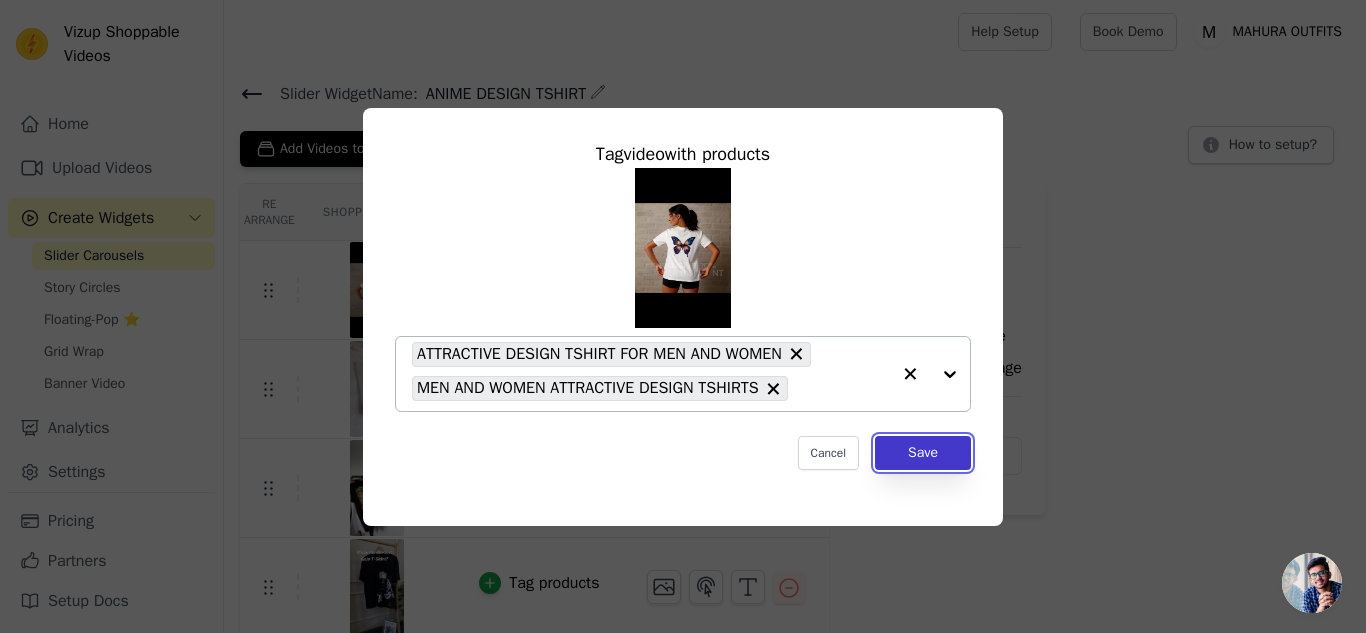 click on "Save" at bounding box center (923, 453) 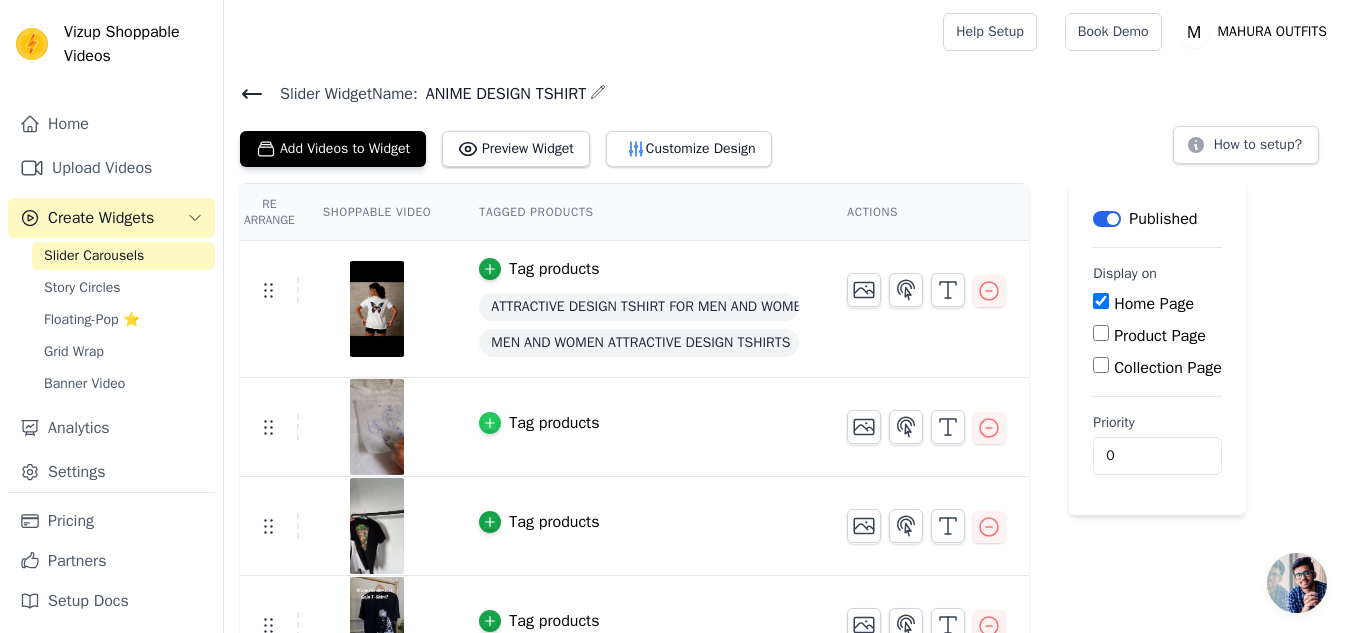 click 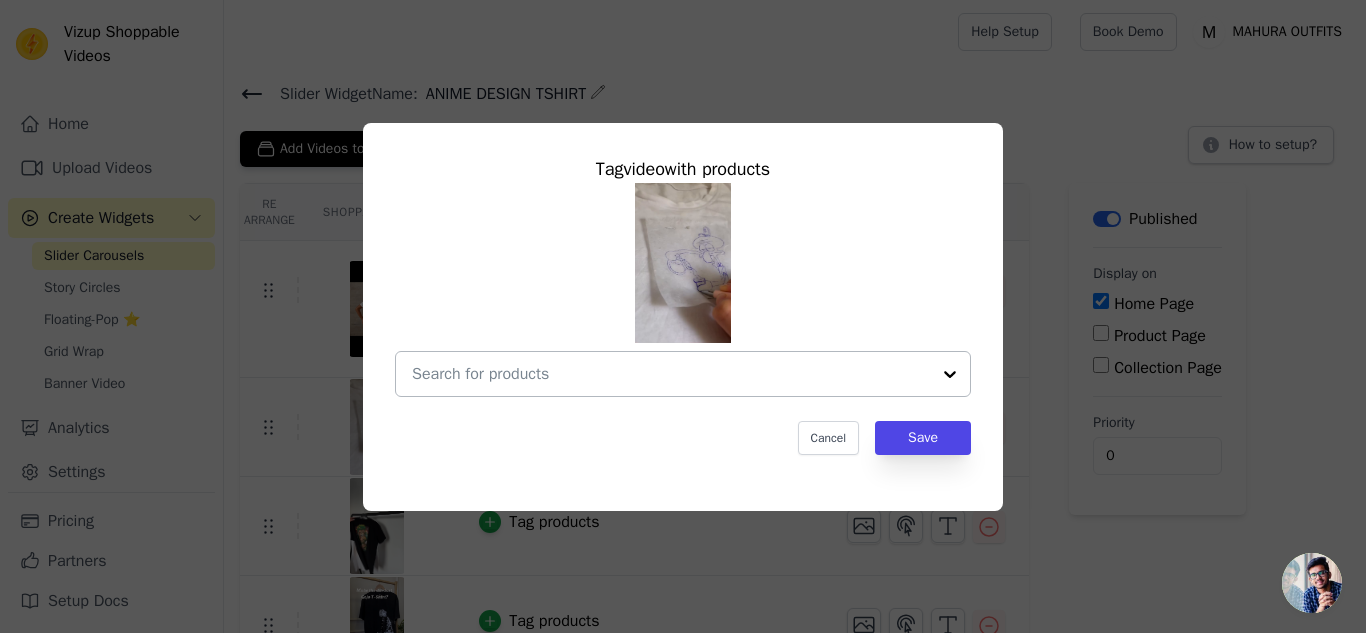 click at bounding box center (950, 374) 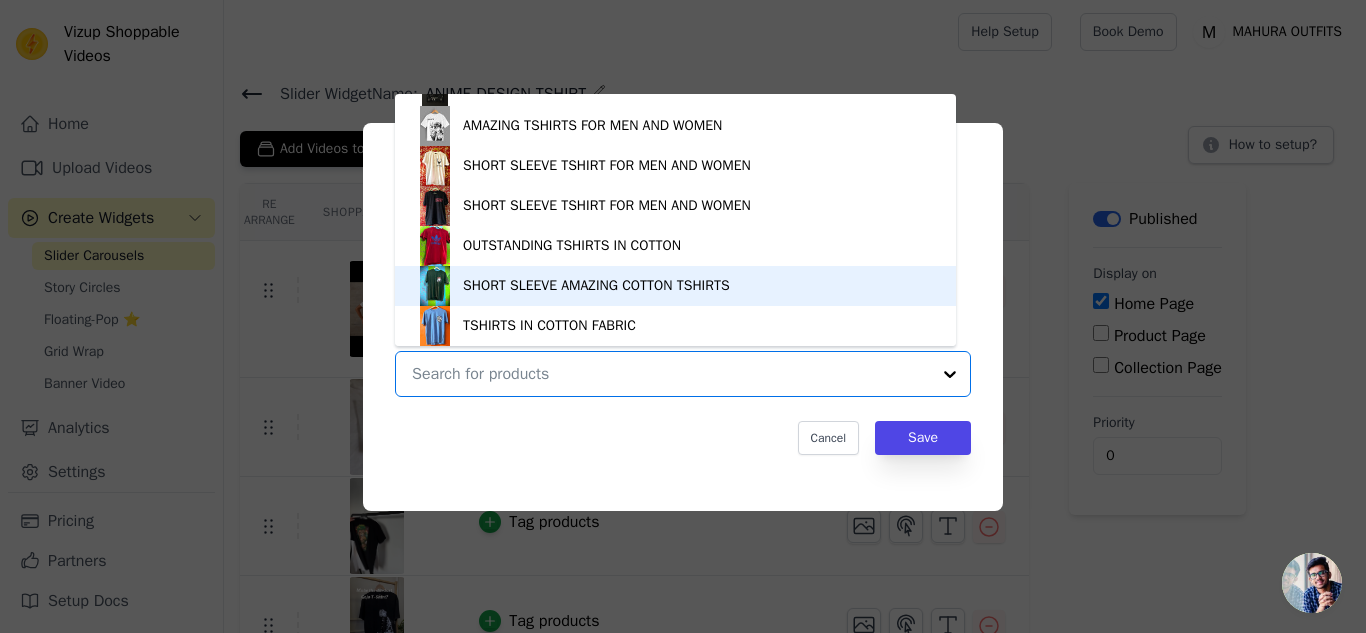 scroll, scrollTop: 234, scrollLeft: 0, axis: vertical 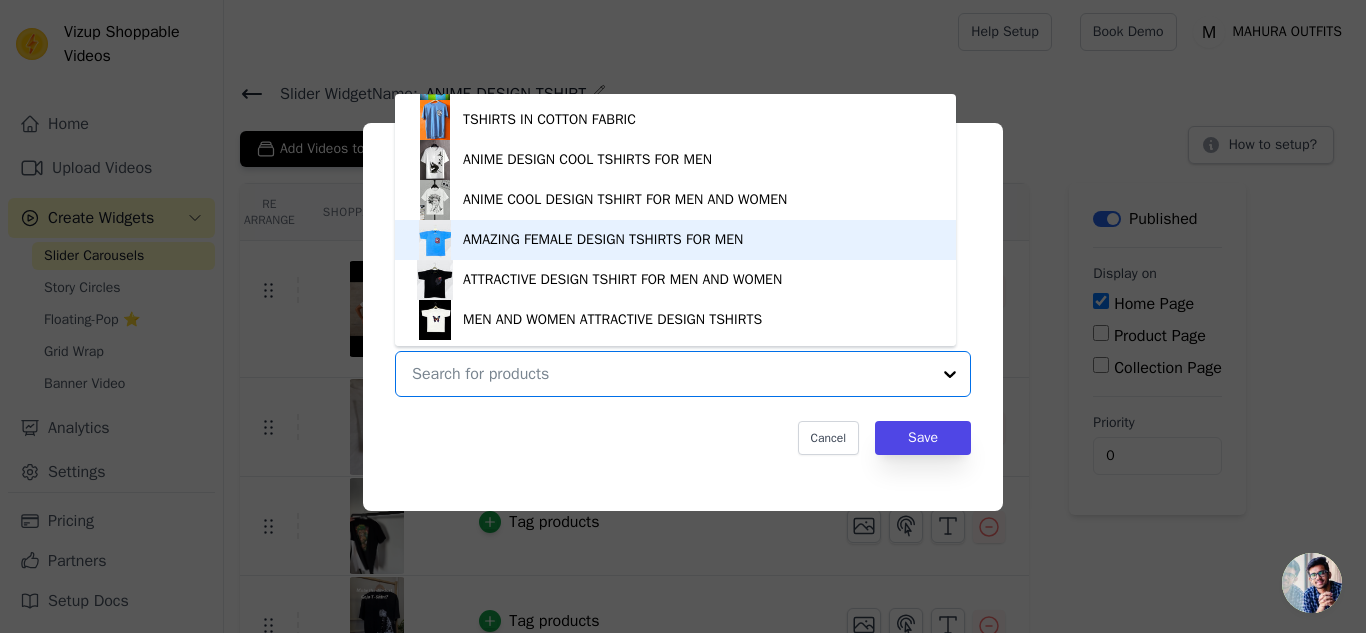 click on "AMAZING FEMALE DESIGN TSHIRTS FOR MEN" at bounding box center [675, 240] 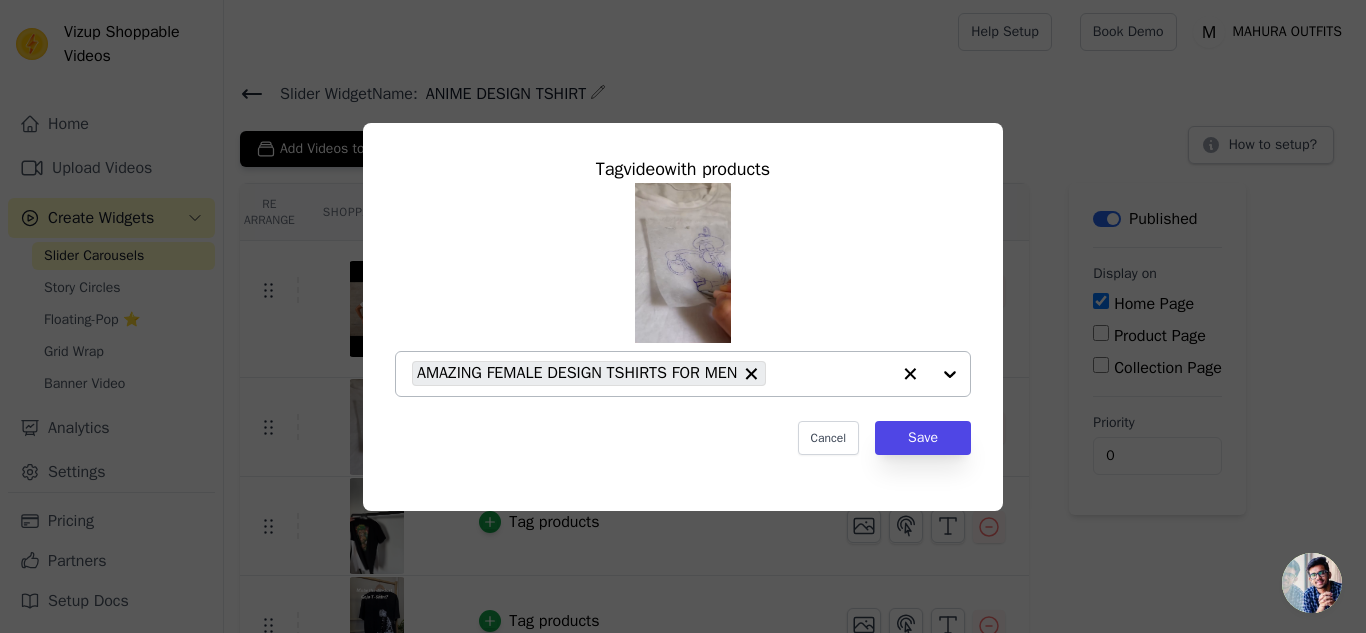 click at bounding box center (930, 374) 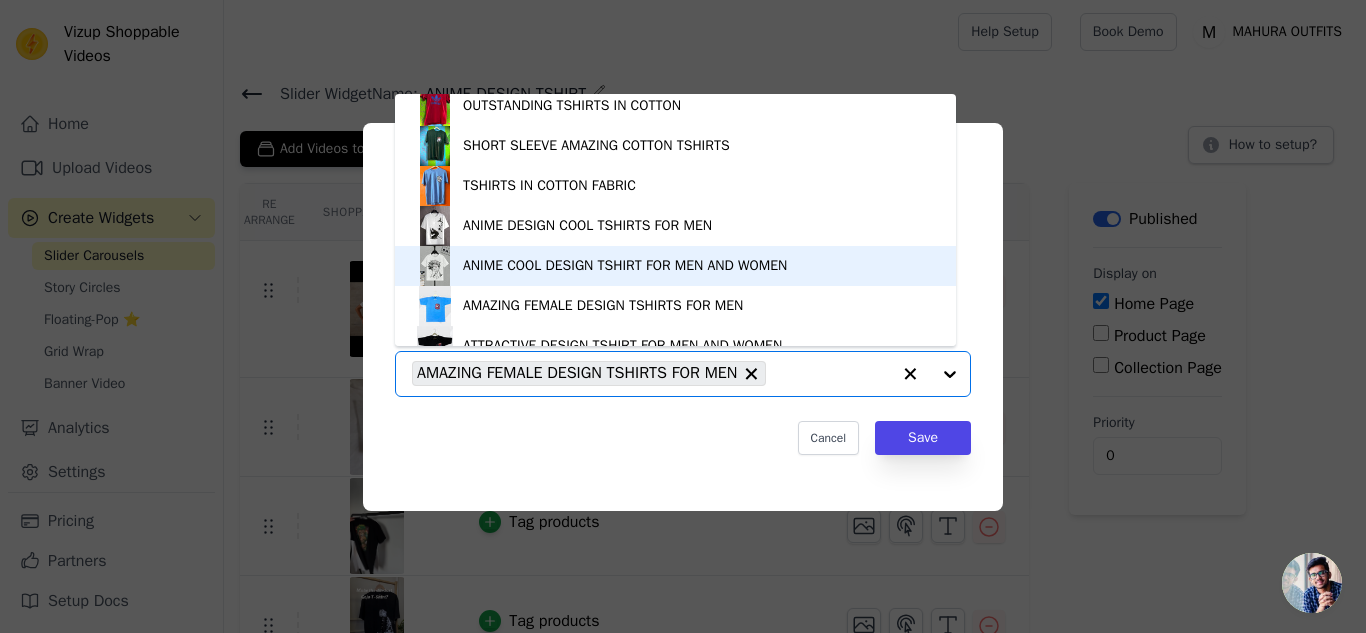 scroll, scrollTop: 164, scrollLeft: 0, axis: vertical 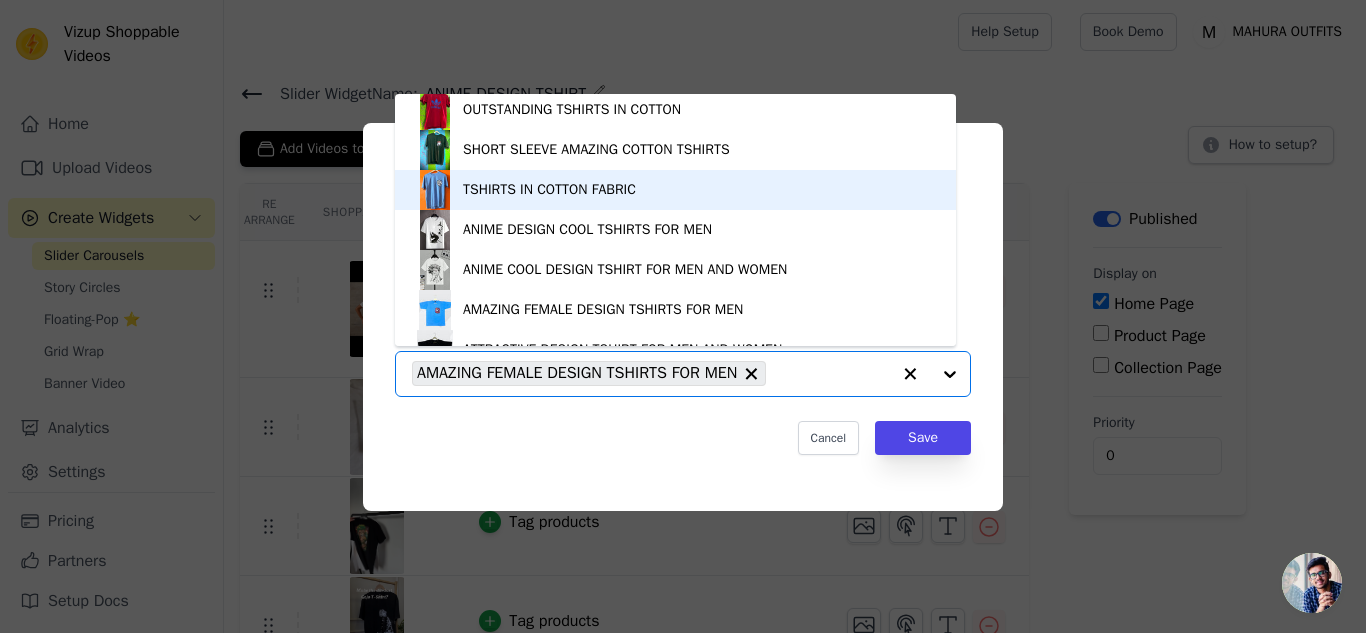 click on "TSHIRTS IN COTTON FABRIC" at bounding box center (675, 190) 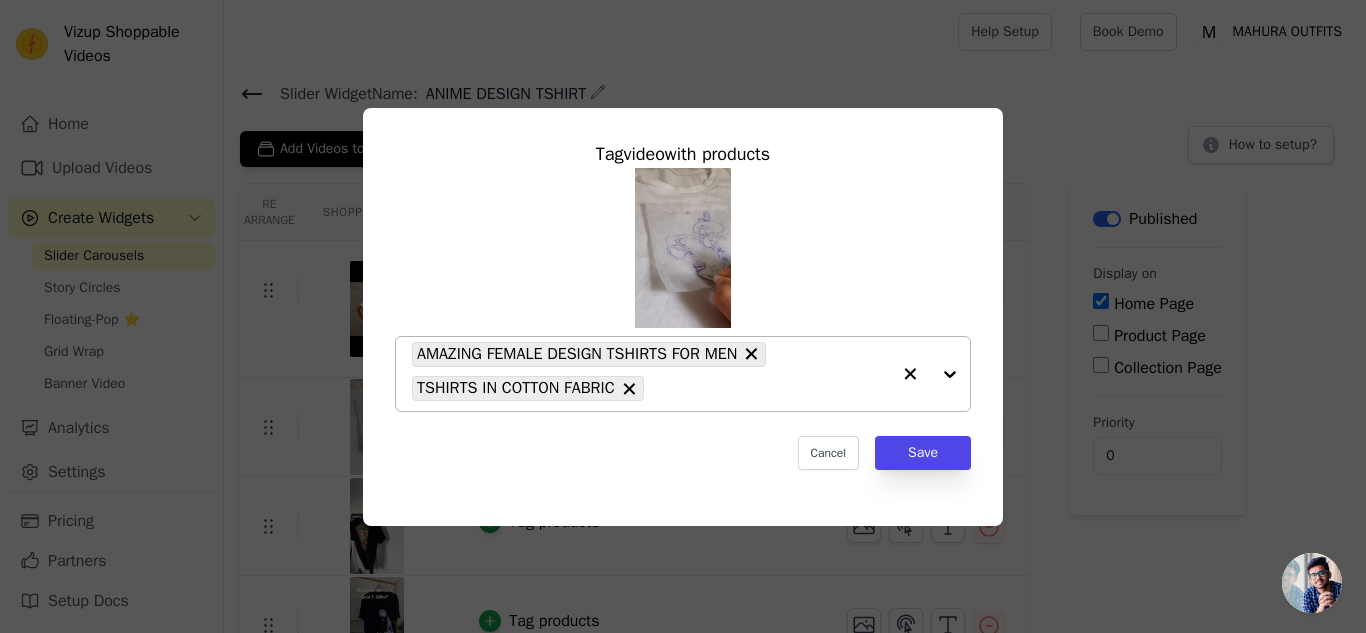 click at bounding box center [930, 374] 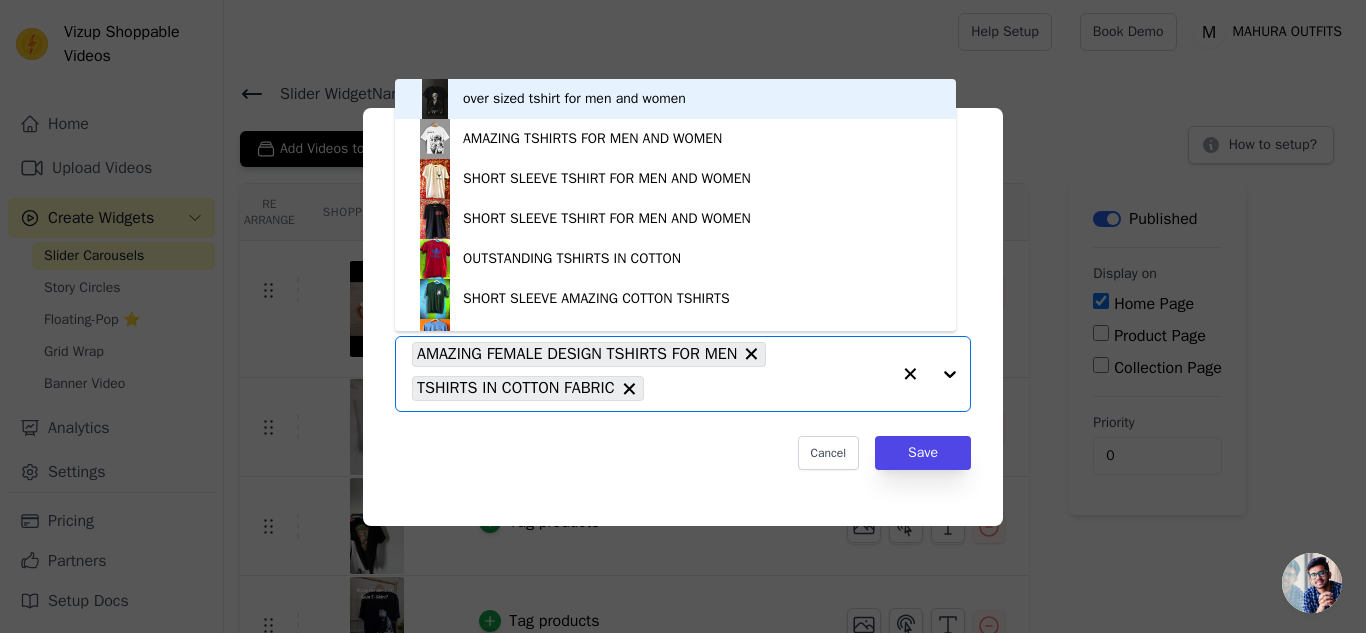 scroll, scrollTop: 28, scrollLeft: 0, axis: vertical 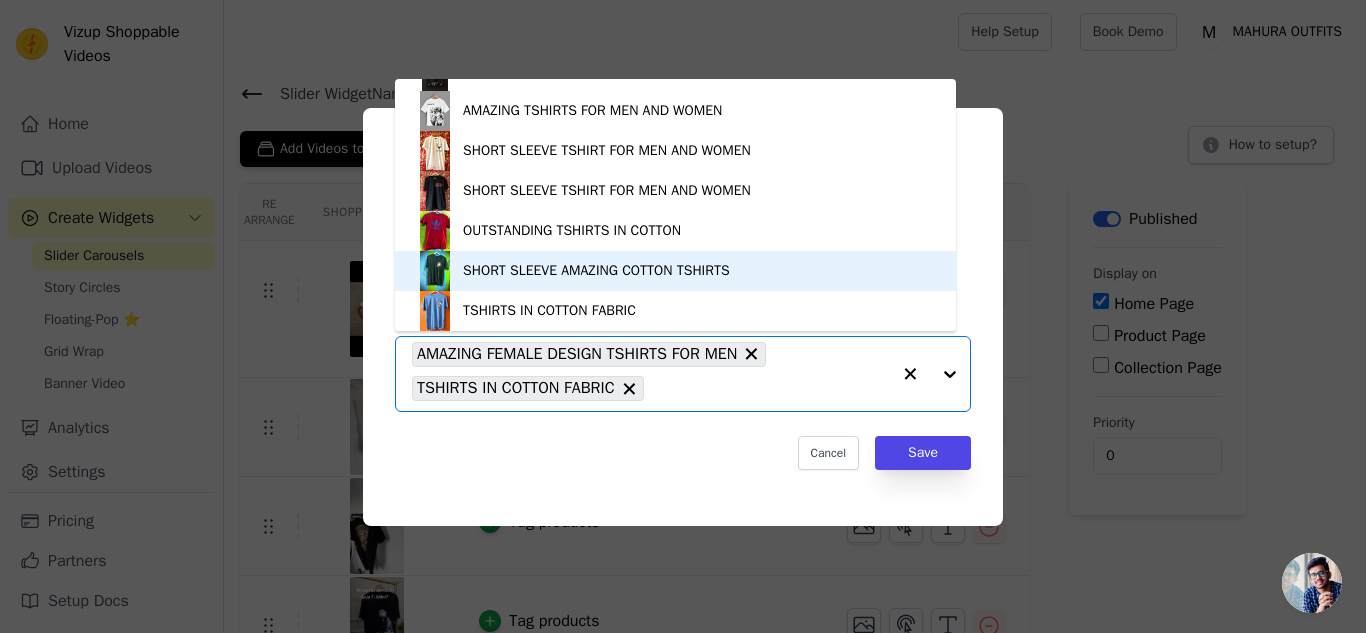 click on "SHORT SLEEVE AMAZING COTTON TSHIRTS" at bounding box center [675, 271] 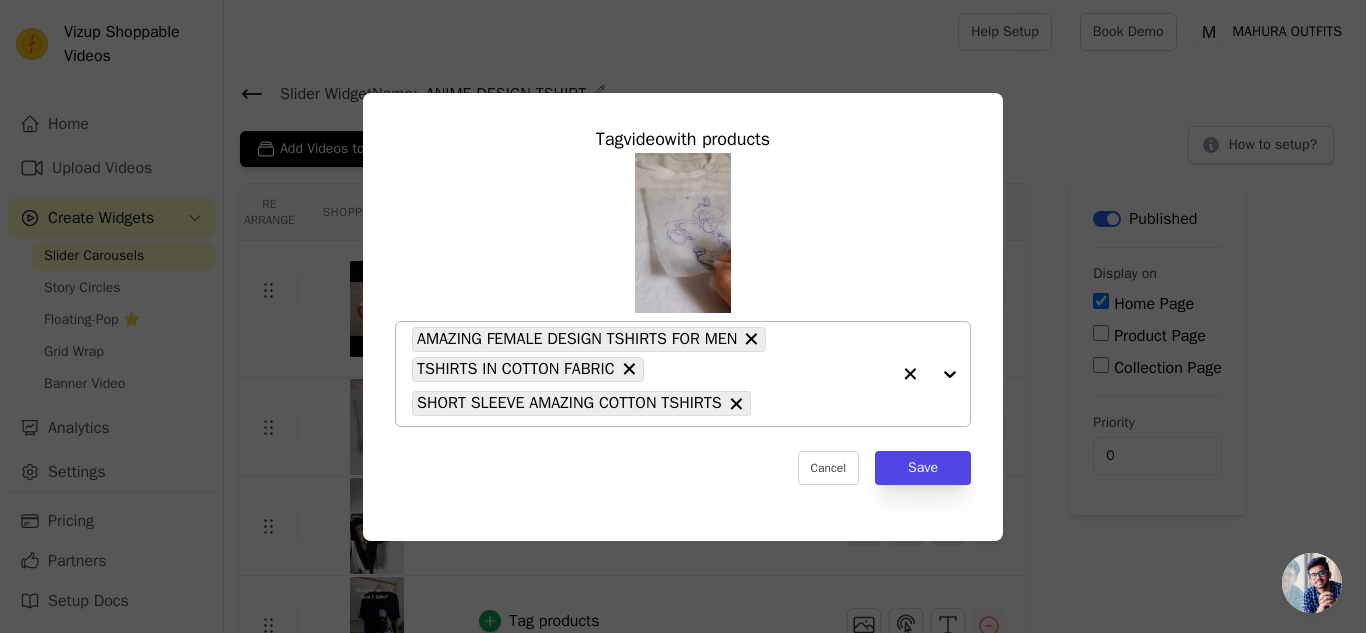 click at bounding box center (930, 374) 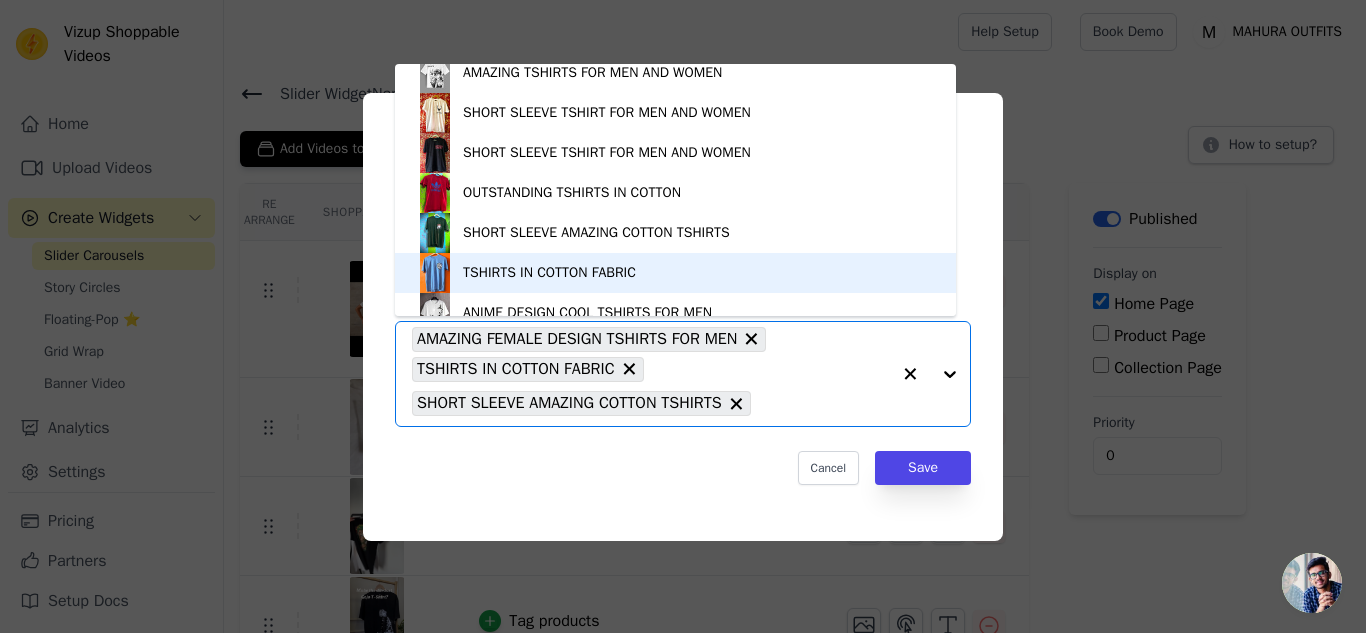 scroll, scrollTop: 46, scrollLeft: 0, axis: vertical 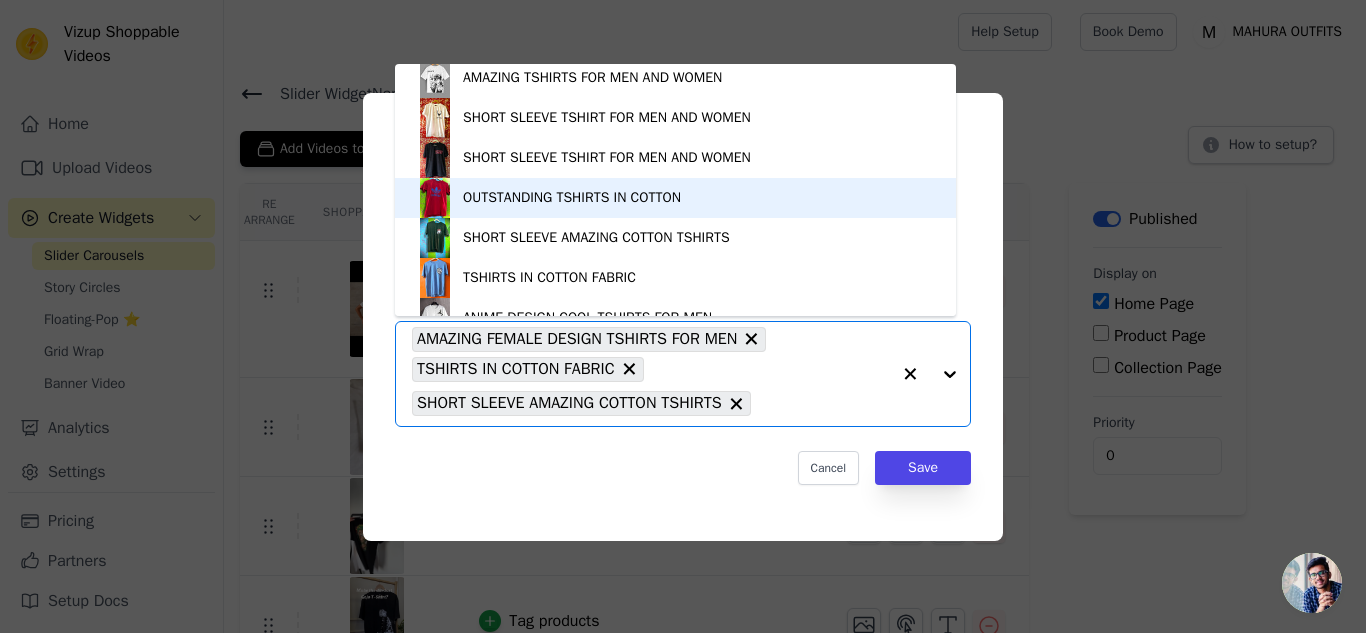 click on "OUTSTANDING TSHIRTS IN COTTON" at bounding box center (675, 198) 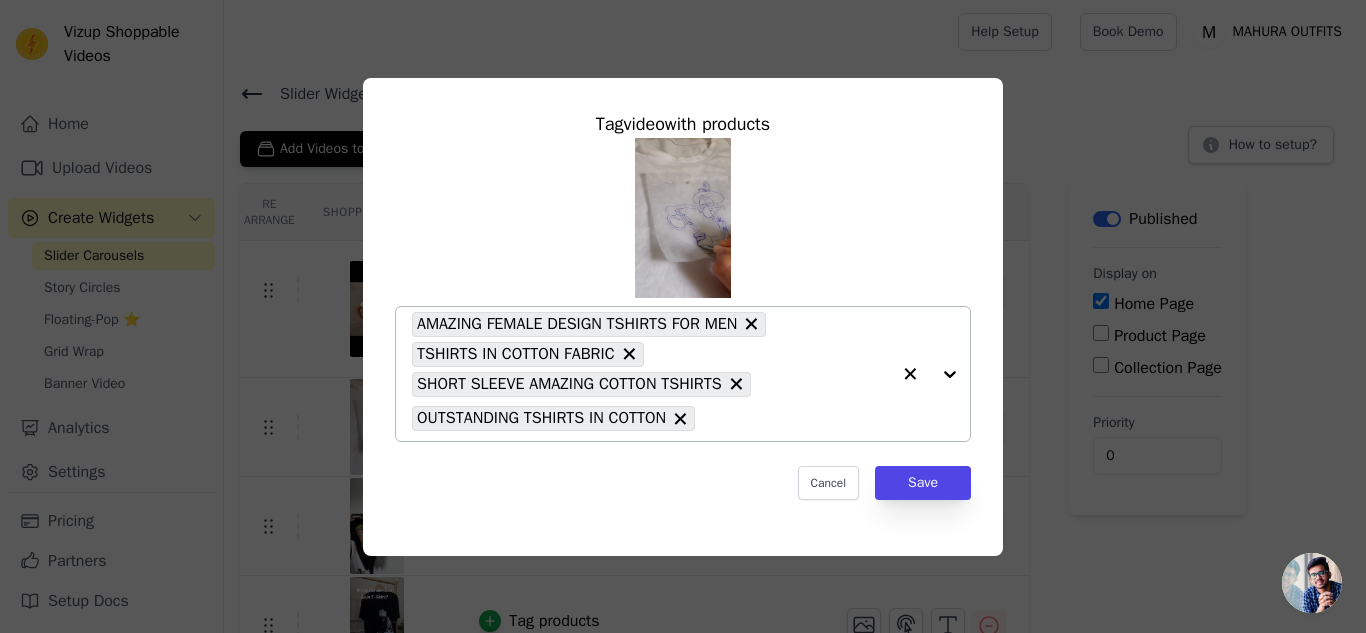 click at bounding box center [930, 374] 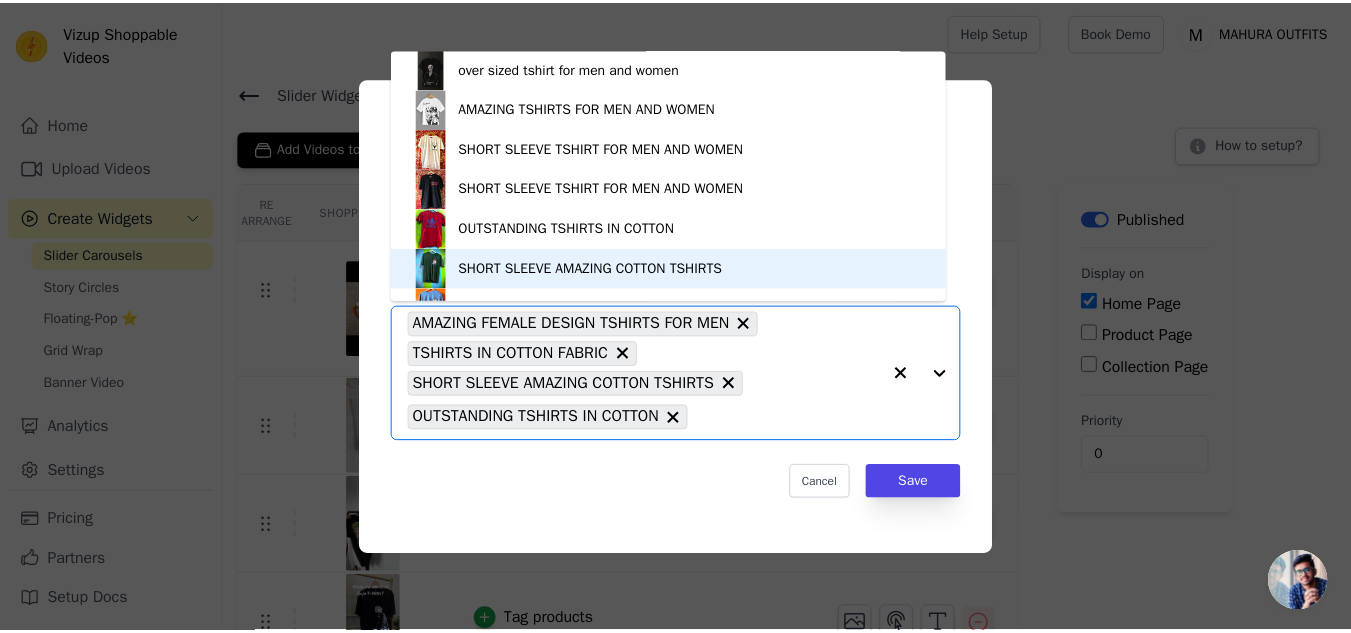scroll, scrollTop: 108, scrollLeft: 0, axis: vertical 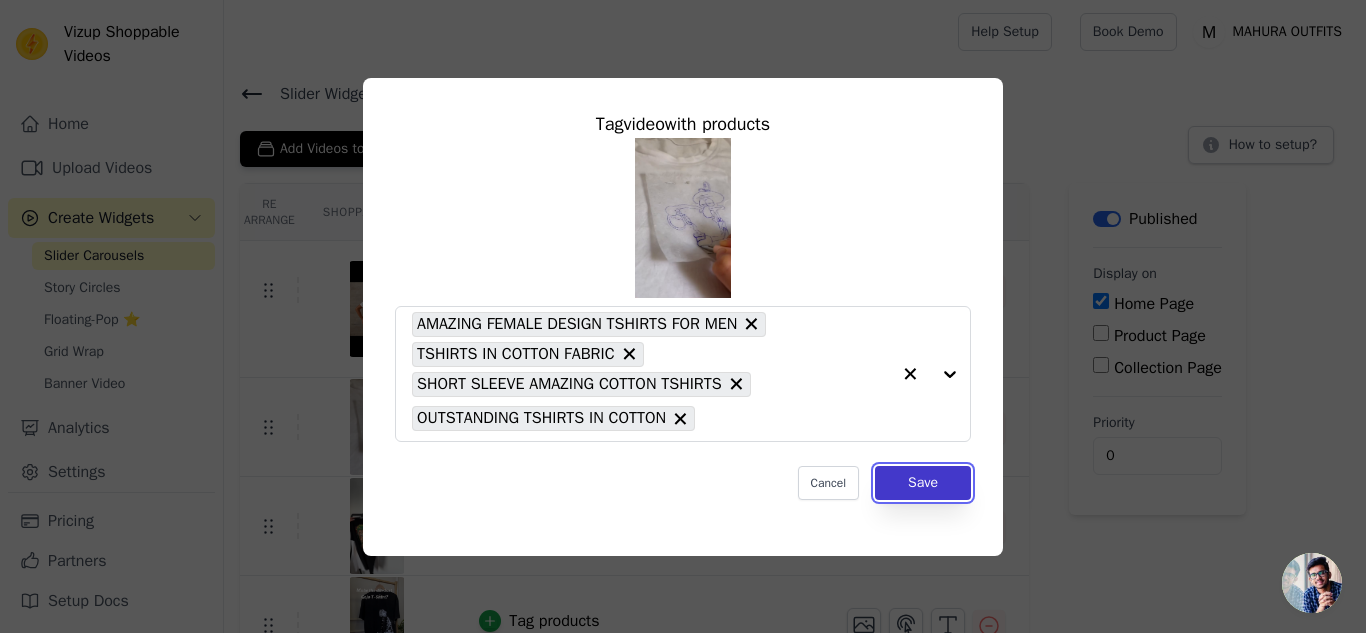 click on "Save" at bounding box center (923, 483) 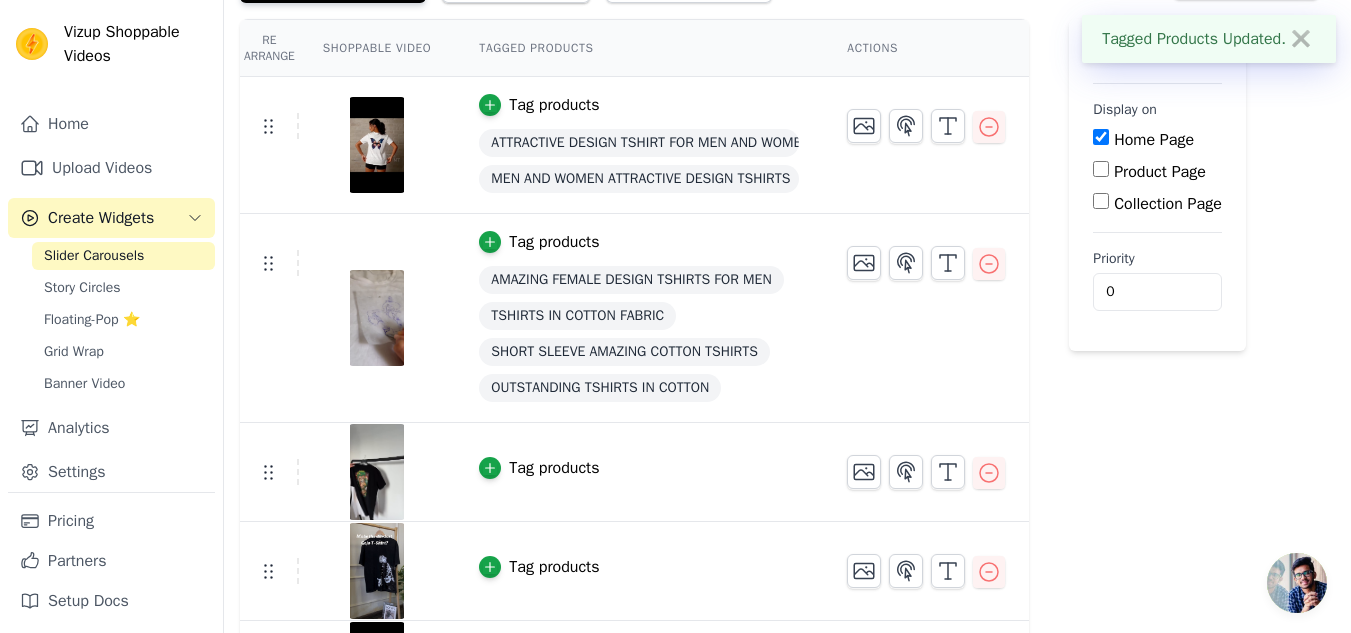 scroll, scrollTop: 165, scrollLeft: 0, axis: vertical 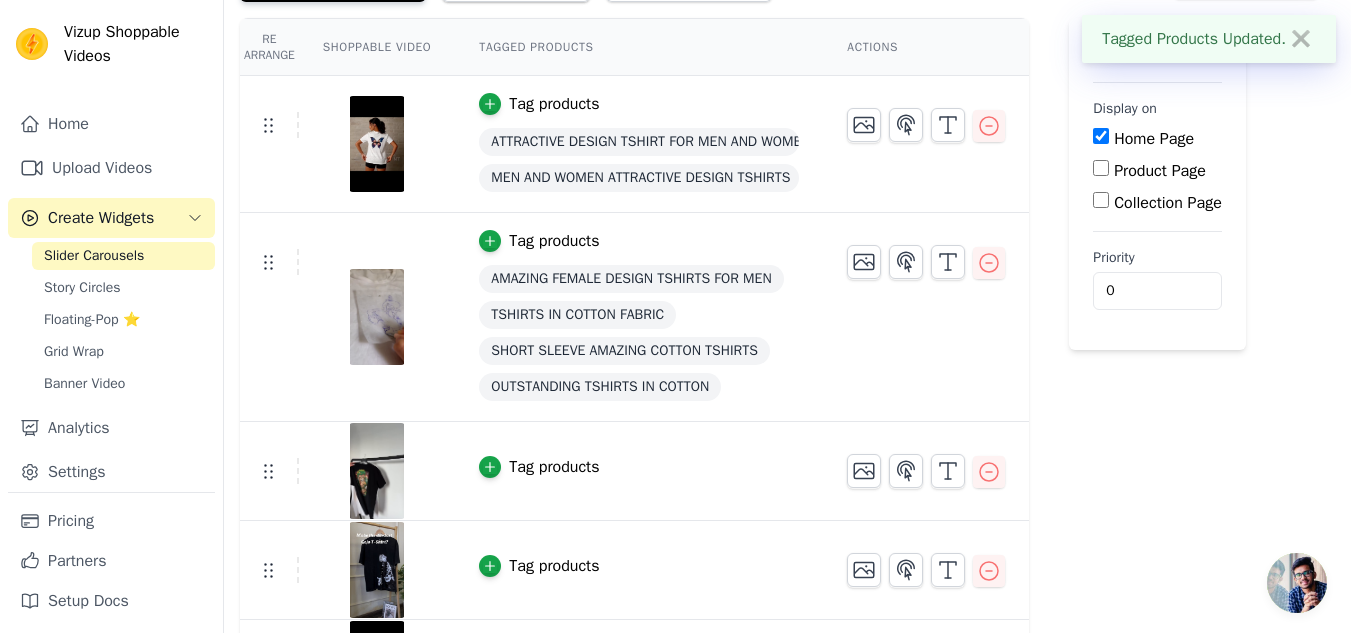 click on "Tag products" at bounding box center [639, 471] 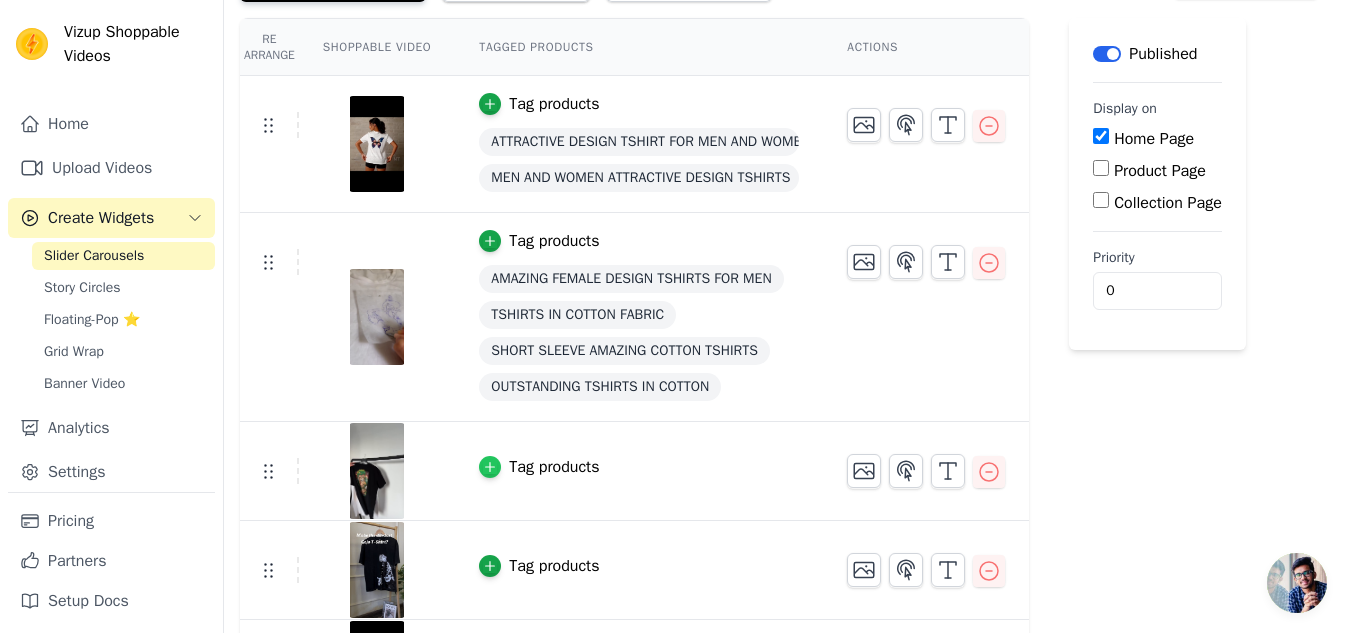 click 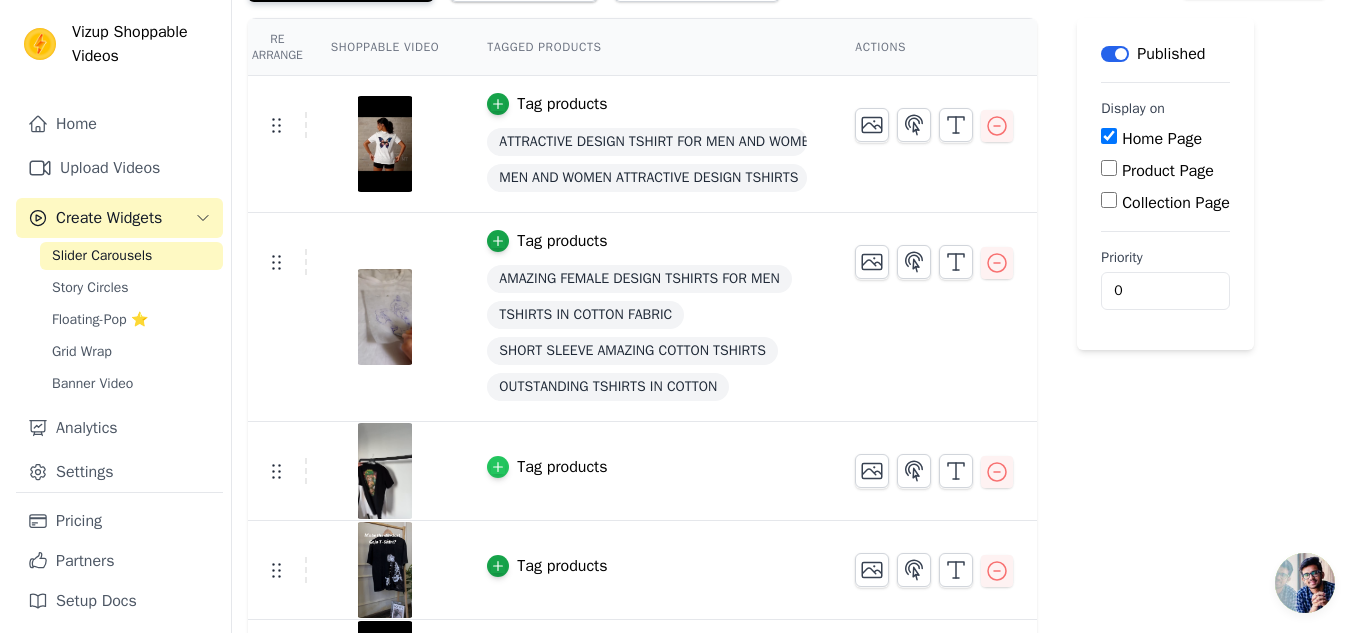 scroll, scrollTop: 0, scrollLeft: 0, axis: both 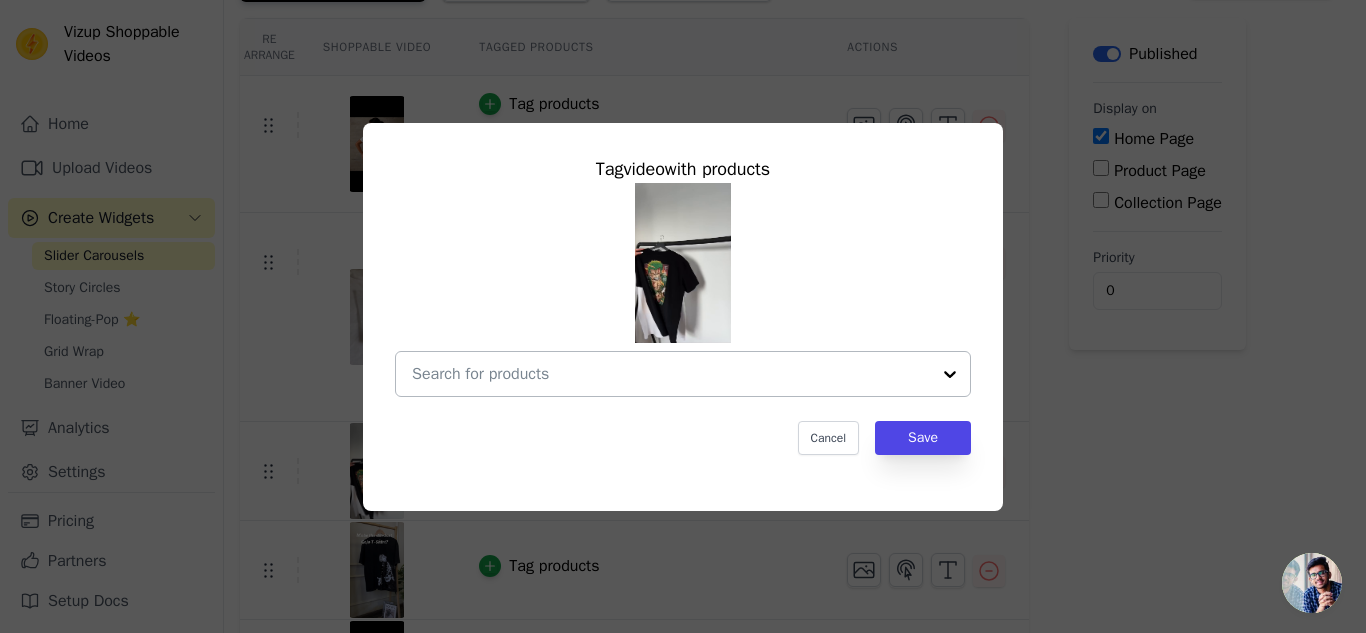 click at bounding box center [950, 374] 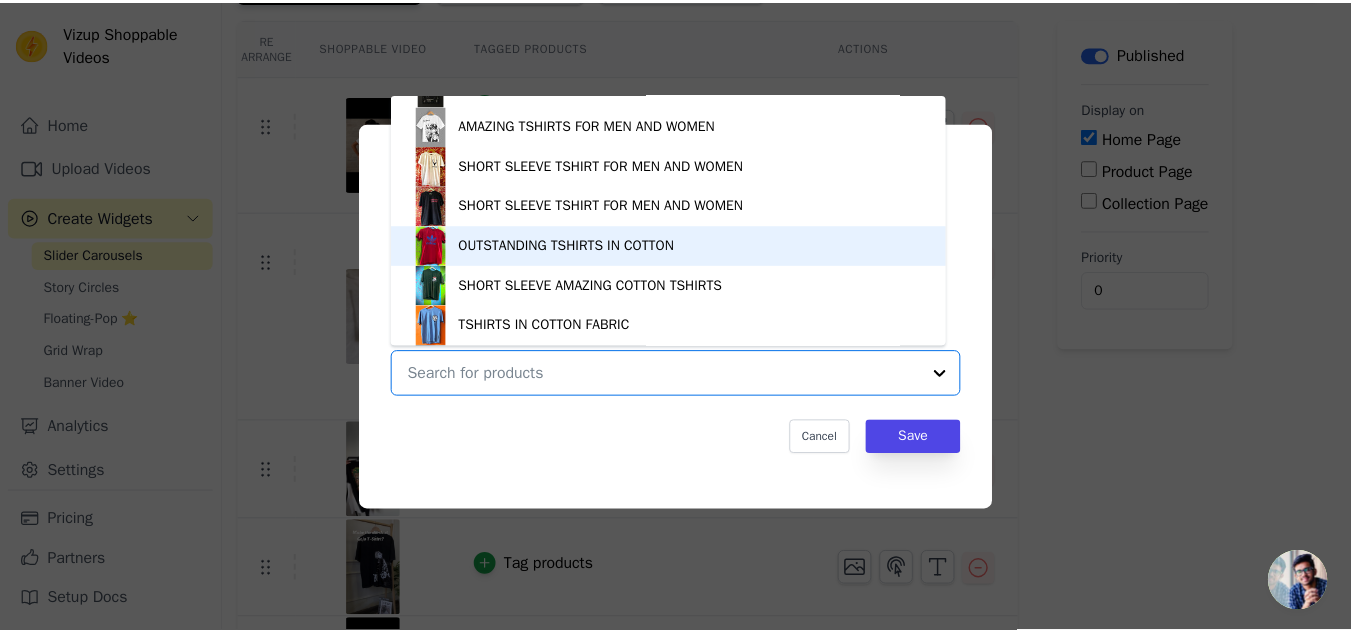scroll, scrollTop: 0, scrollLeft: 0, axis: both 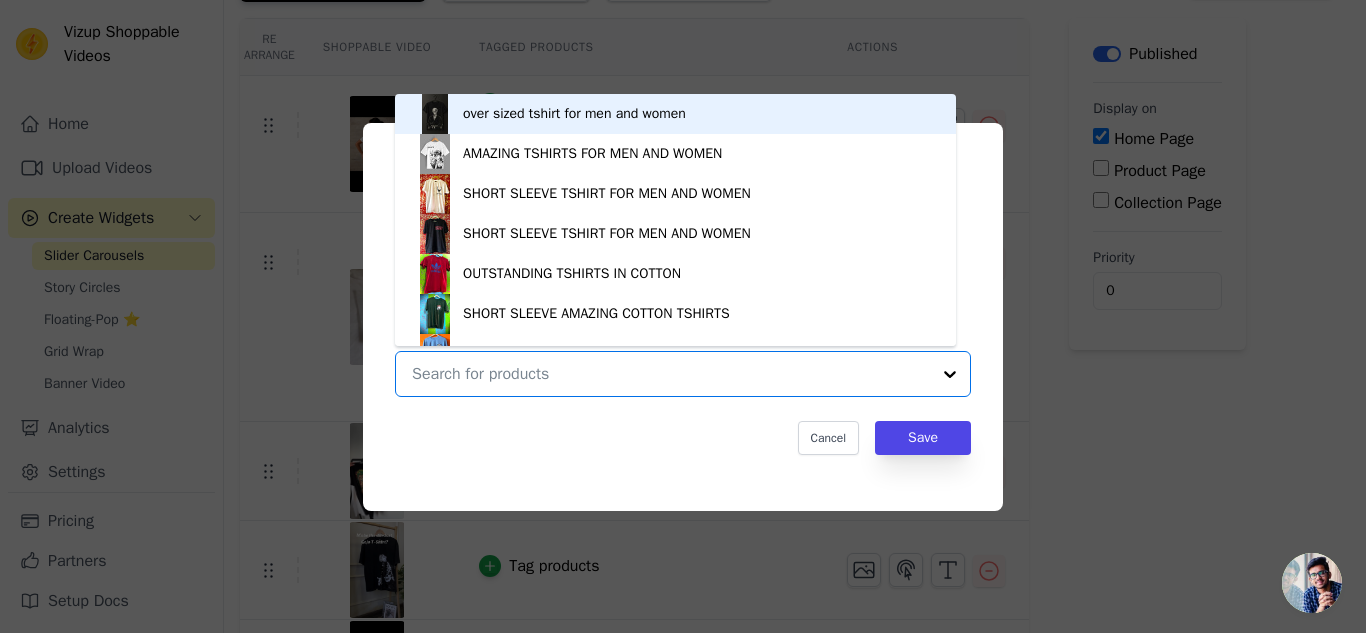 click on "over sized tshirt for men and women" at bounding box center [675, 114] 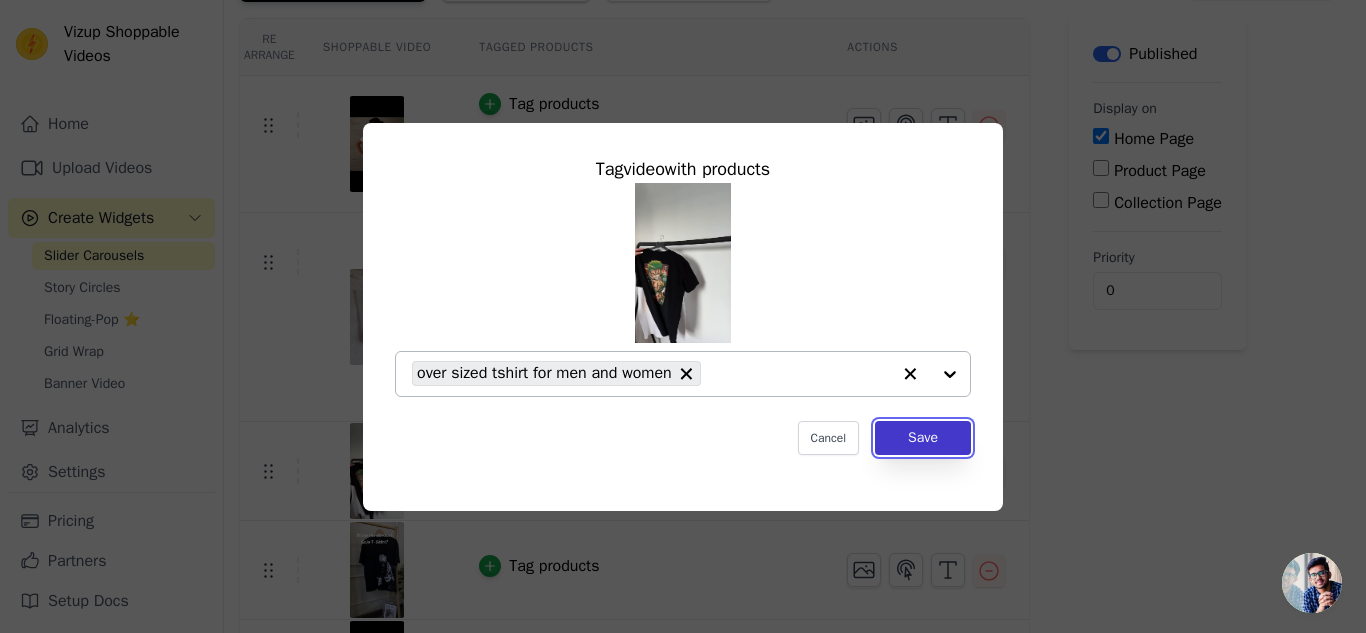 click on "Save" at bounding box center [923, 438] 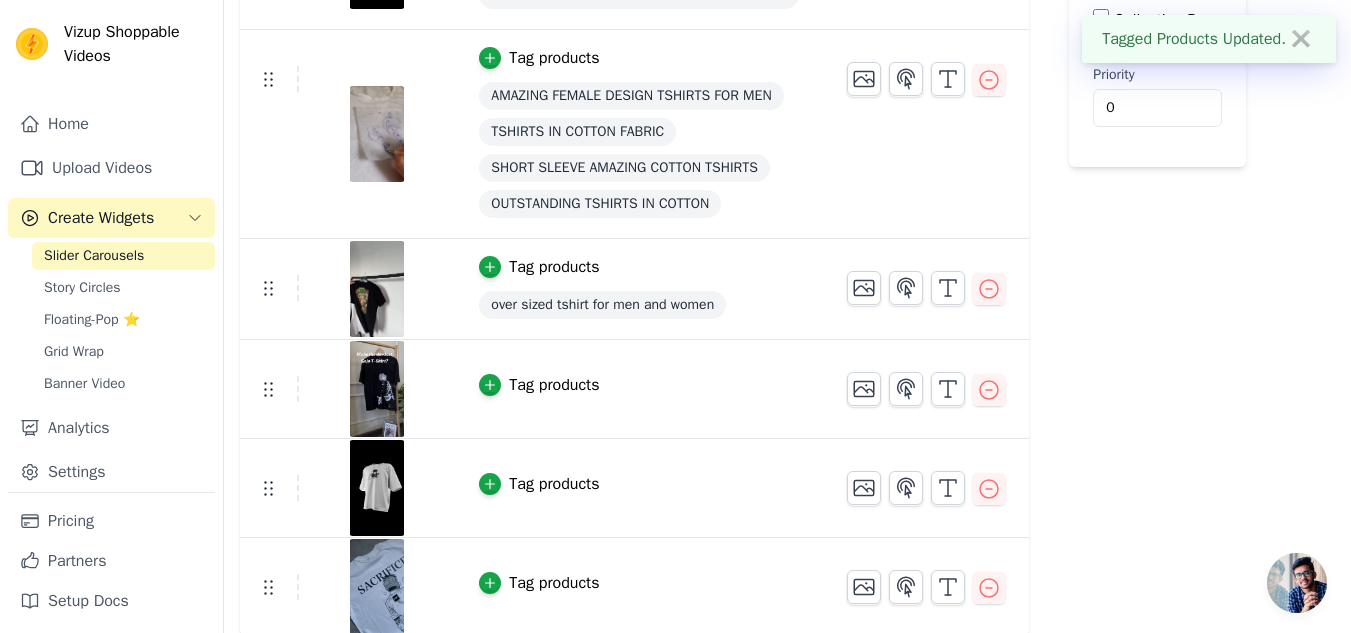 scroll, scrollTop: 351, scrollLeft: 0, axis: vertical 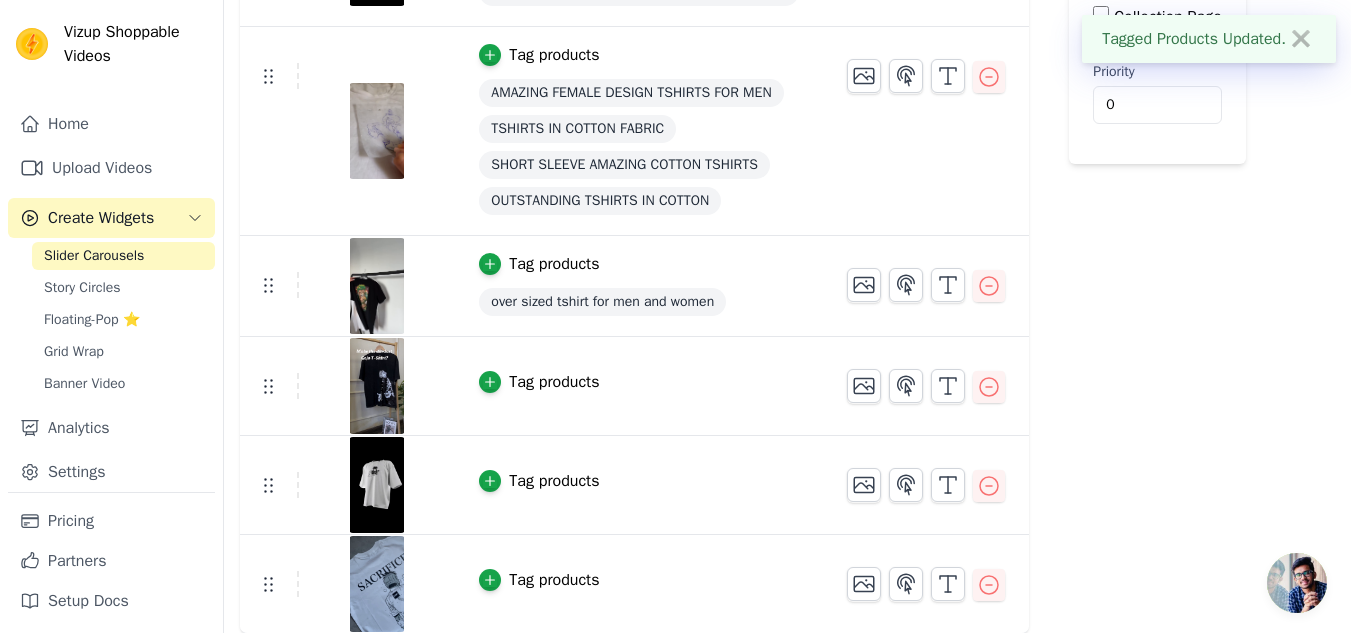 click on "Tag products" at bounding box center (554, 382) 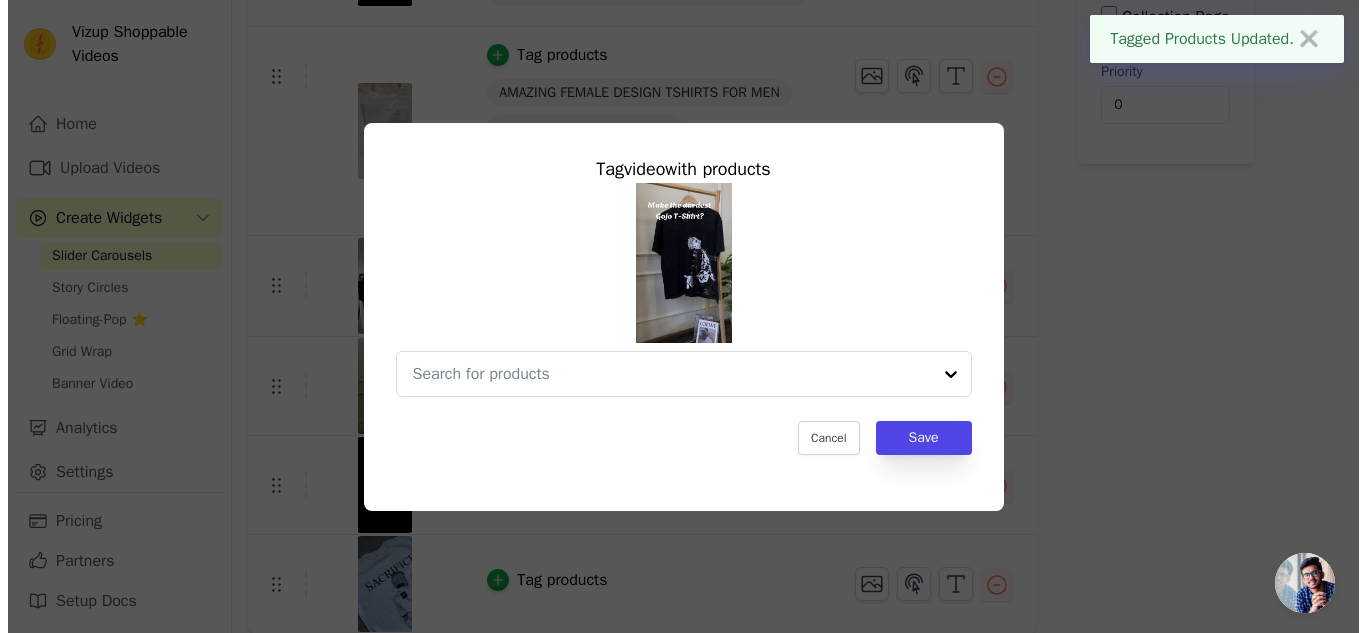 scroll, scrollTop: 0, scrollLeft: 0, axis: both 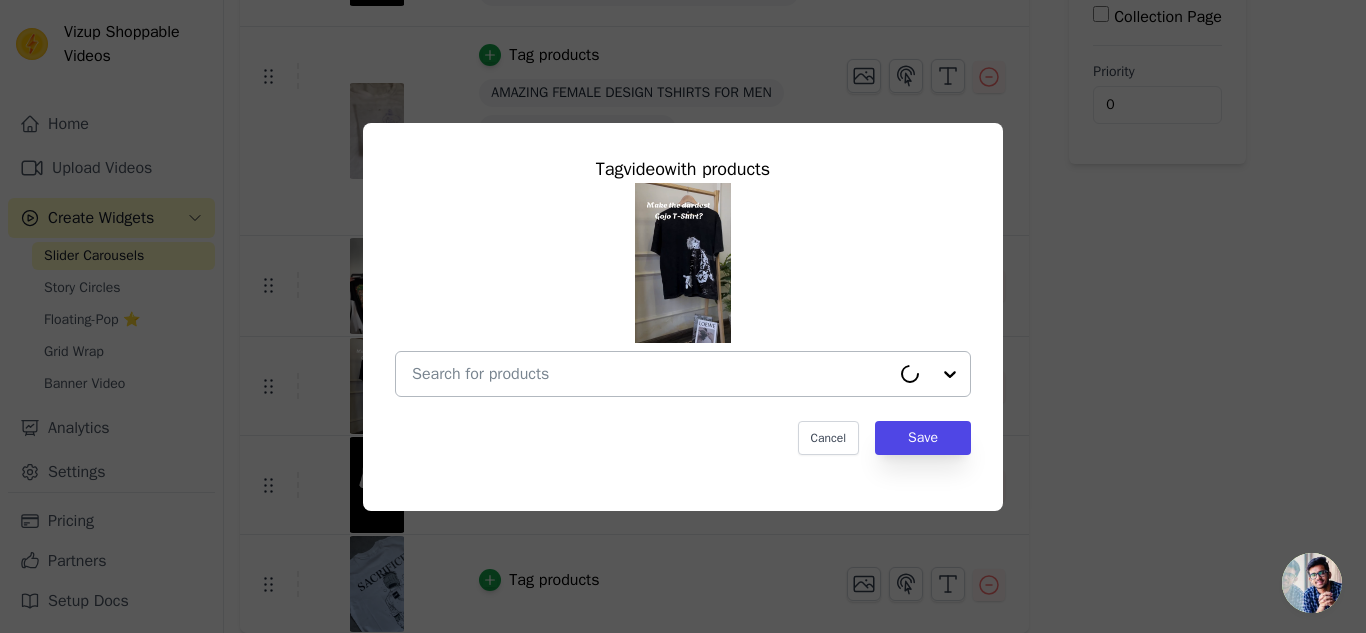 click at bounding box center (930, 374) 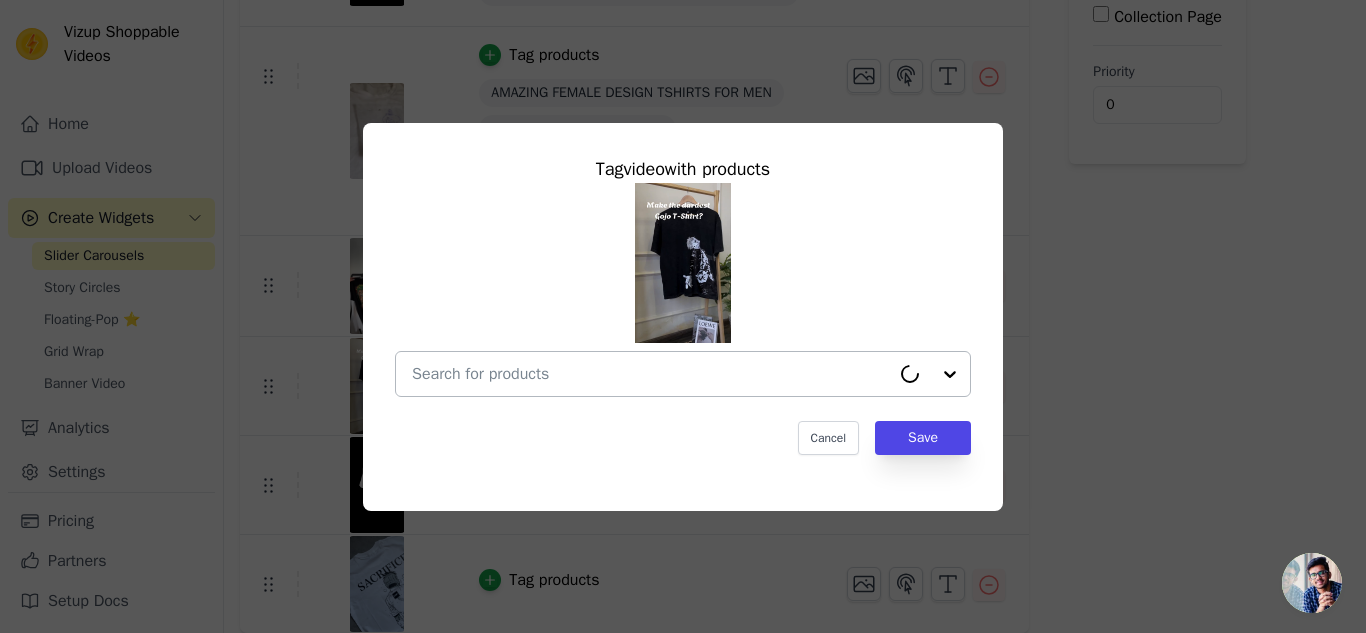 click at bounding box center (930, 374) 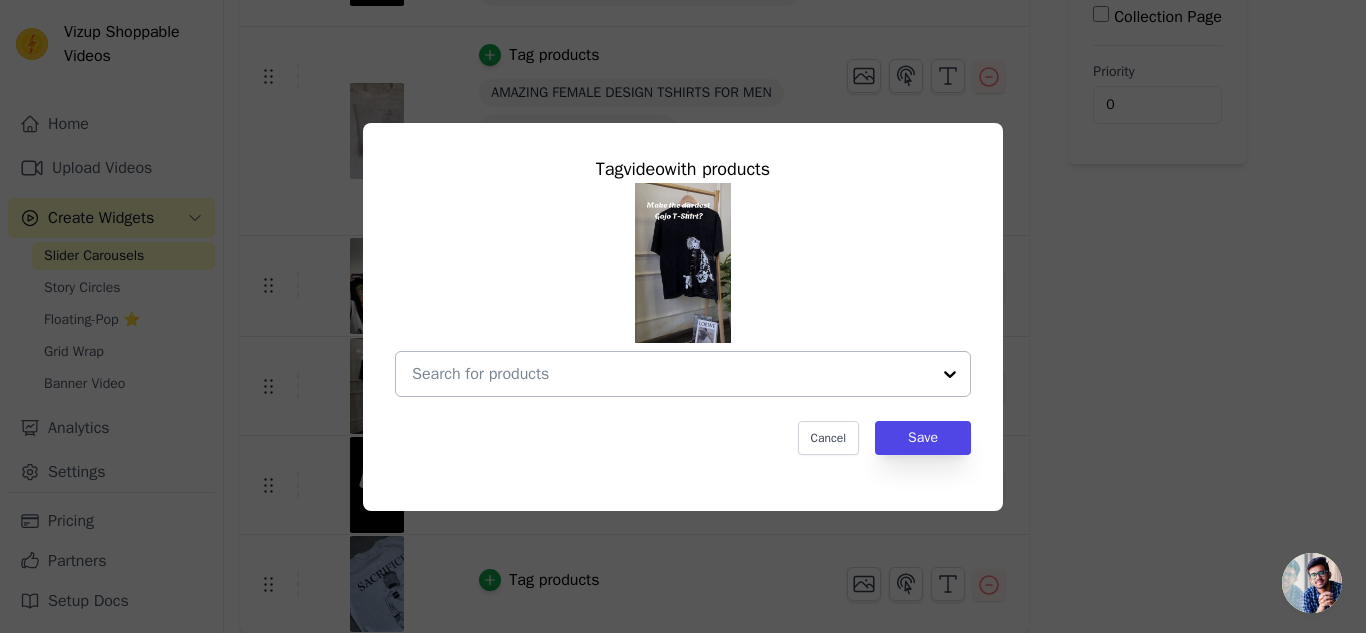 click at bounding box center (950, 374) 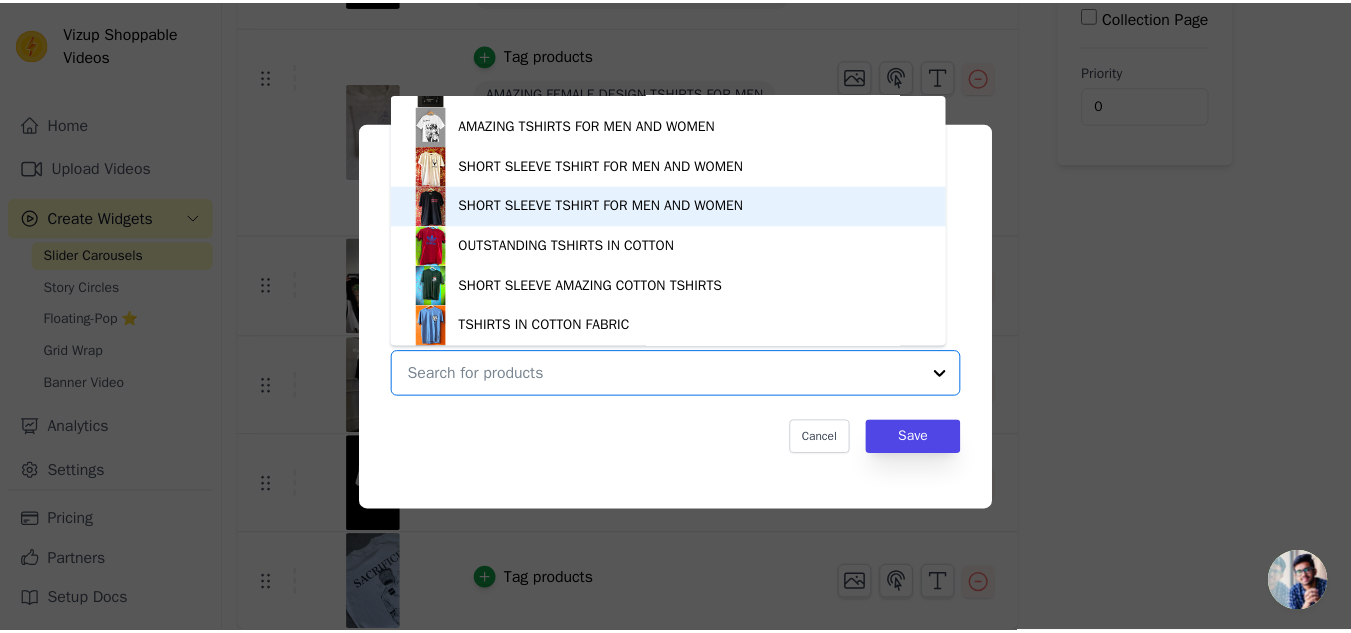 scroll, scrollTop: 0, scrollLeft: 0, axis: both 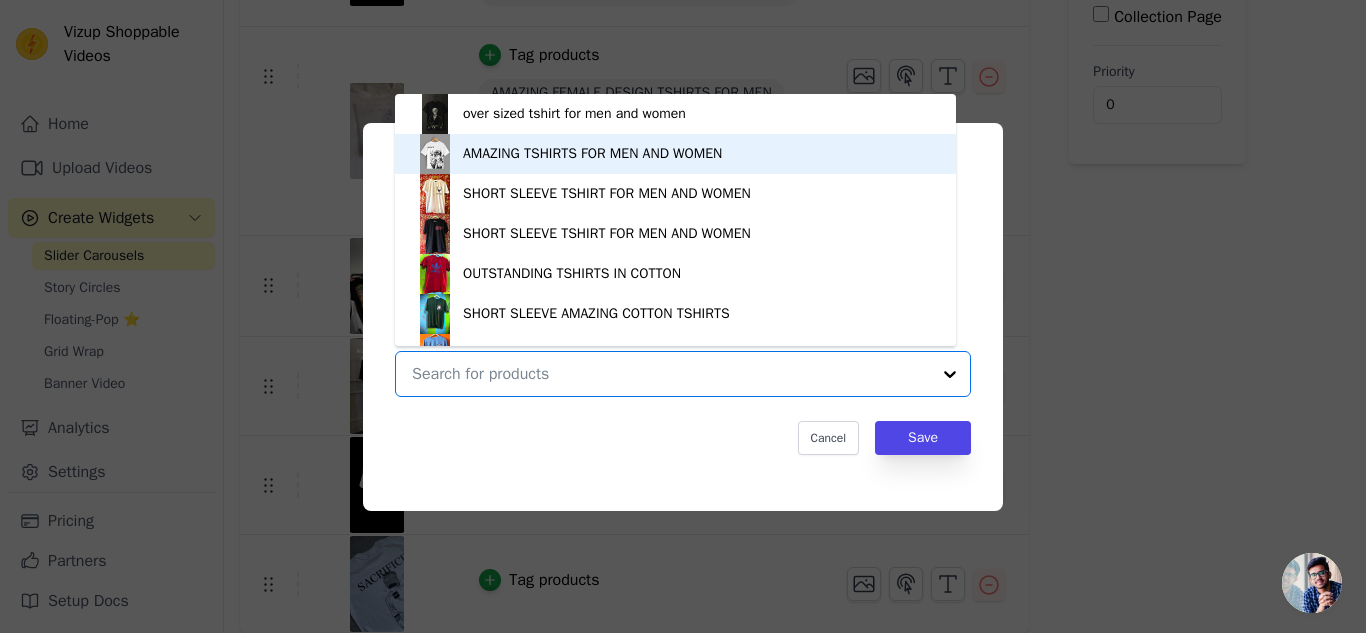 click on "AMAZING TSHIRTS FOR MEN AND WOMEN" at bounding box center (675, 154) 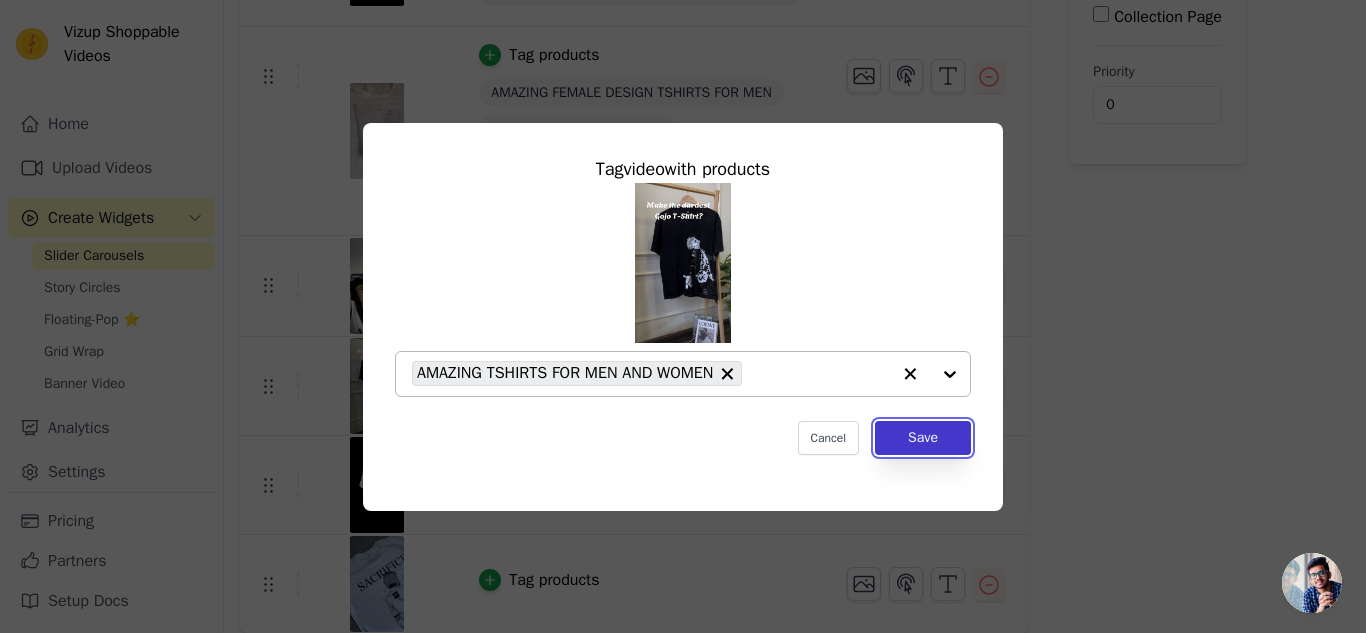 click on "Save" at bounding box center [923, 438] 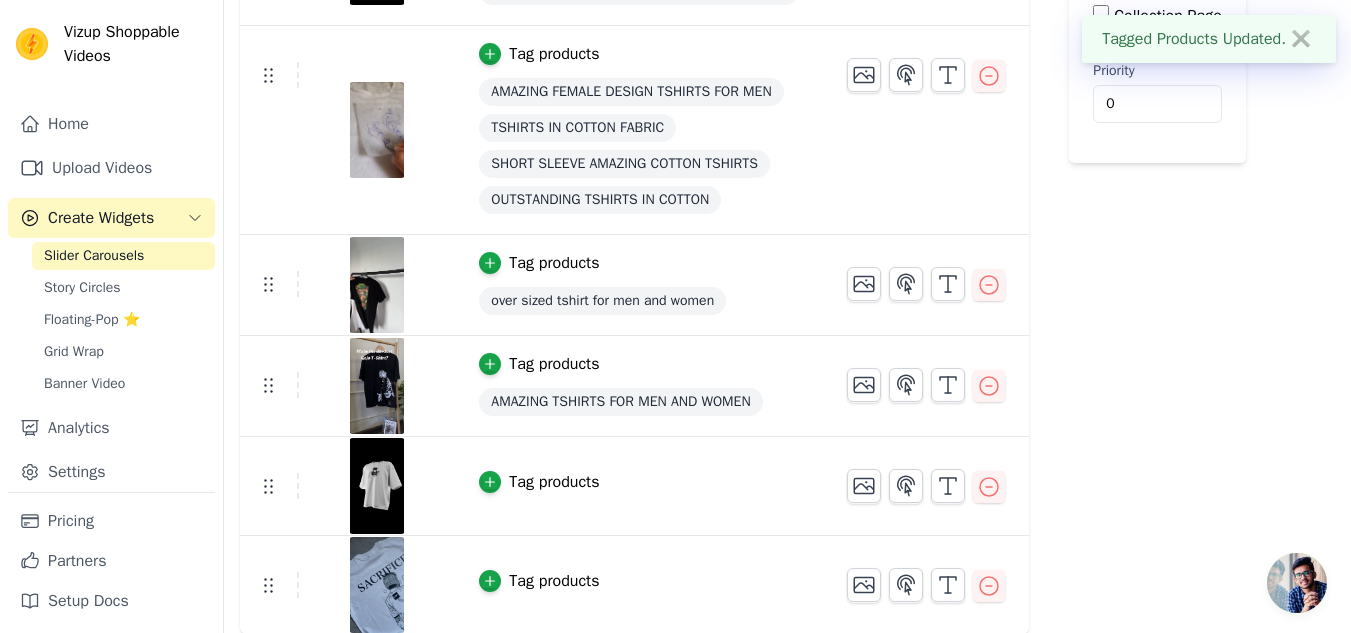 scroll, scrollTop: 353, scrollLeft: 0, axis: vertical 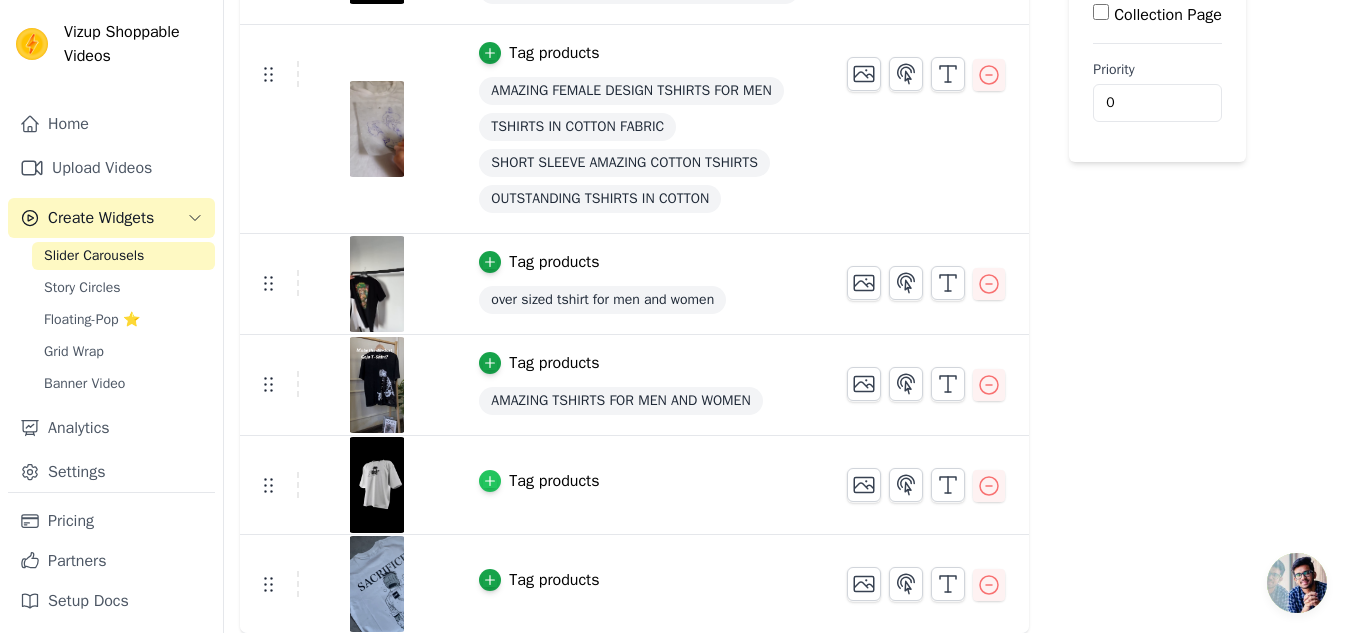 click 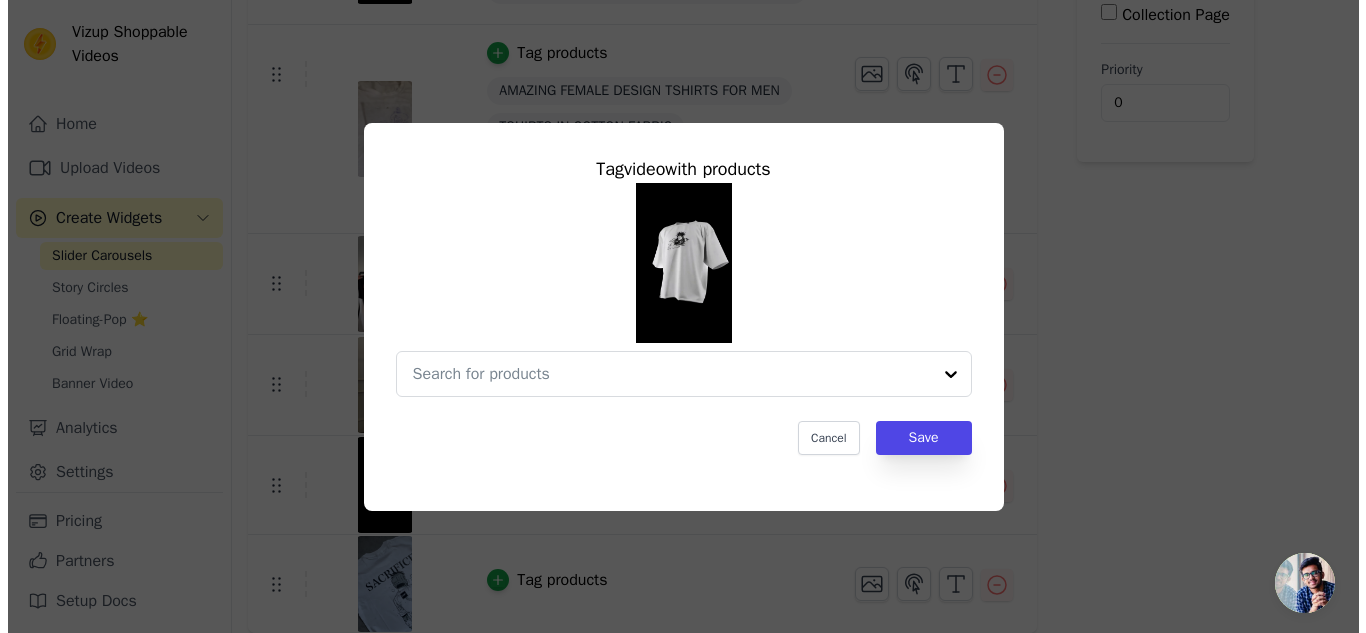 scroll, scrollTop: 0, scrollLeft: 0, axis: both 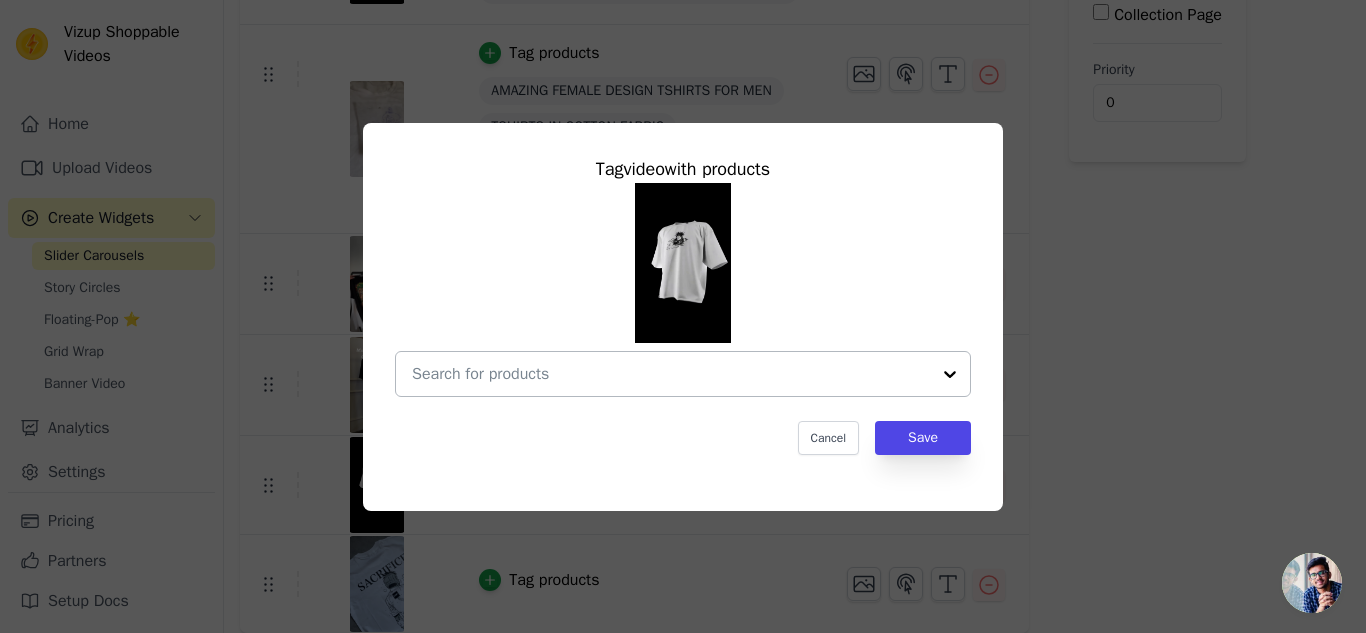 click at bounding box center (950, 374) 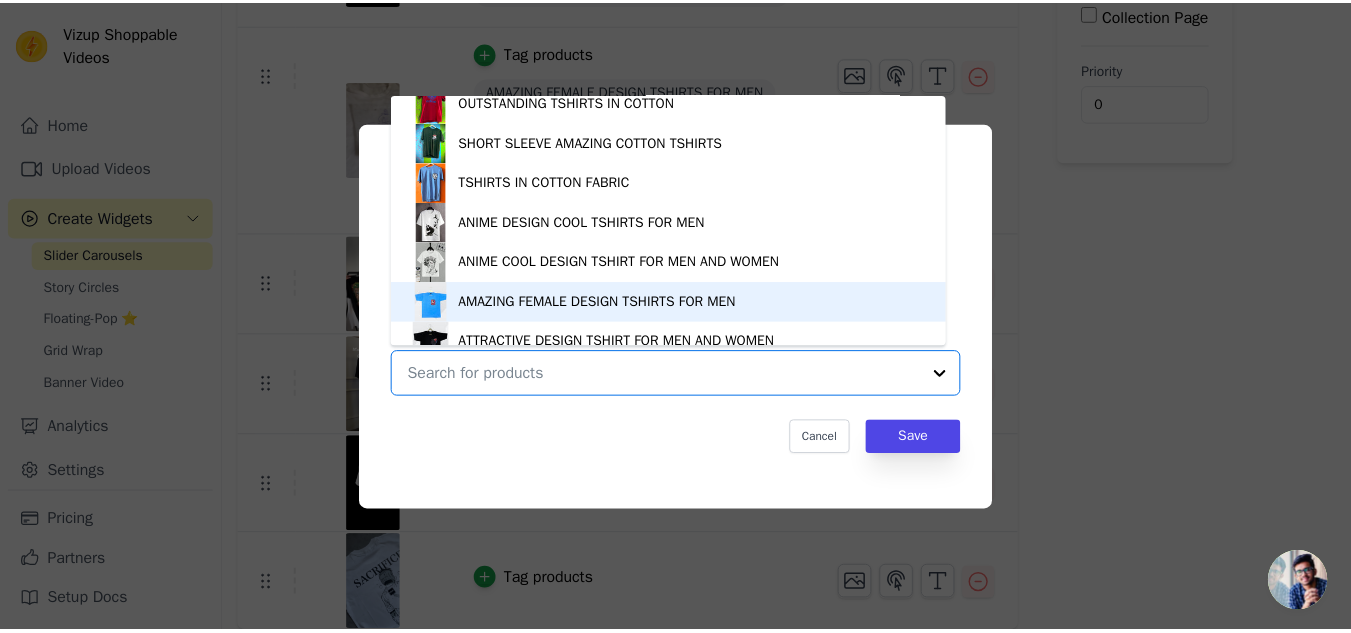 scroll, scrollTop: 164, scrollLeft: 0, axis: vertical 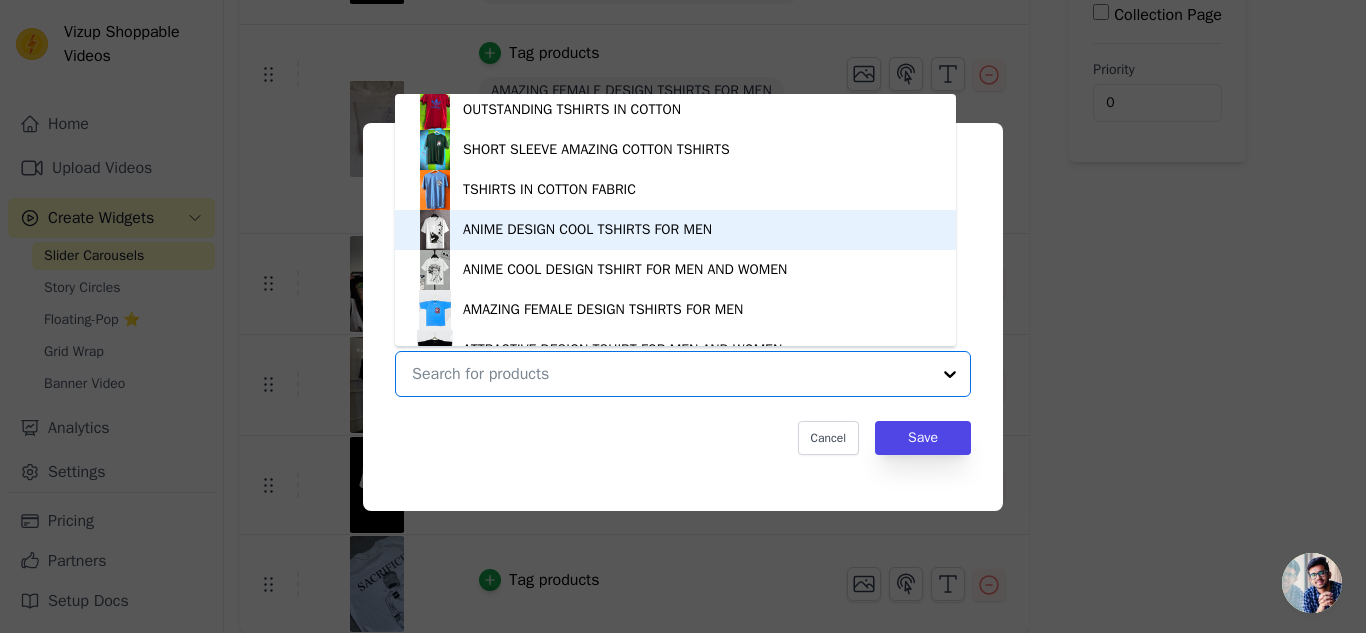 click on "ANIME DESIGN COOL TSHIRTS FOR MEN" at bounding box center (675, 230) 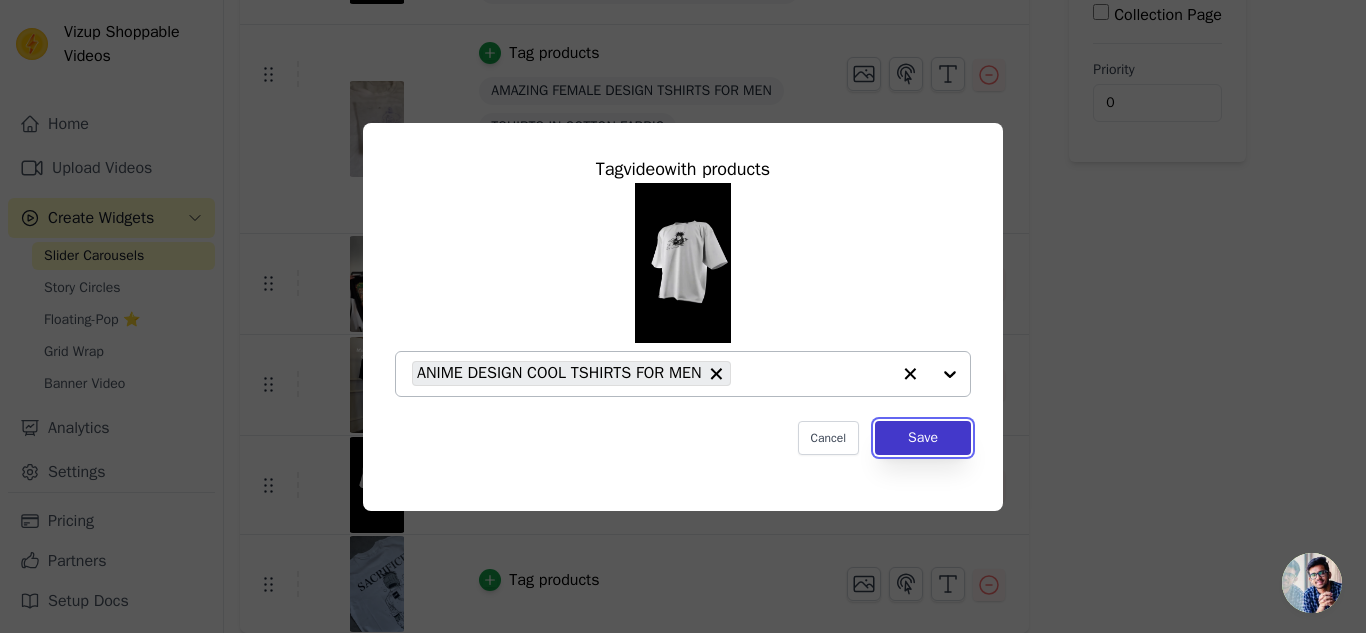 click on "Save" at bounding box center [923, 438] 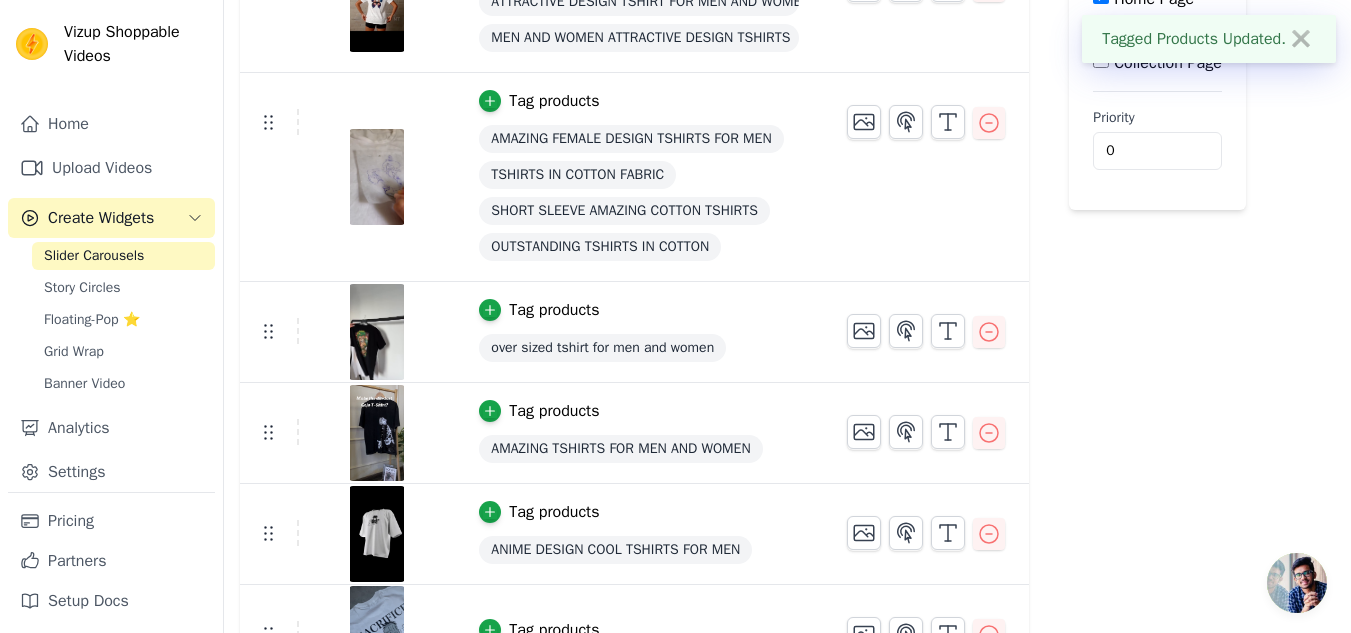 scroll, scrollTop: 355, scrollLeft: 0, axis: vertical 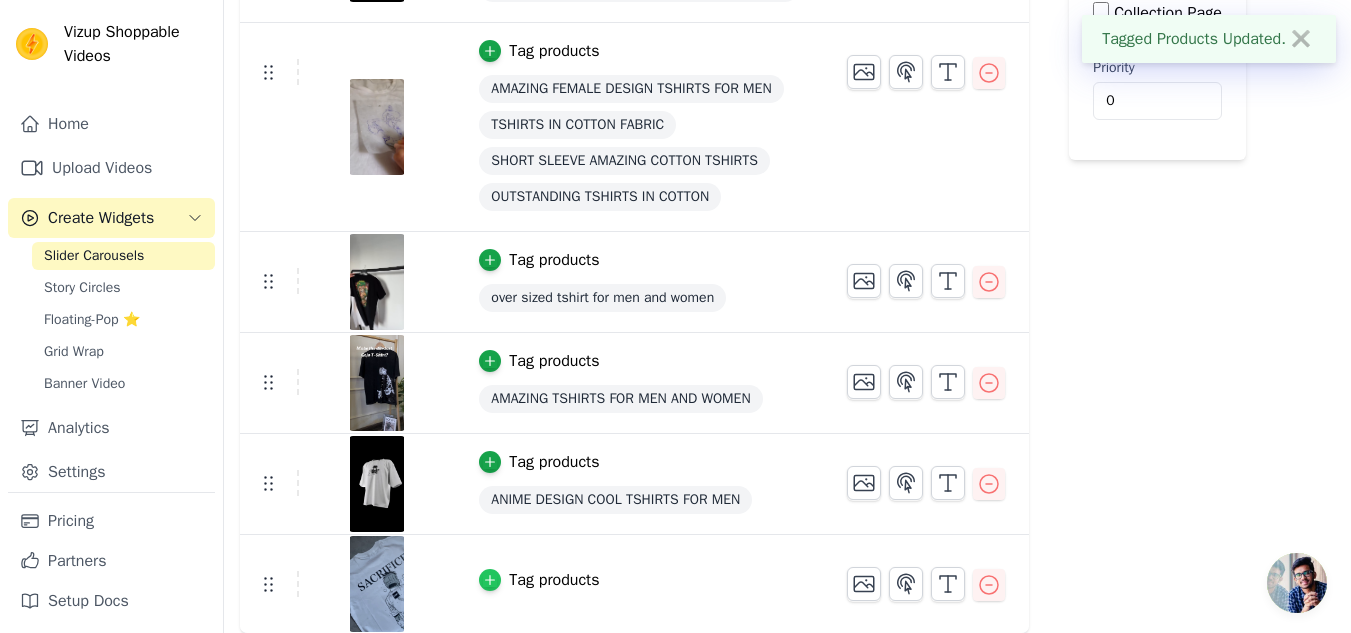click 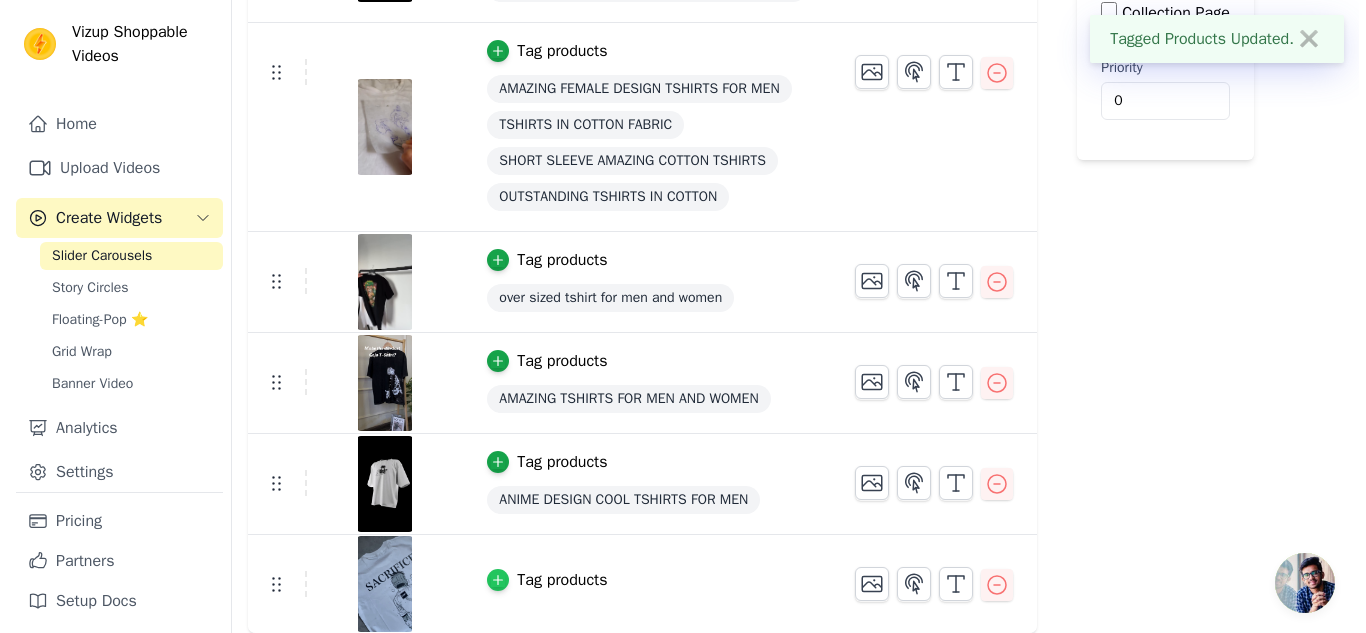 scroll, scrollTop: 0, scrollLeft: 0, axis: both 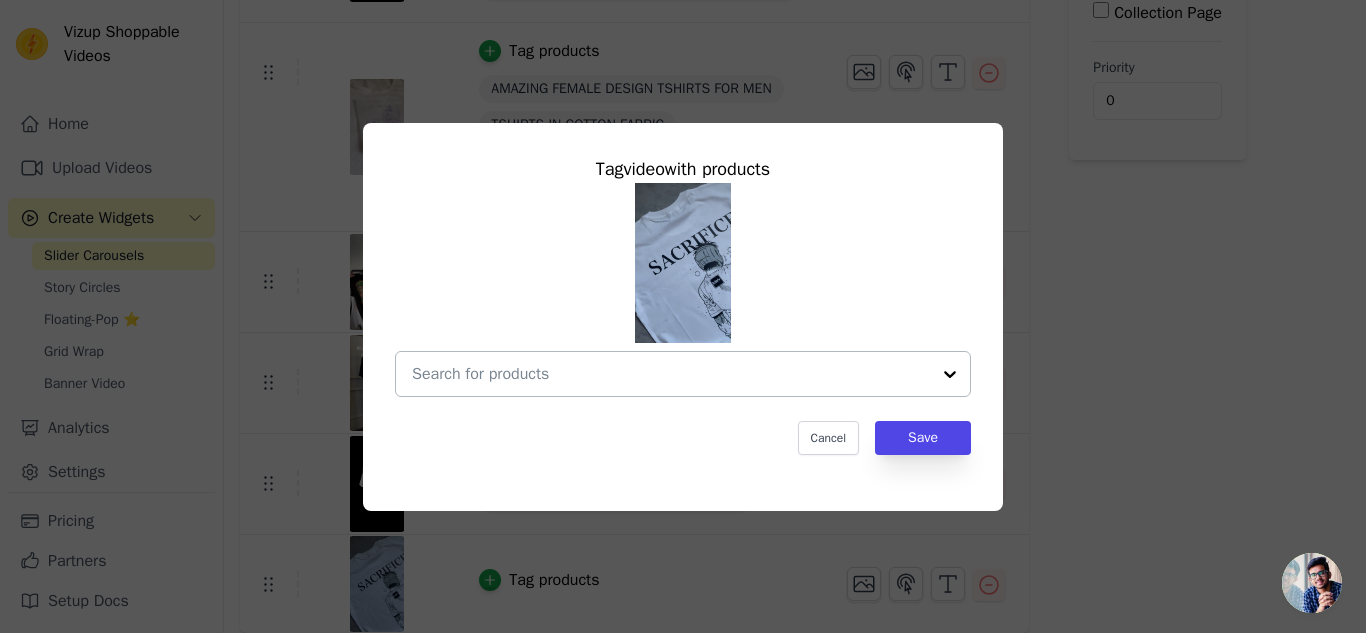 click at bounding box center (950, 374) 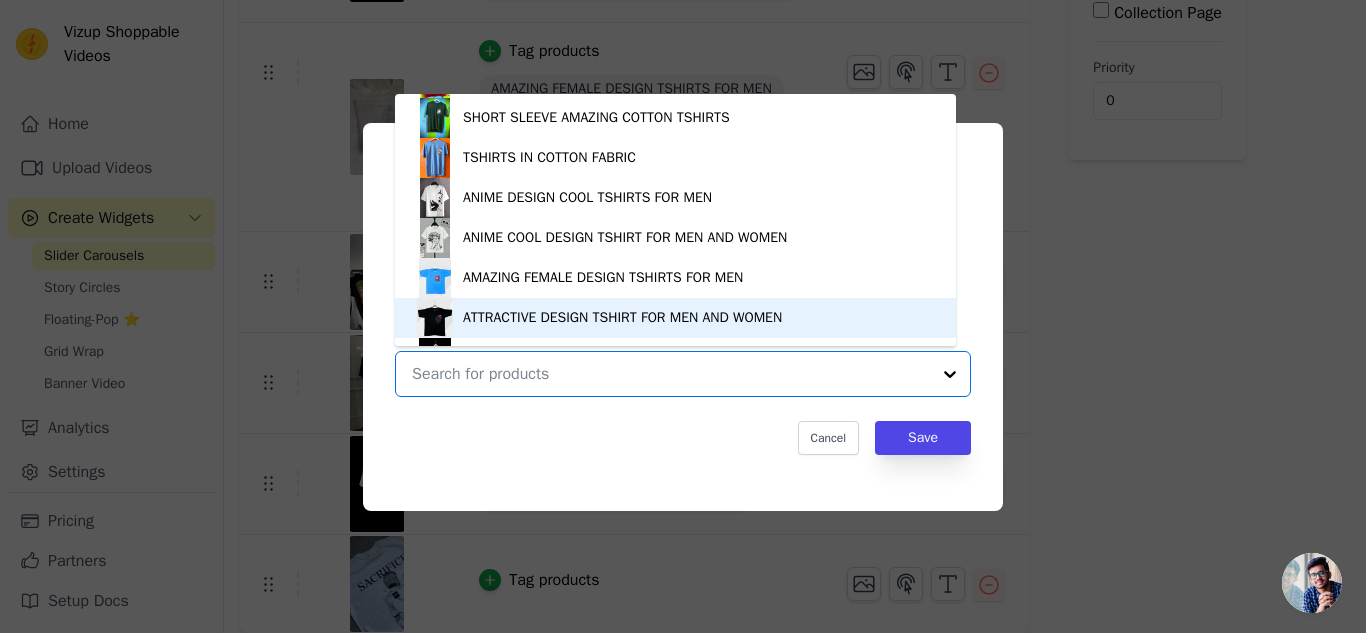 scroll, scrollTop: 199, scrollLeft: 0, axis: vertical 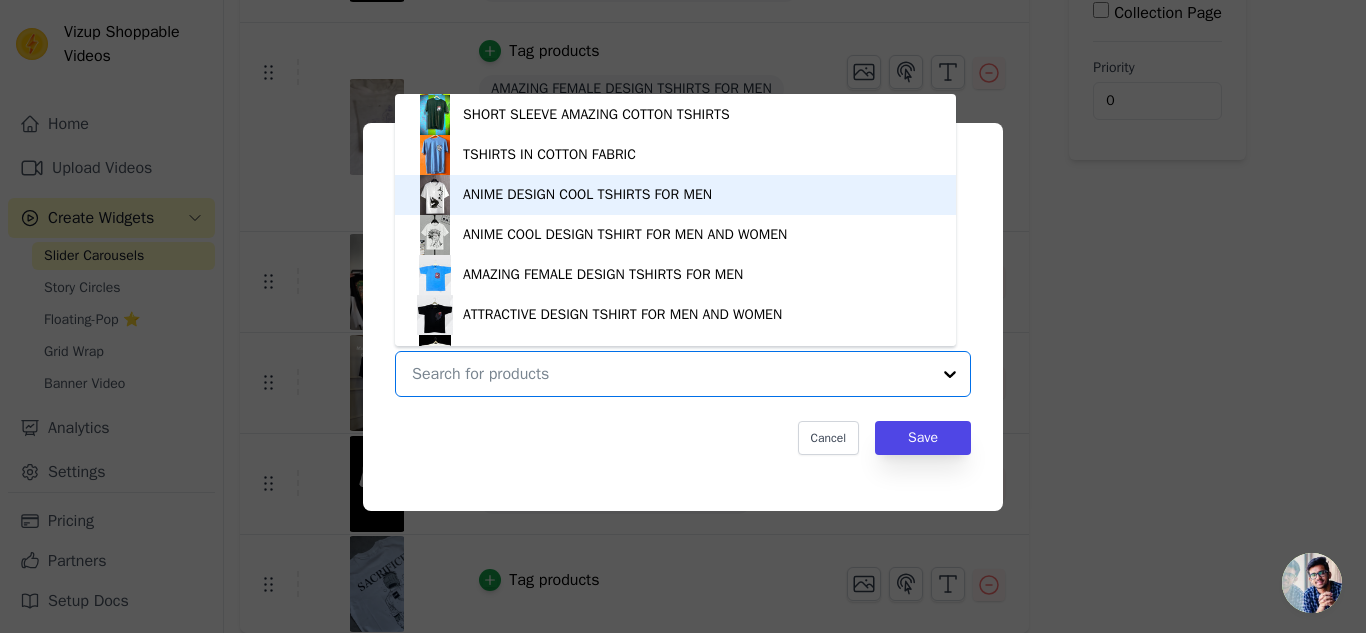 click on "ANIME DESIGN COOL TSHIRTS FOR MEN" at bounding box center [675, 195] 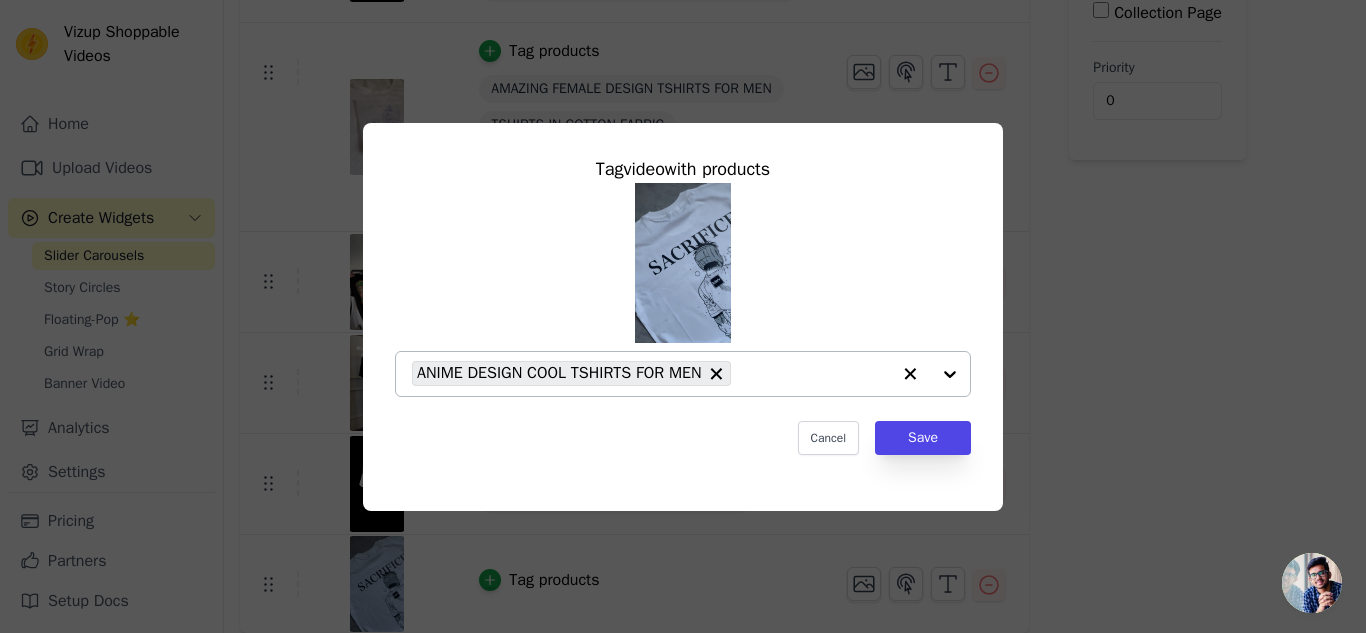 click at bounding box center (930, 374) 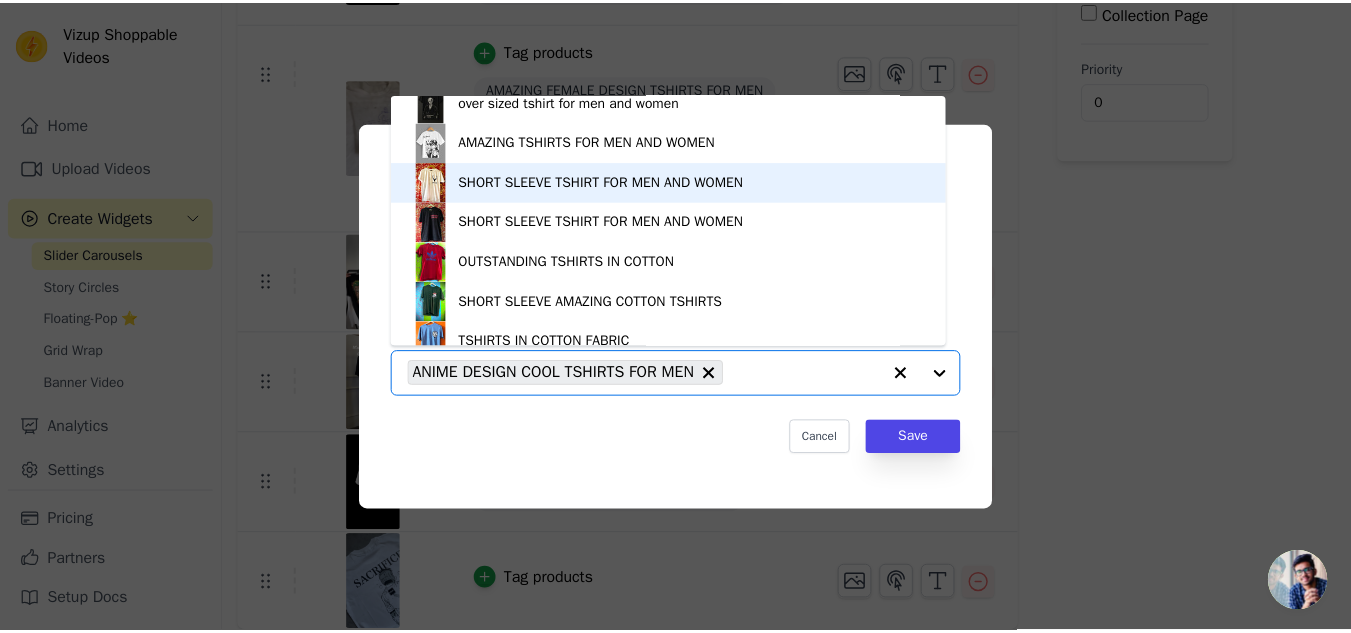 scroll, scrollTop: 10, scrollLeft: 0, axis: vertical 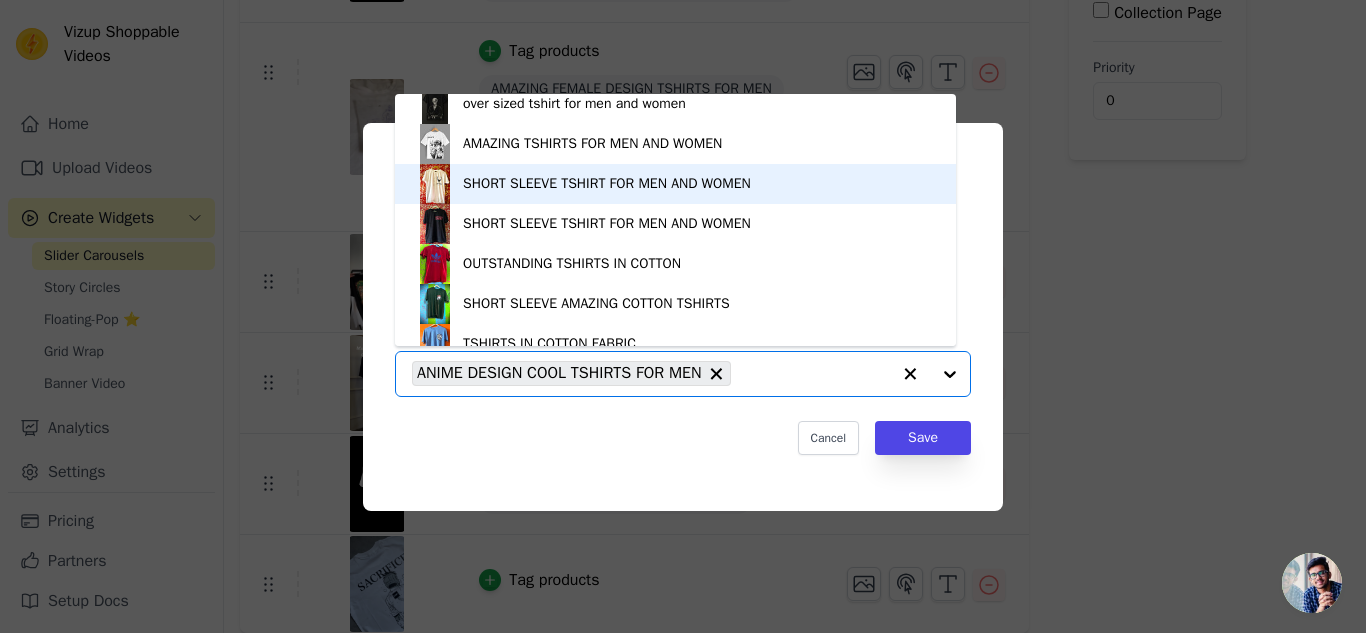 click on "SHORT SLEEVE TSHIRT FOR MEN AND WOMEN" at bounding box center [675, 184] 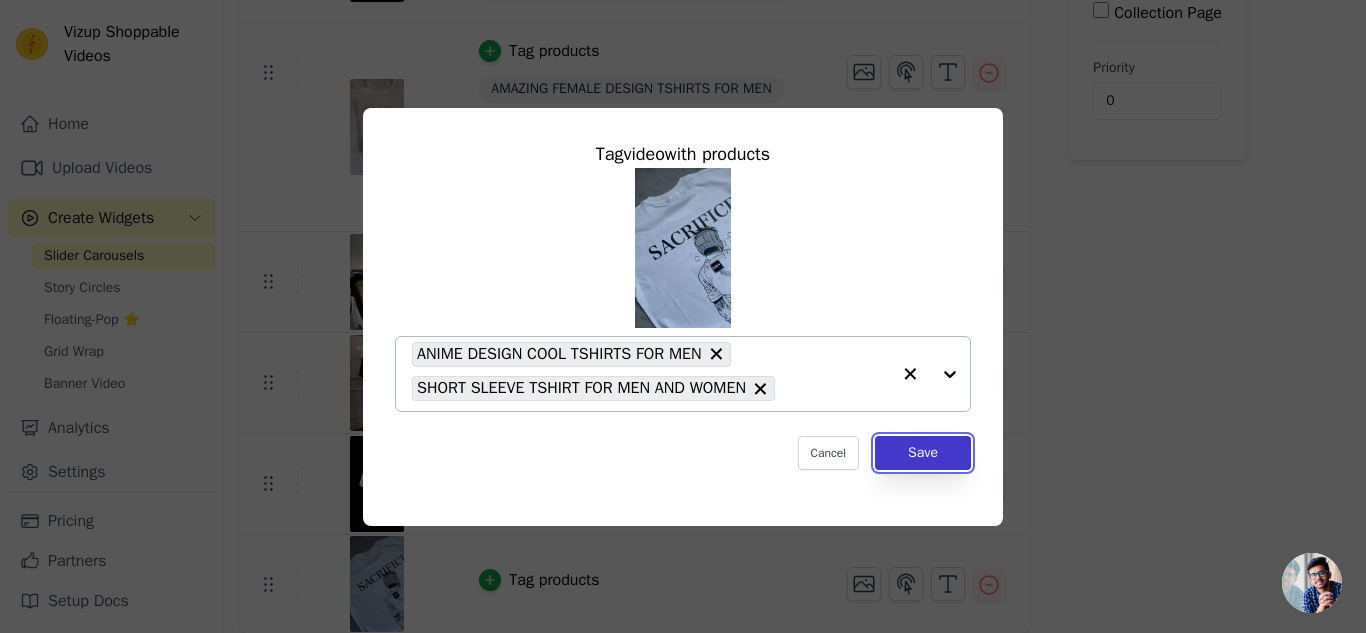 click on "Save" at bounding box center [923, 453] 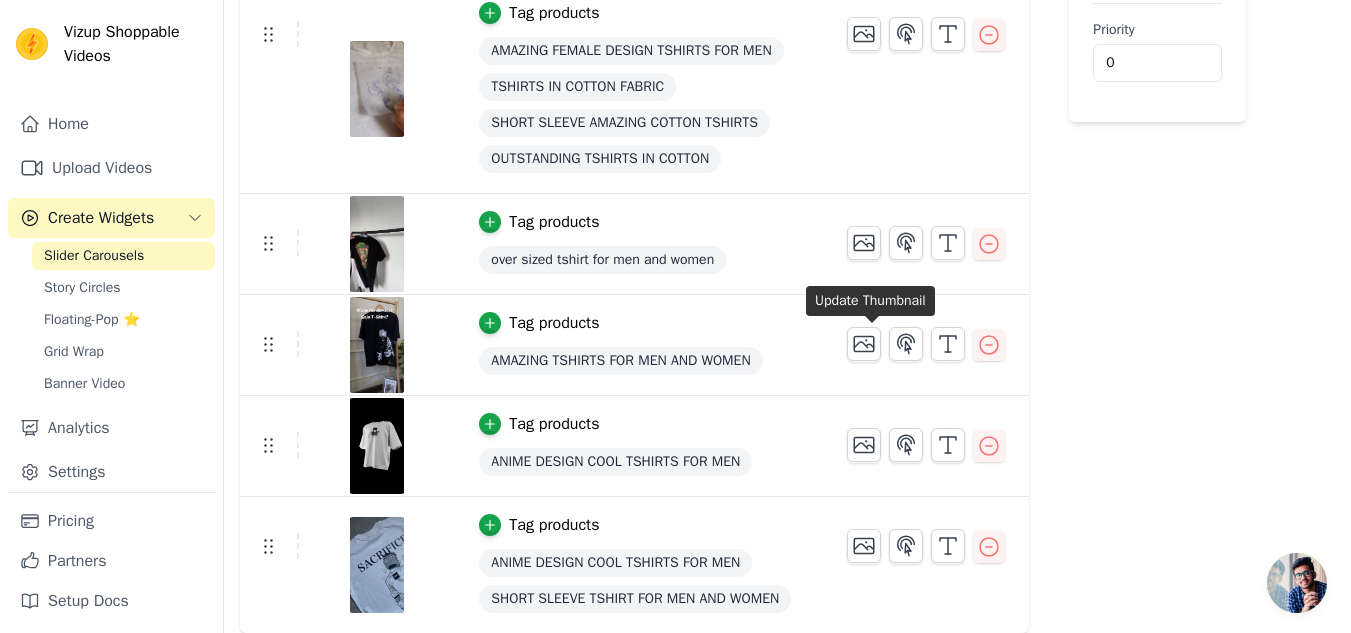 scroll, scrollTop: 0, scrollLeft: 0, axis: both 